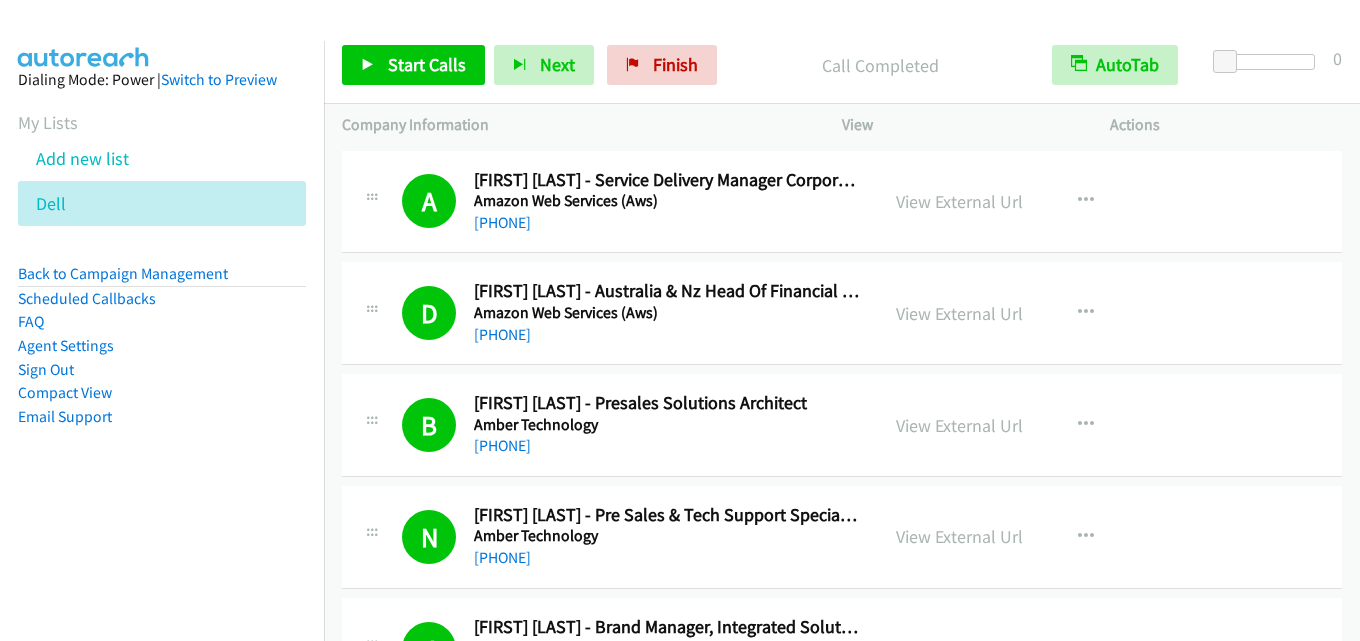 scroll, scrollTop: 0, scrollLeft: 0, axis: both 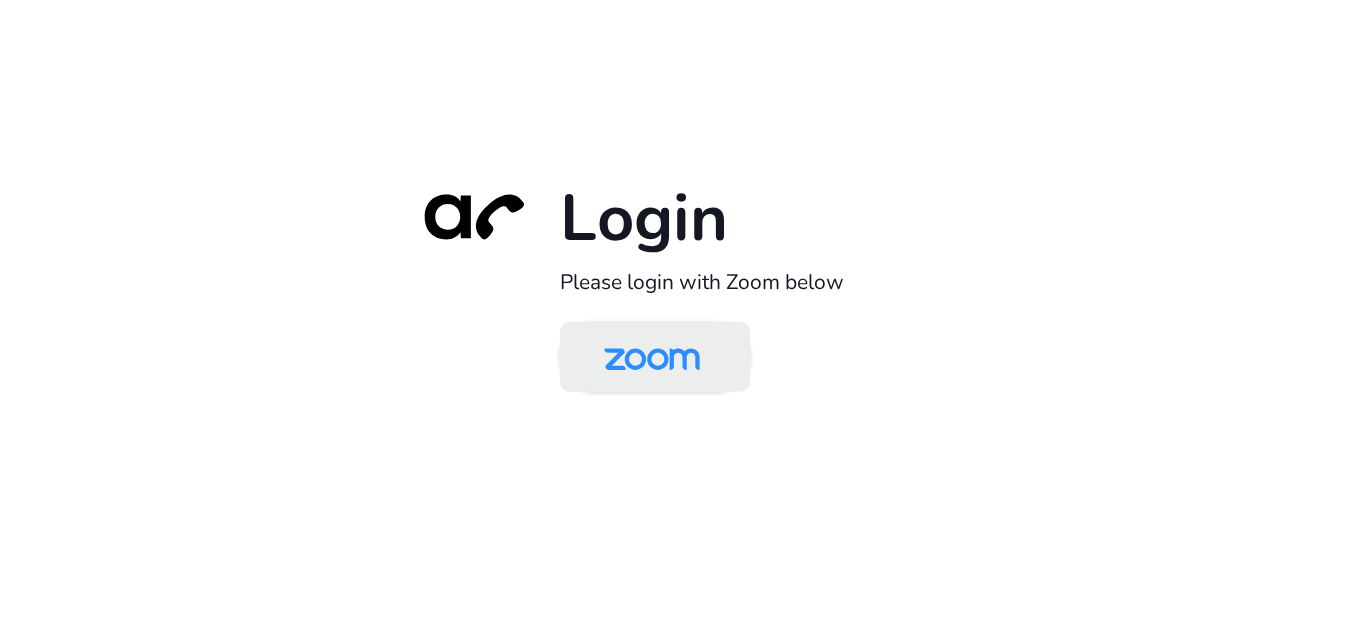 click at bounding box center [652, 358] 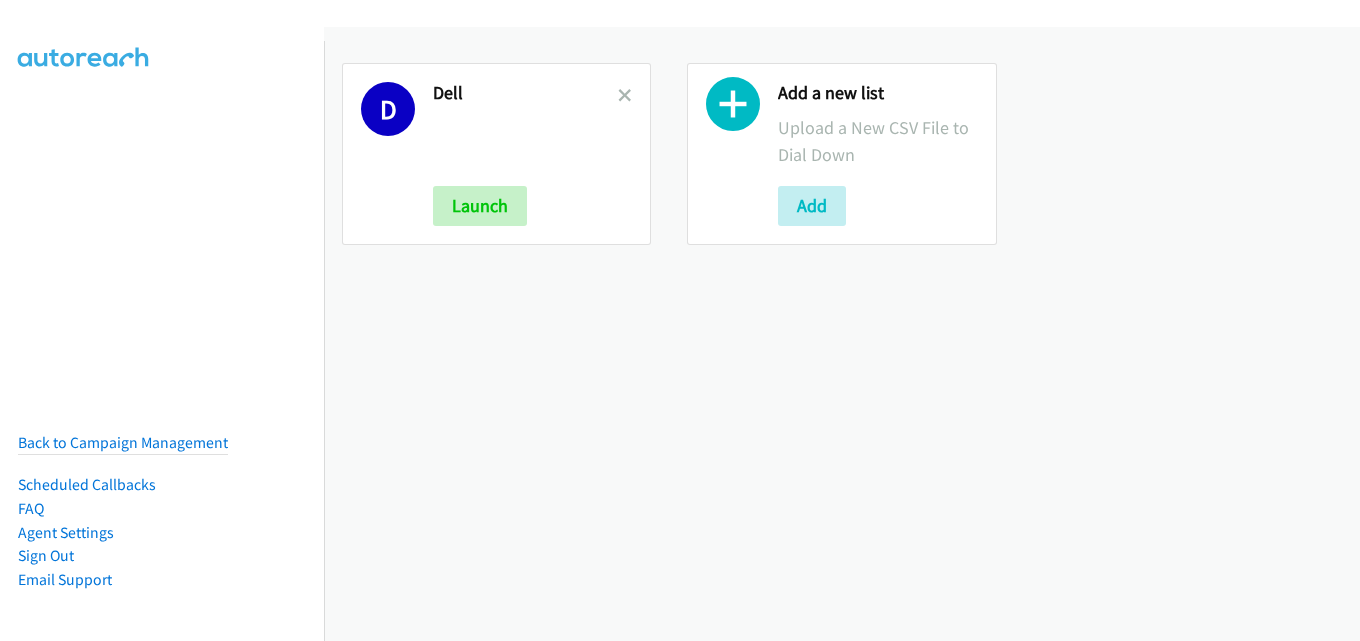 scroll, scrollTop: 0, scrollLeft: 0, axis: both 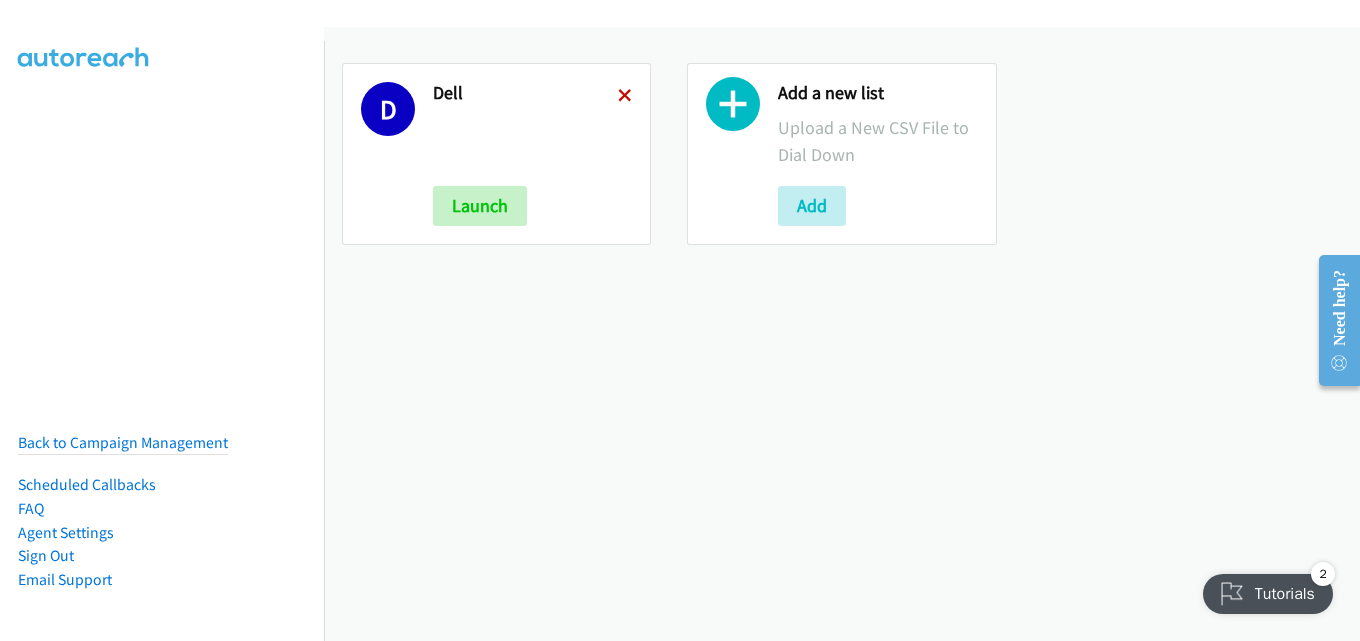 click at bounding box center (625, 97) 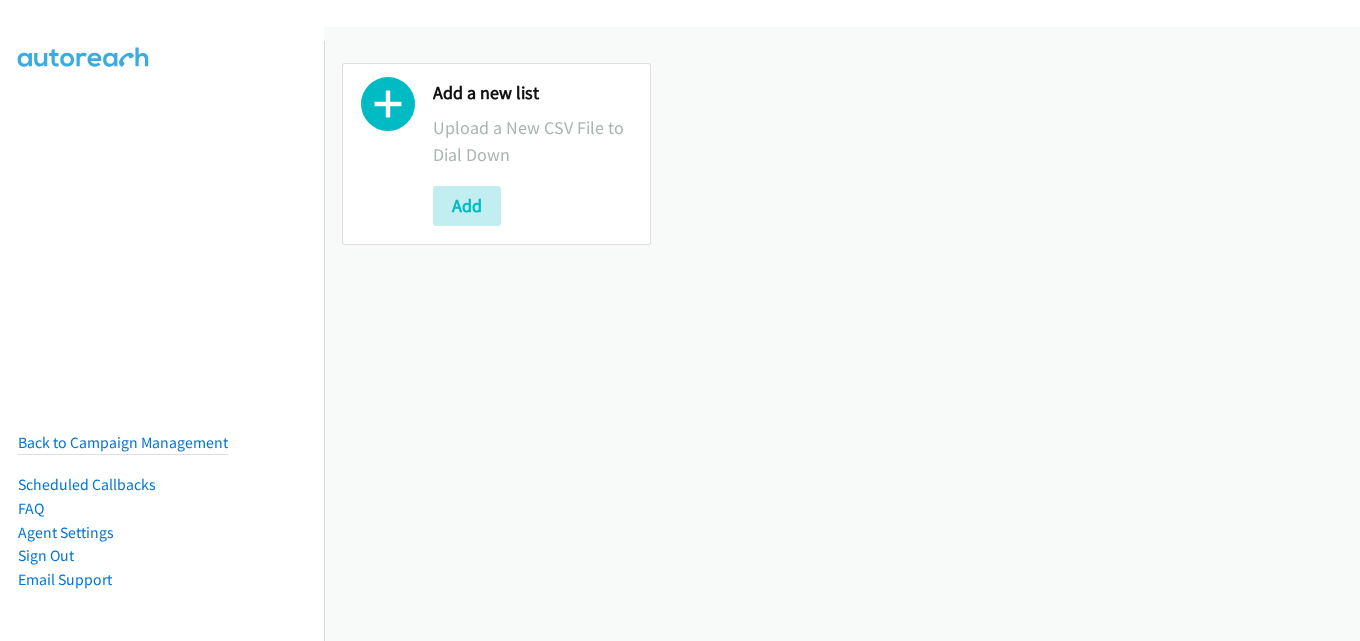 scroll, scrollTop: 0, scrollLeft: 0, axis: both 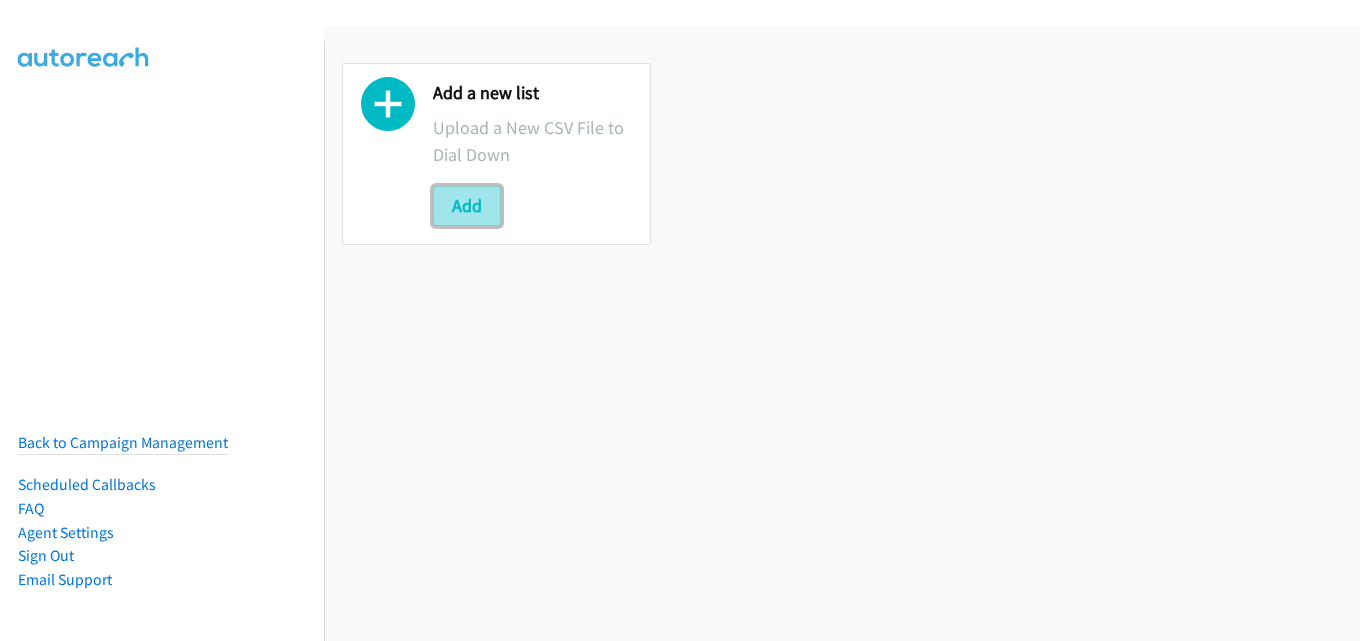click on "Add" at bounding box center (467, 206) 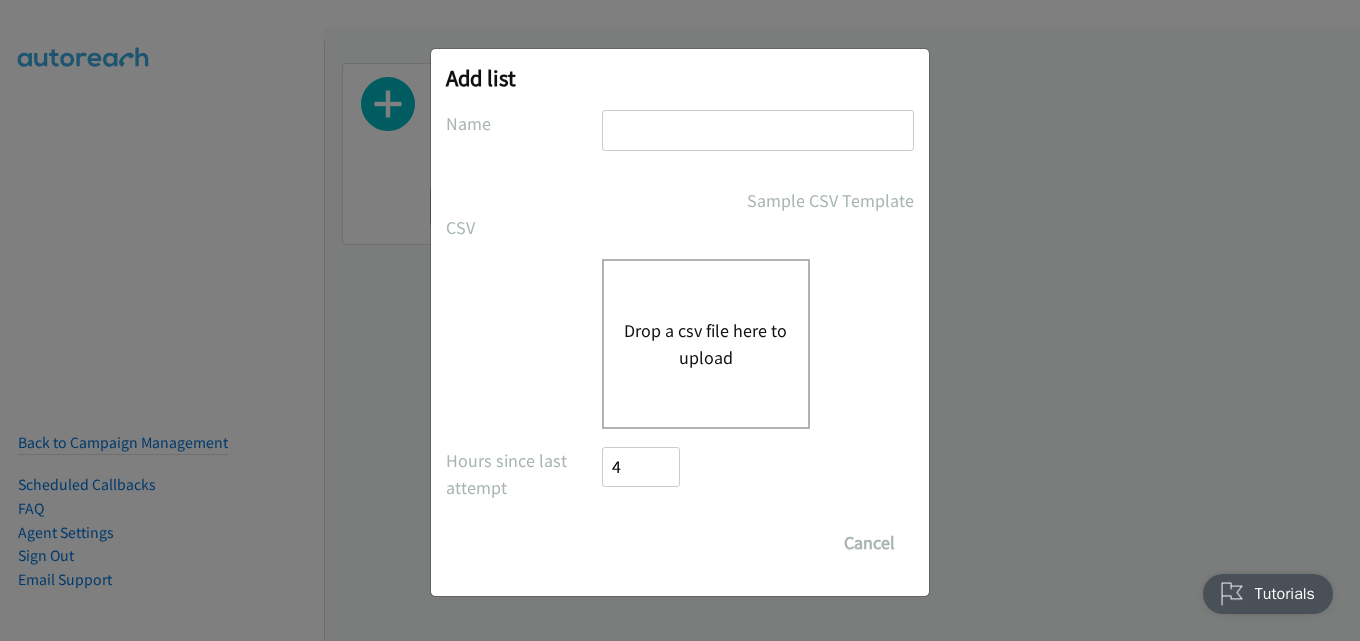 scroll, scrollTop: 0, scrollLeft: 0, axis: both 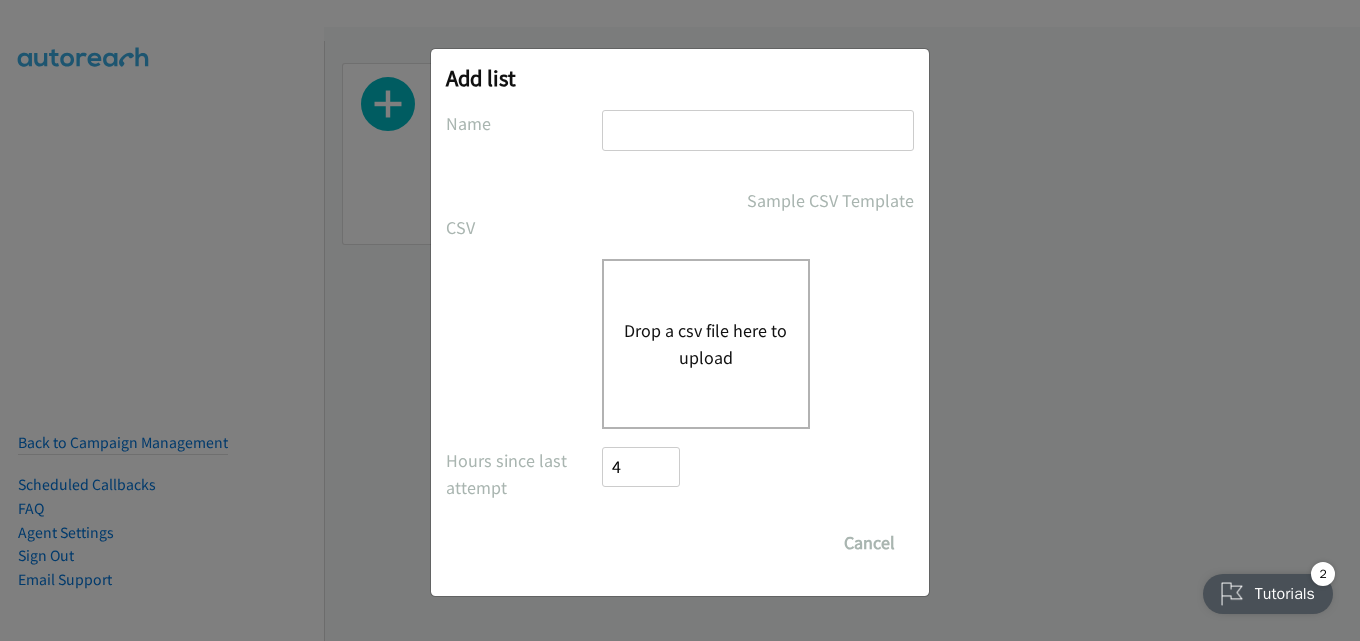 click at bounding box center (758, 130) 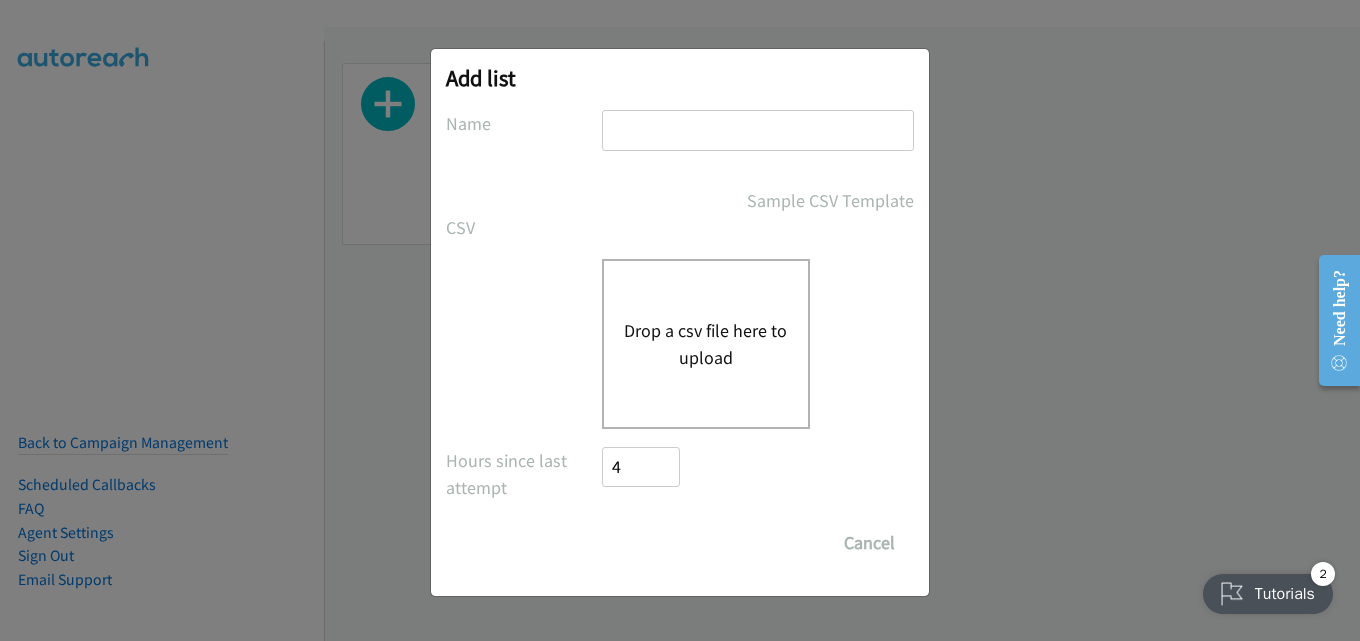 type on "dell" 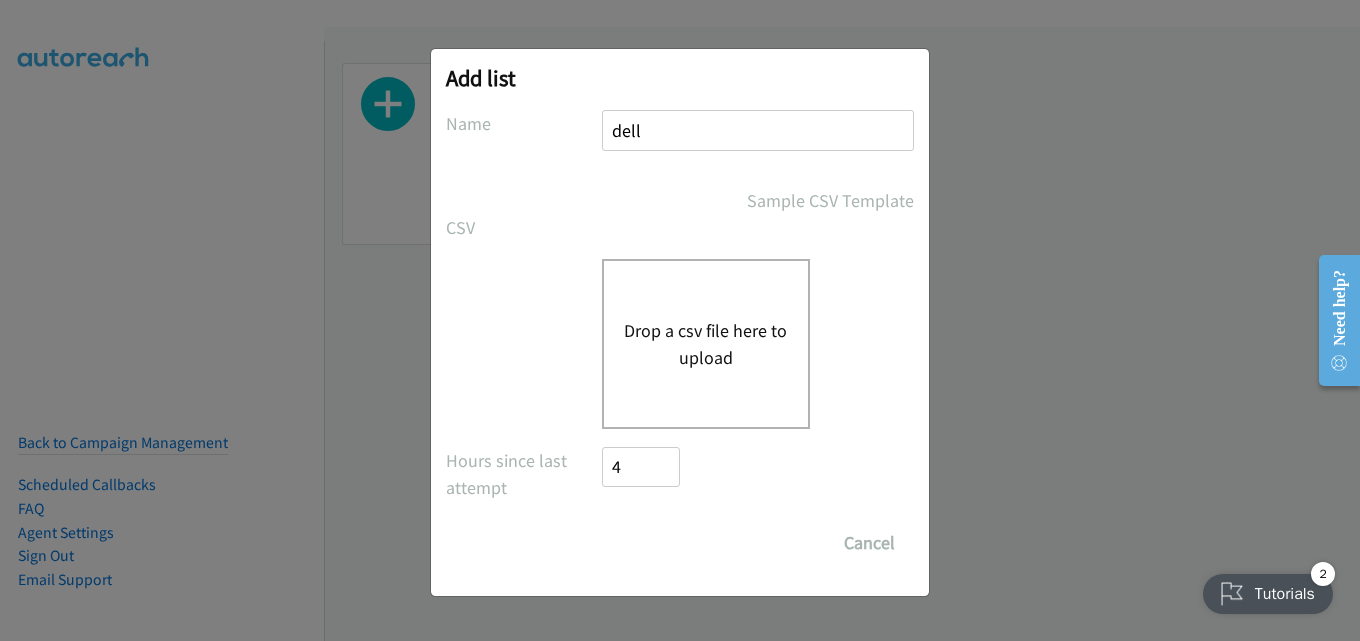click on "Drop a csv file here to upload" at bounding box center (706, 344) 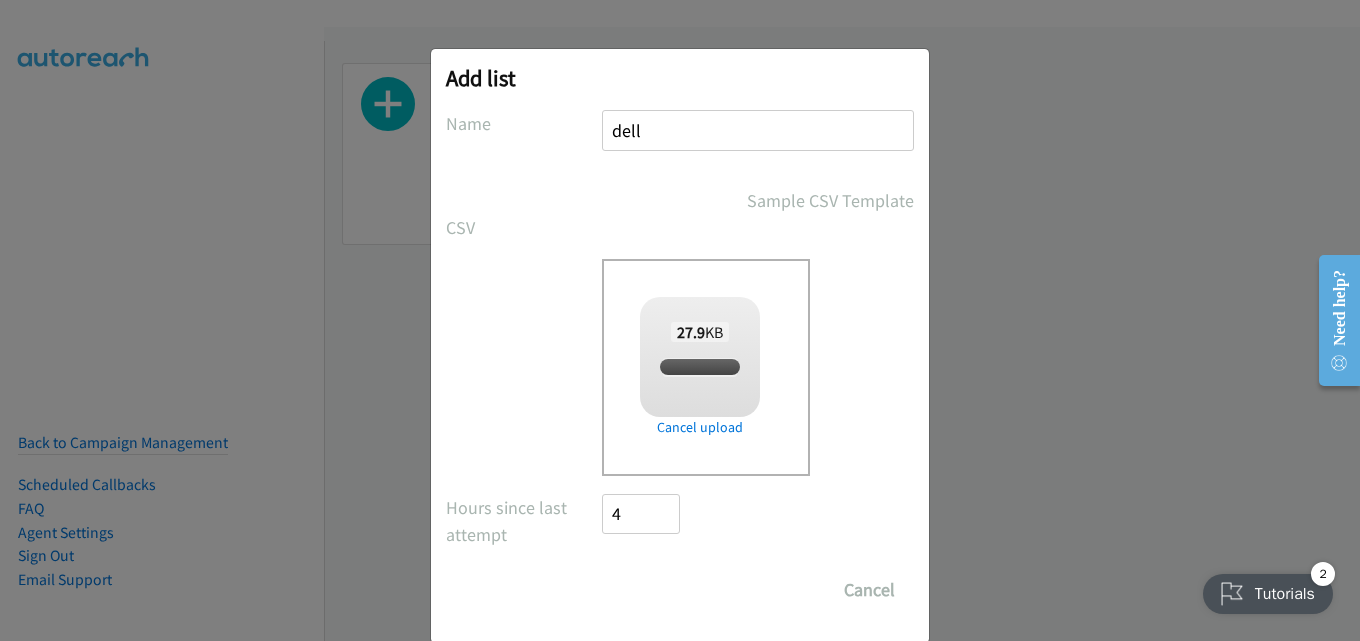 checkbox on "true" 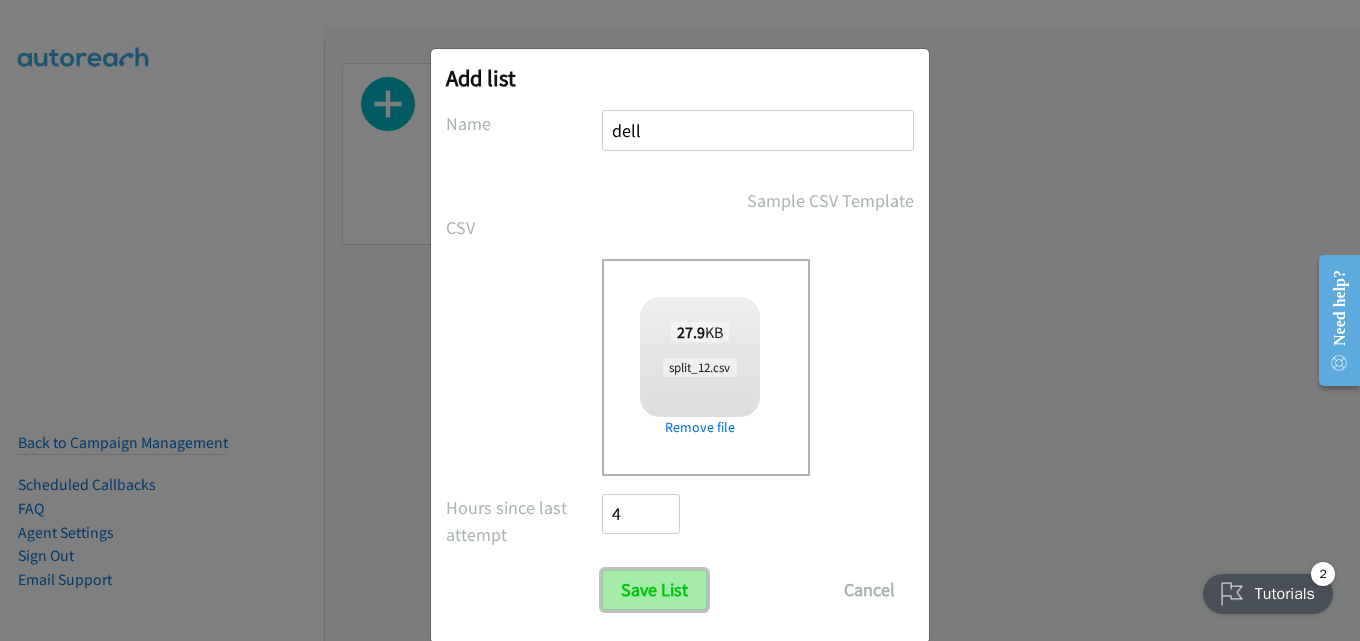 click on "Save List" at bounding box center (654, 590) 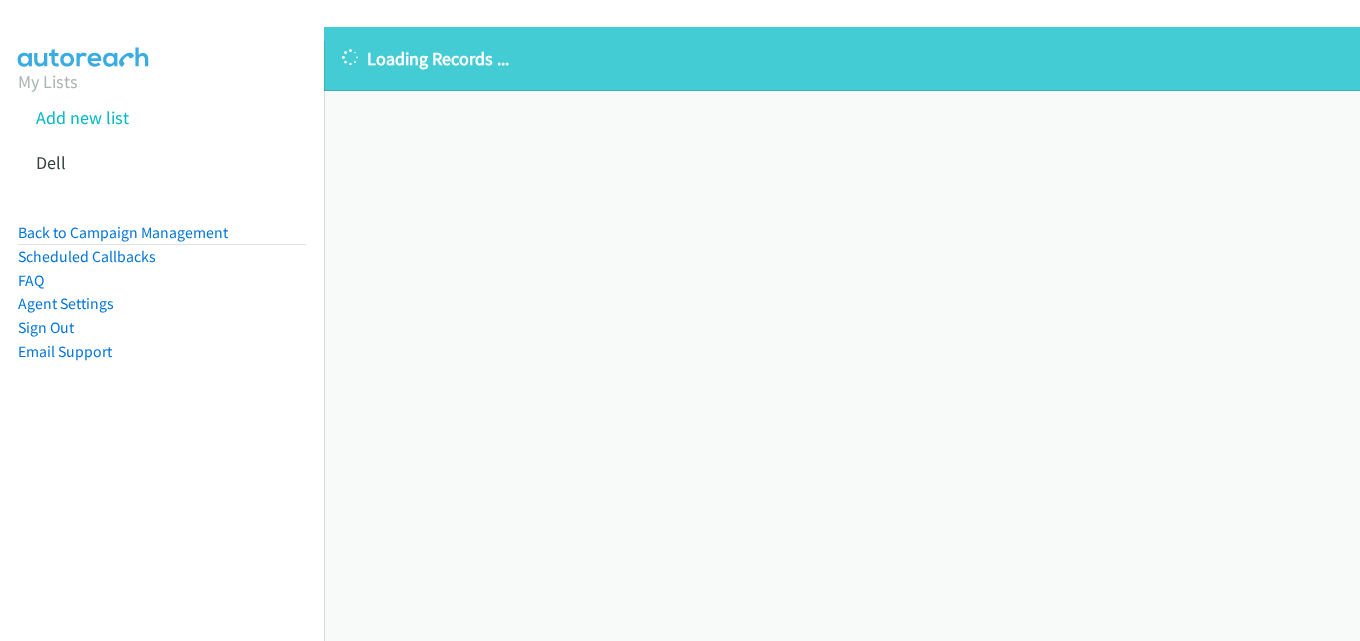 scroll, scrollTop: 0, scrollLeft: 0, axis: both 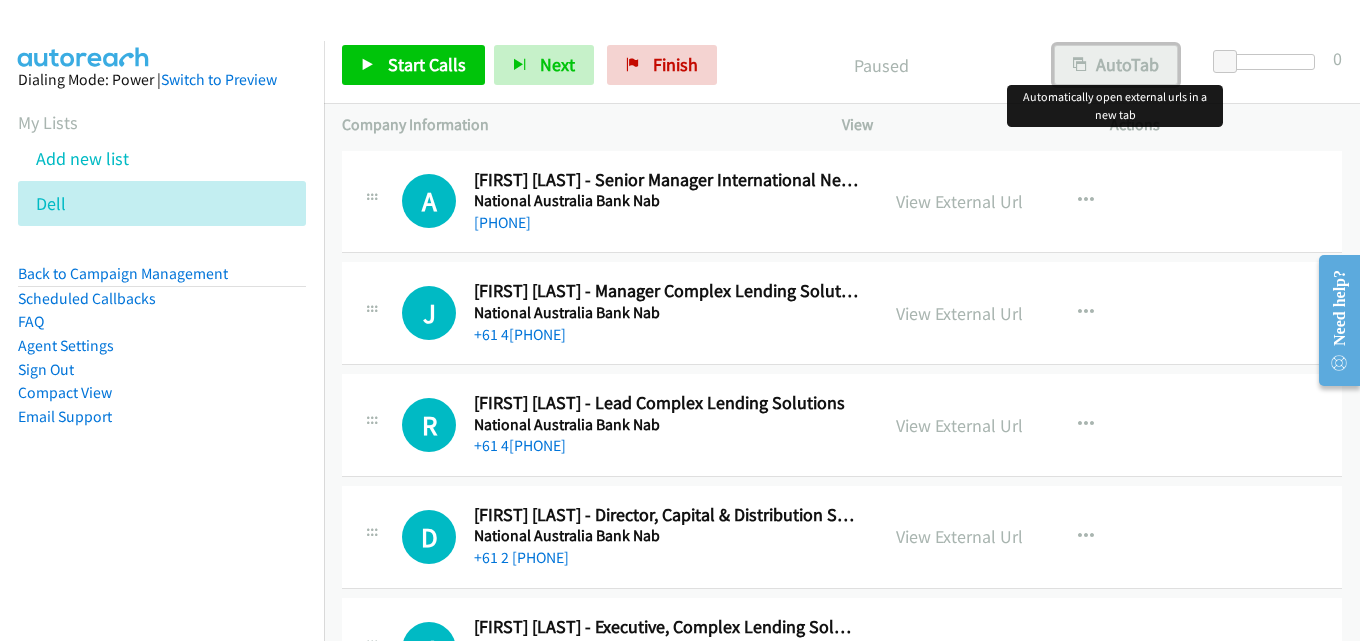 click on "AutoTab" at bounding box center [1116, 65] 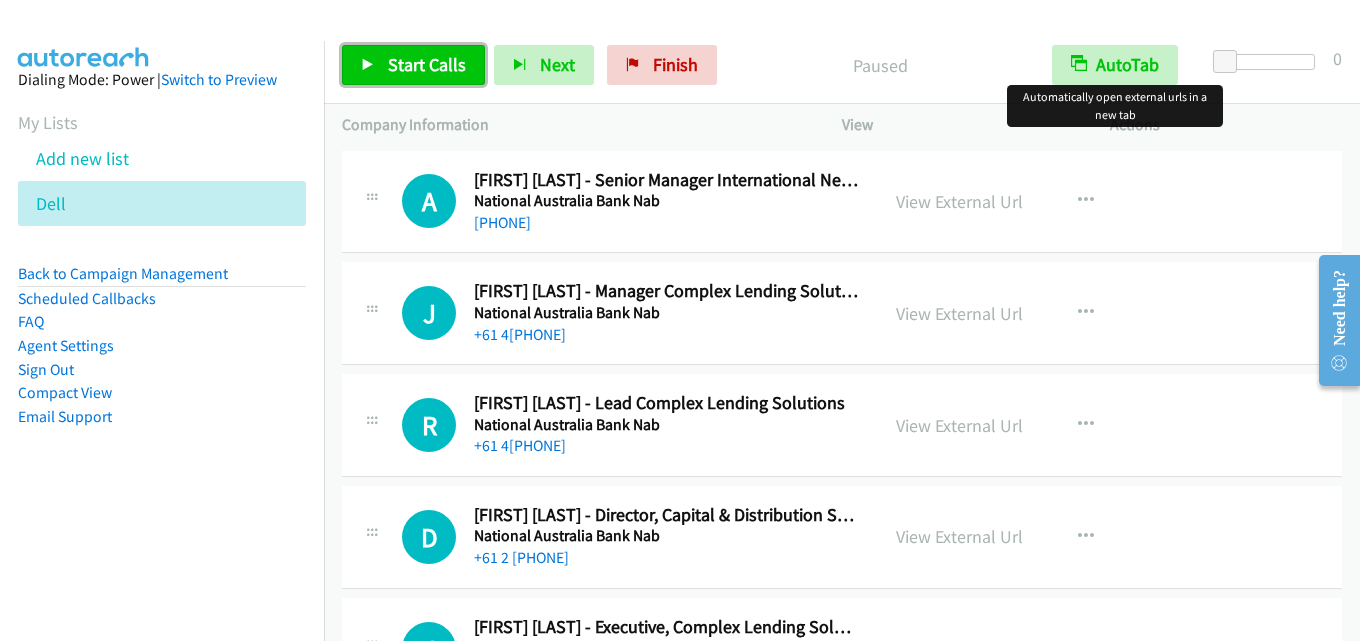 click on "Start Calls" at bounding box center [427, 64] 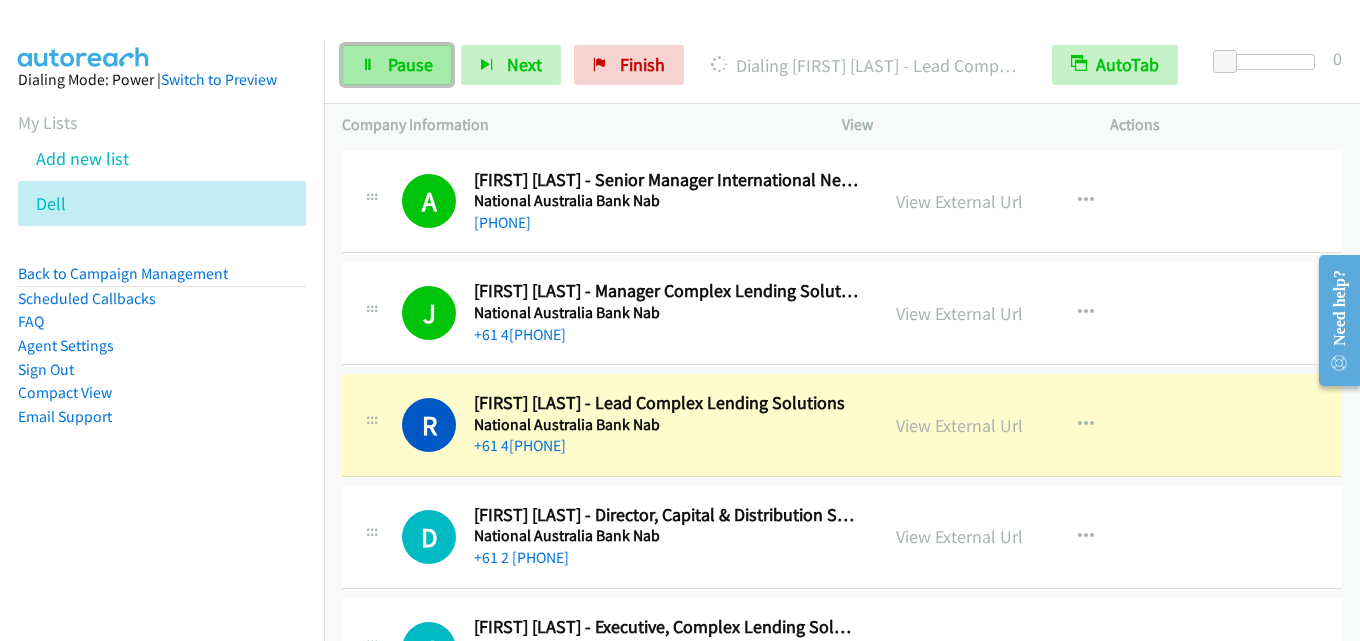 click on "Pause" at bounding box center [410, 64] 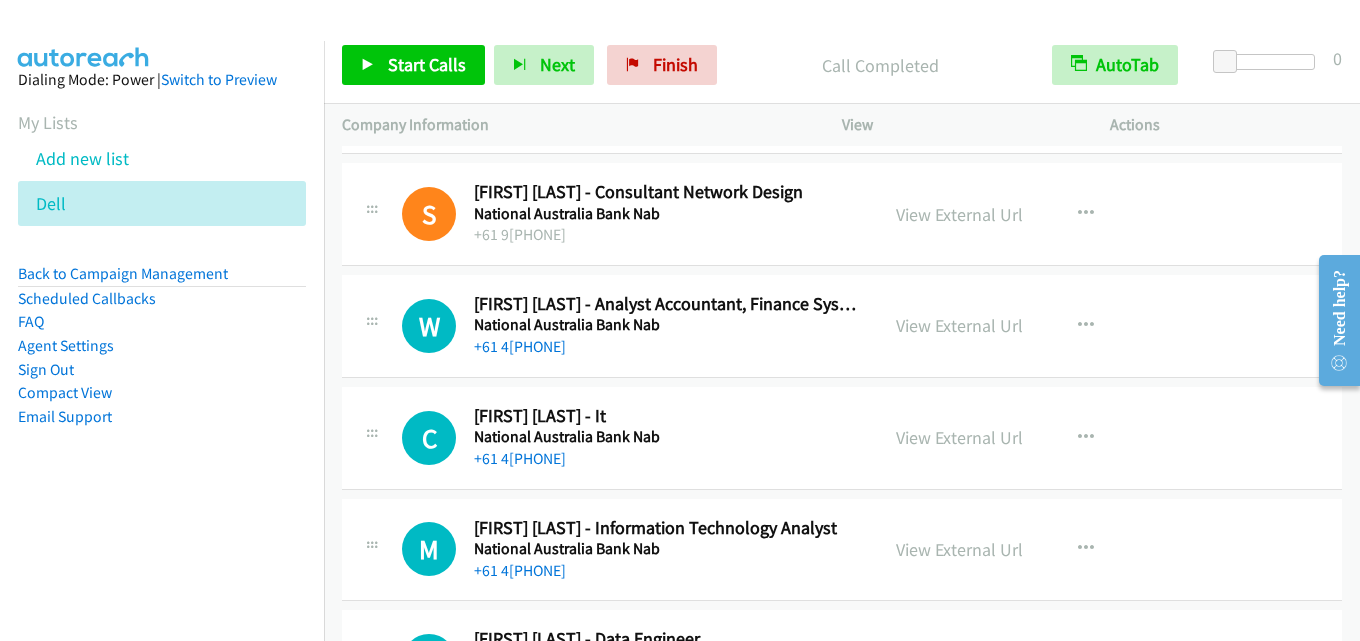 scroll, scrollTop: 2100, scrollLeft: 0, axis: vertical 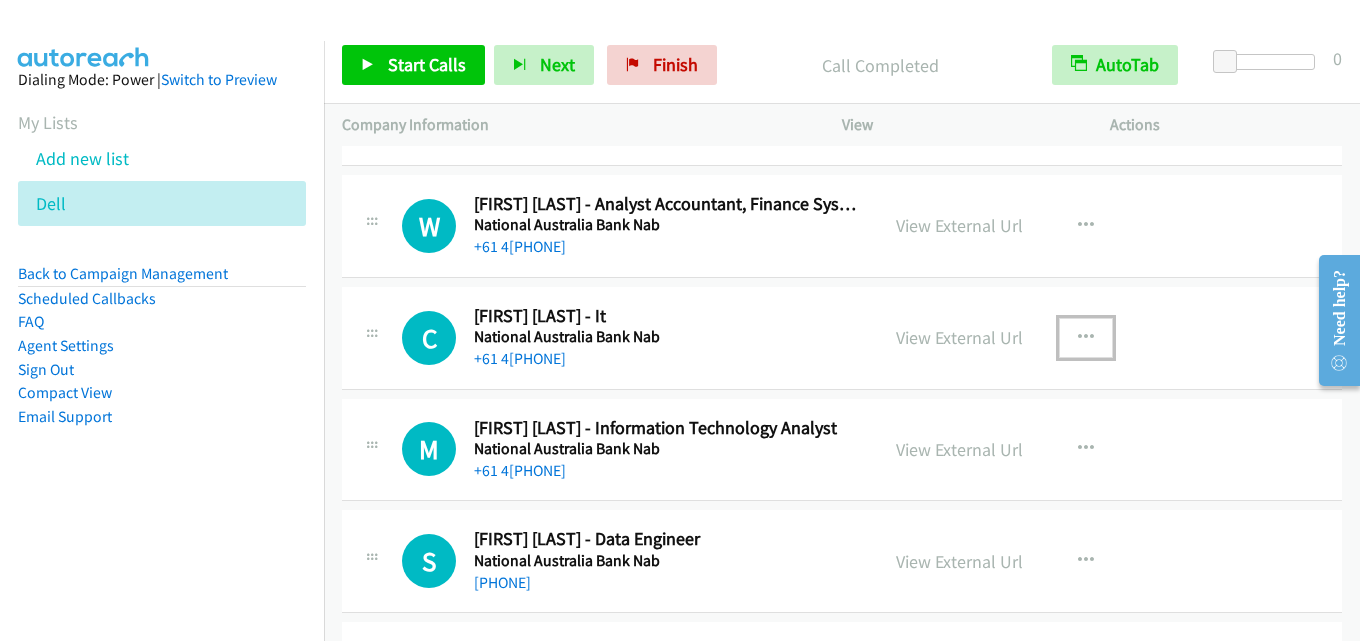 click at bounding box center [1086, 338] 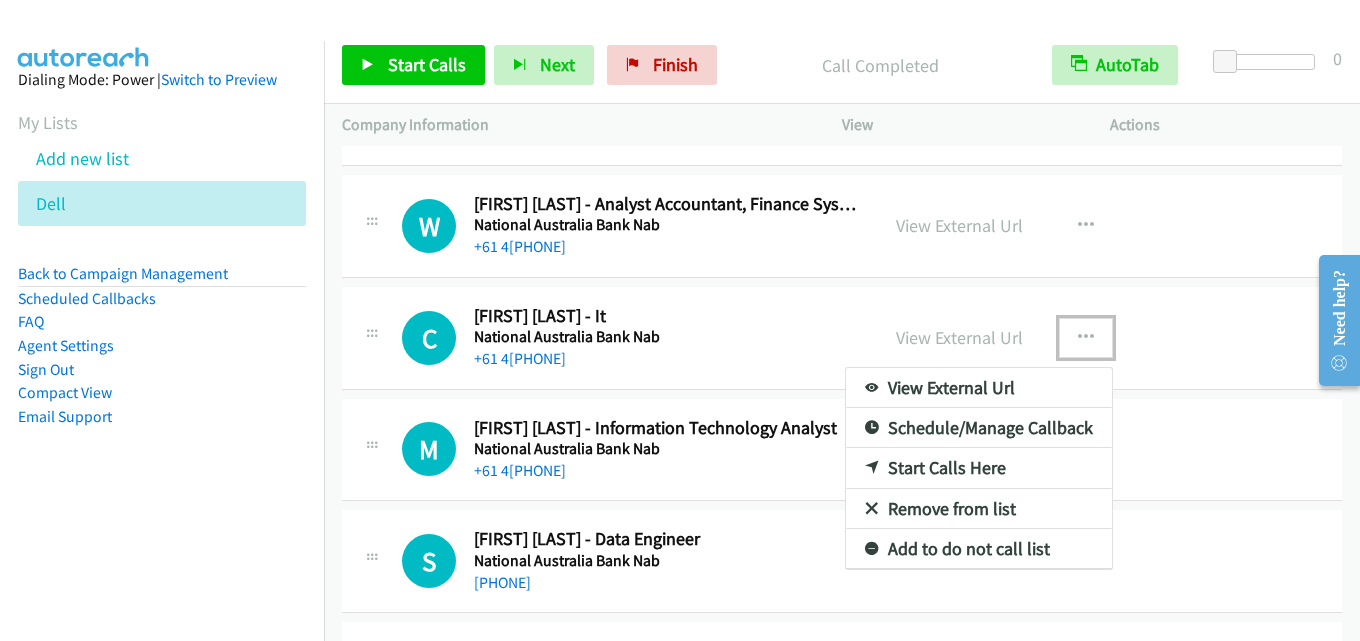 click on "Start Calls Here" at bounding box center [979, 468] 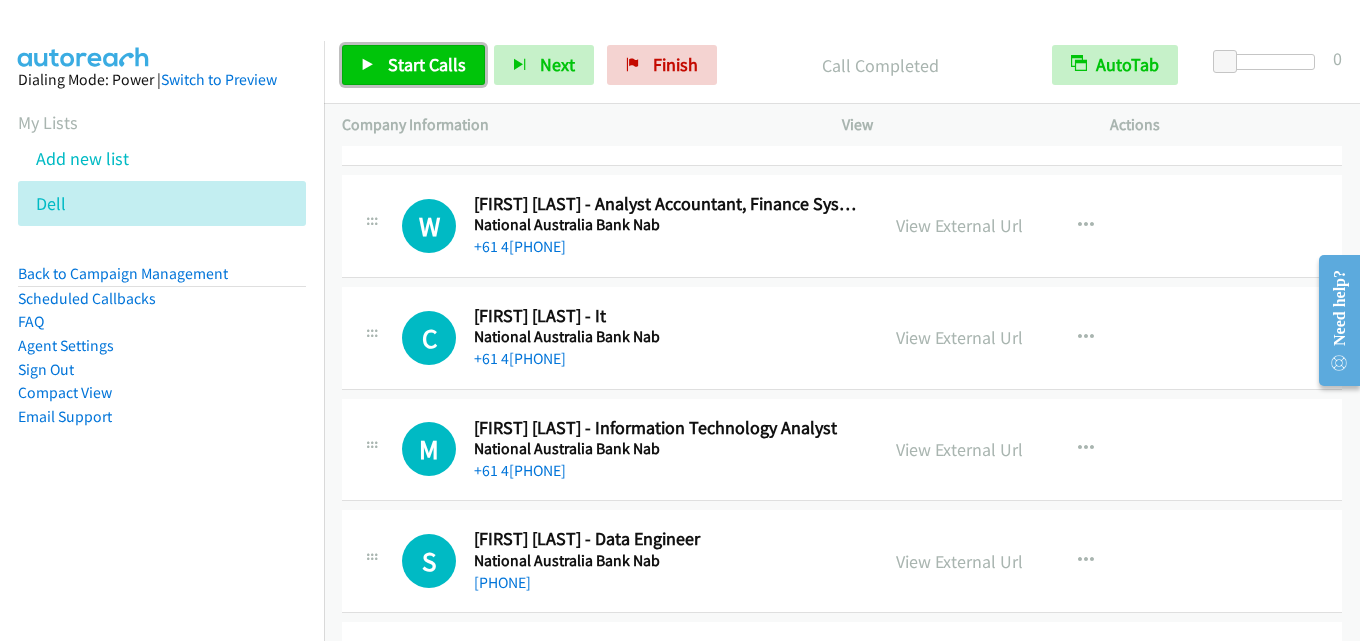 click on "Start Calls" at bounding box center [427, 64] 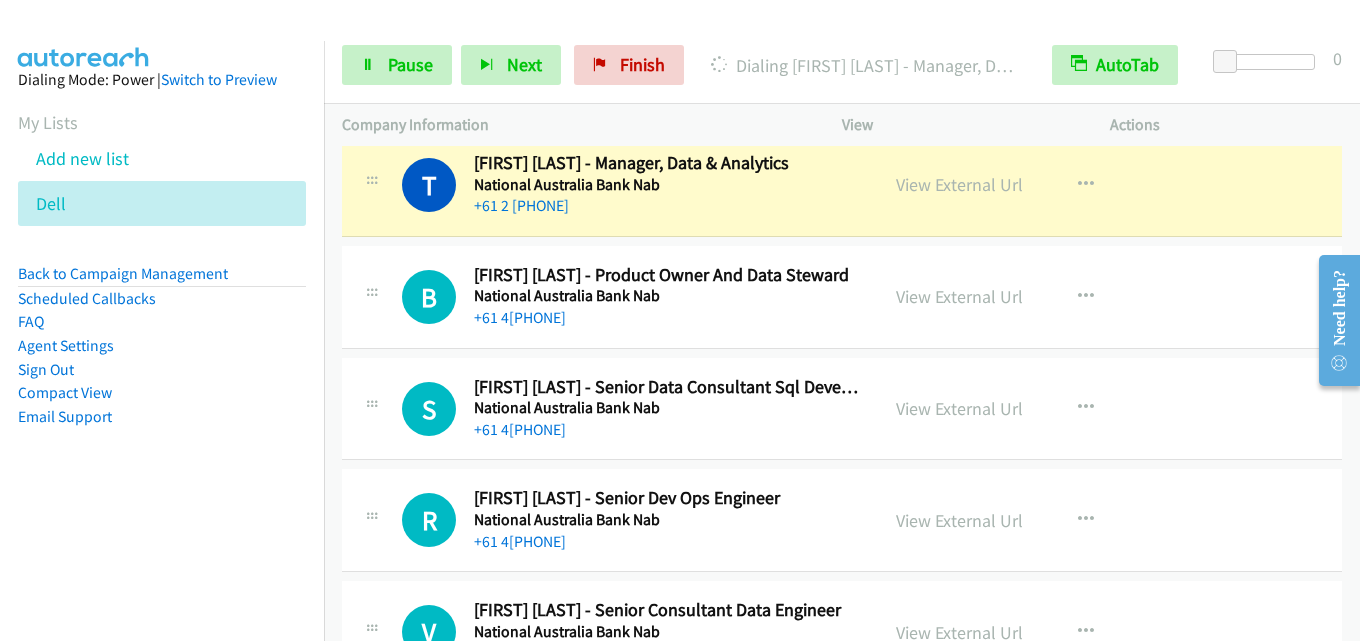 scroll, scrollTop: 2600, scrollLeft: 0, axis: vertical 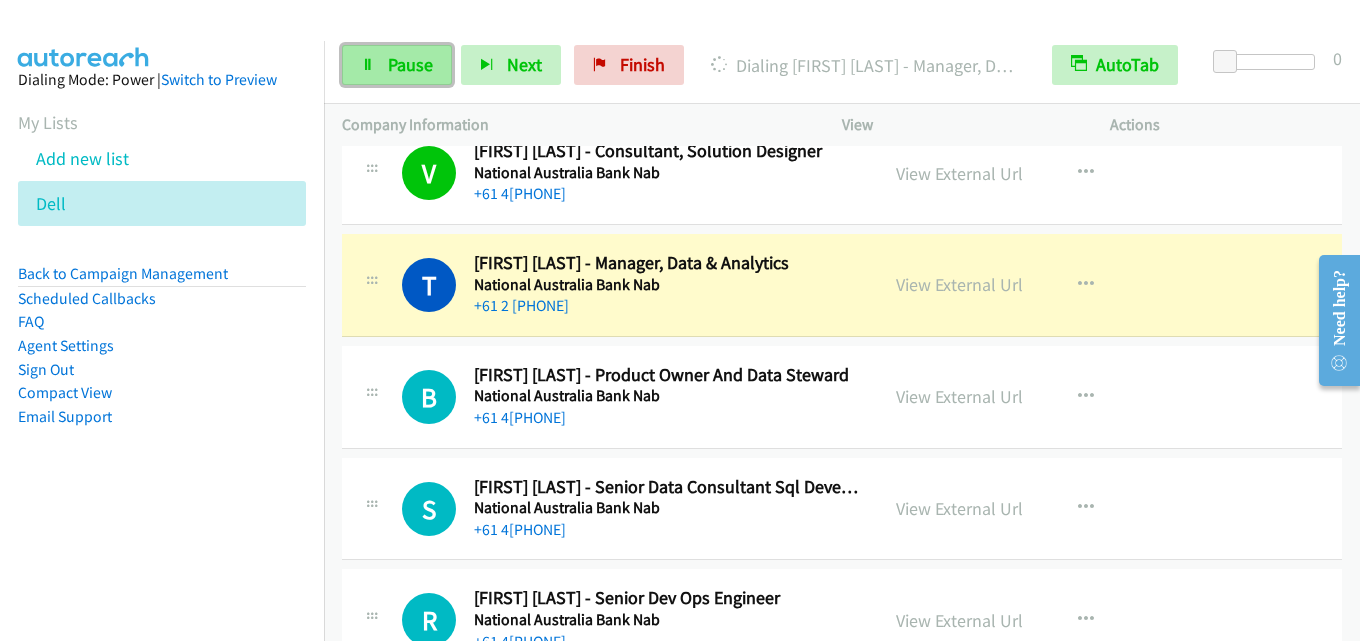 click on "Pause" at bounding box center (410, 64) 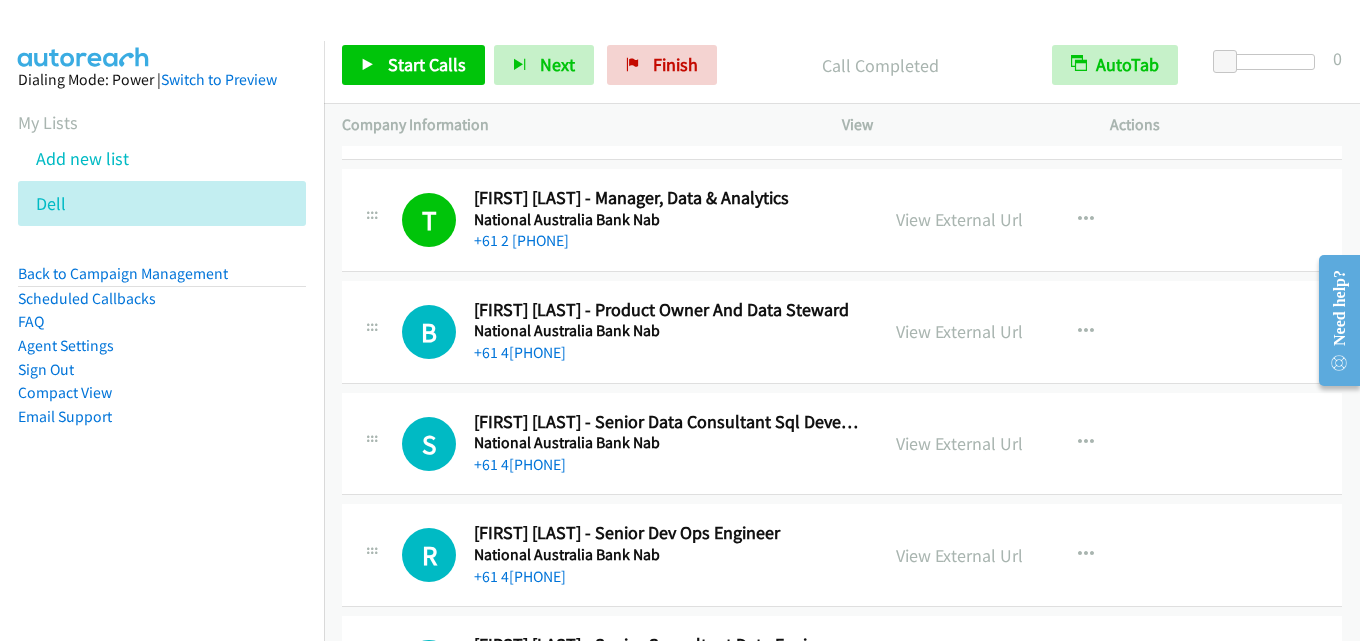 scroll, scrollTop: 2700, scrollLeft: 0, axis: vertical 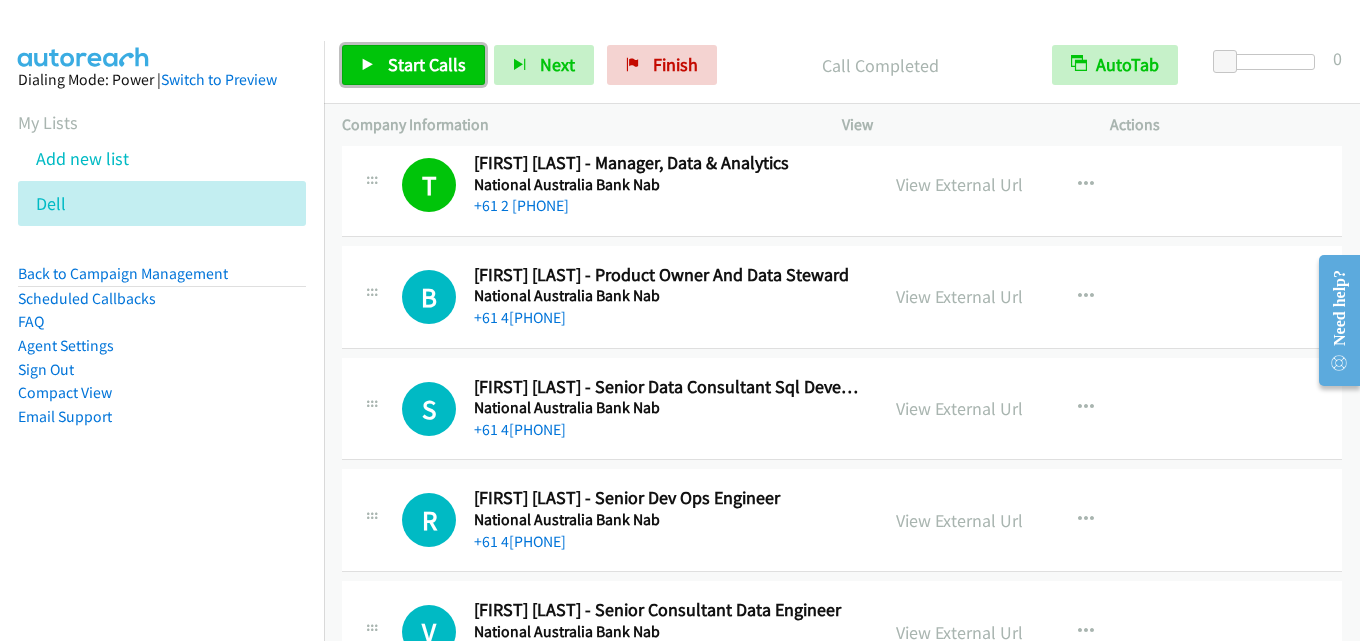 click on "Start Calls" at bounding box center (427, 64) 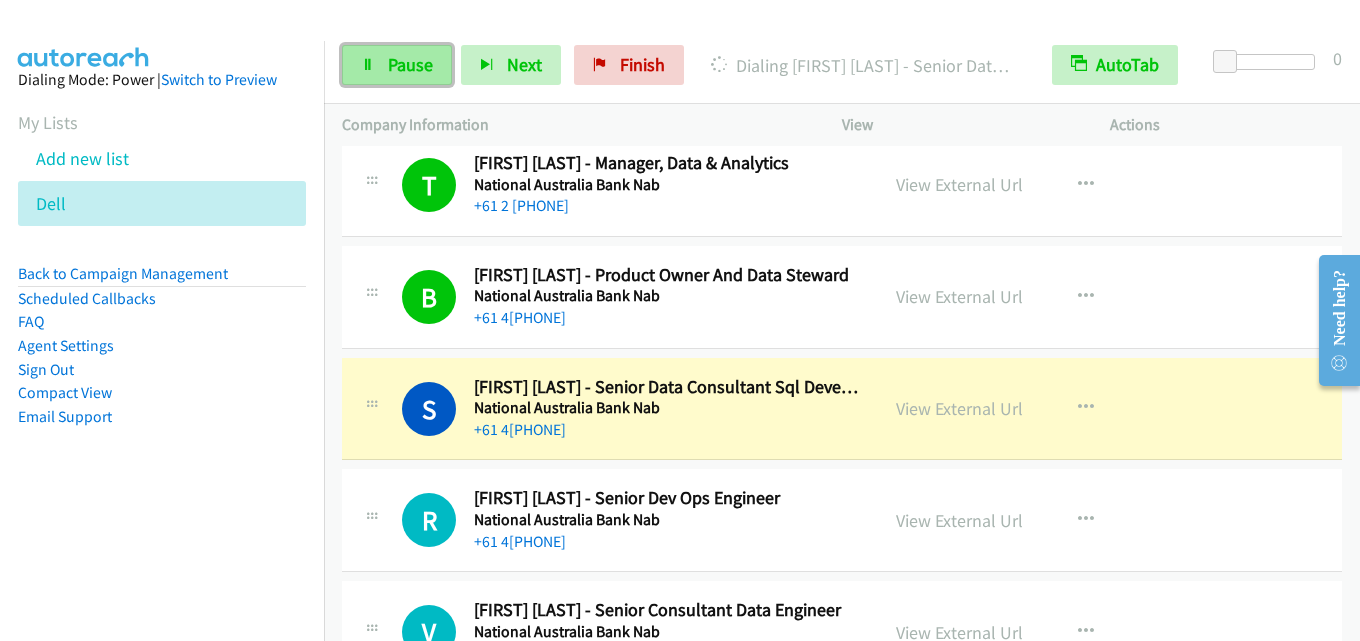 click on "Pause" at bounding box center (397, 65) 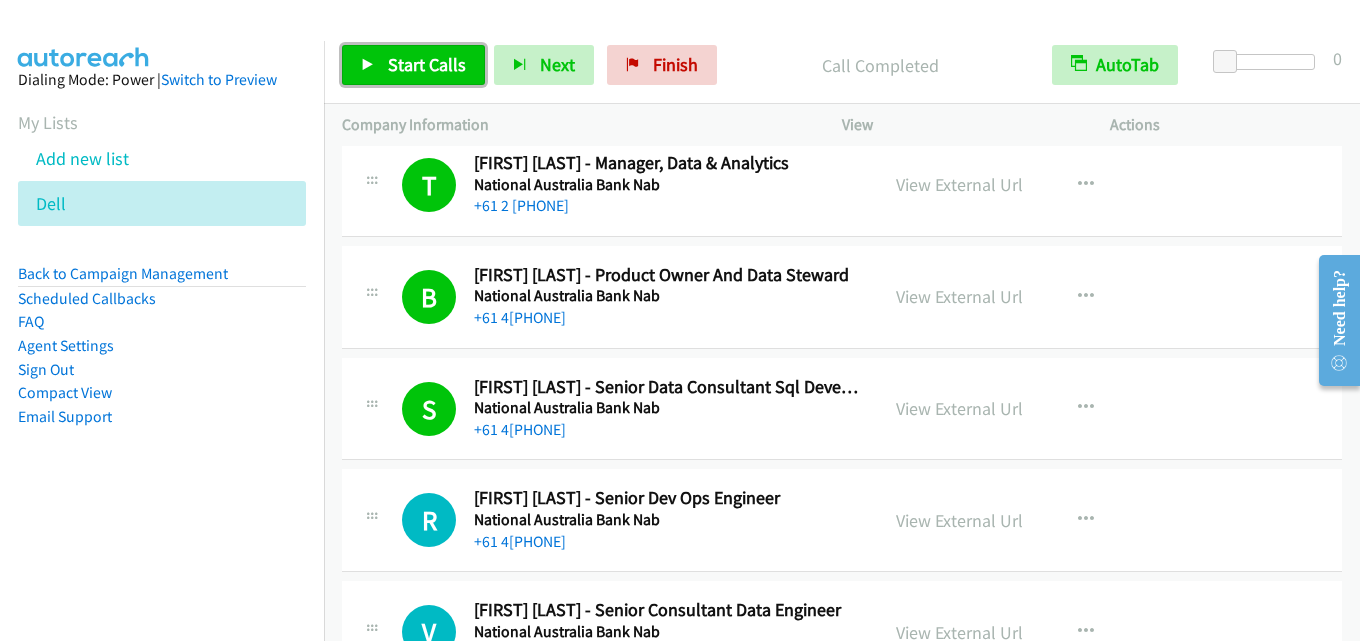 click on "Start Calls" at bounding box center (427, 64) 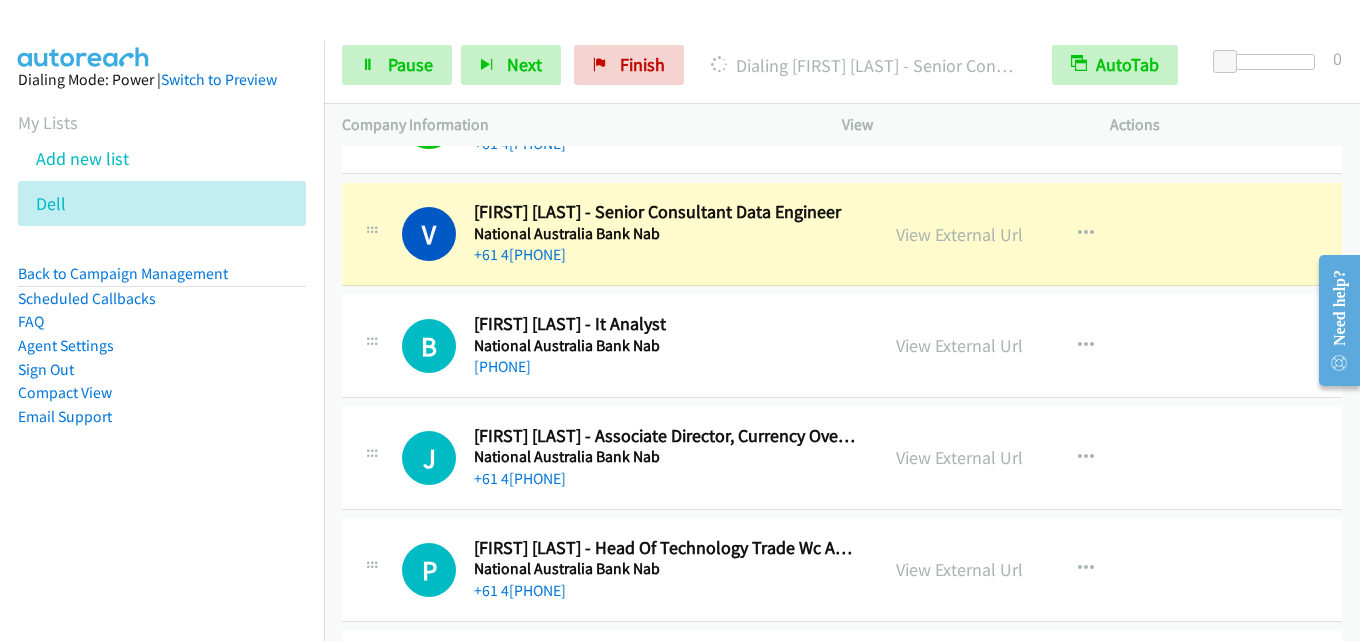 scroll, scrollTop: 3100, scrollLeft: 0, axis: vertical 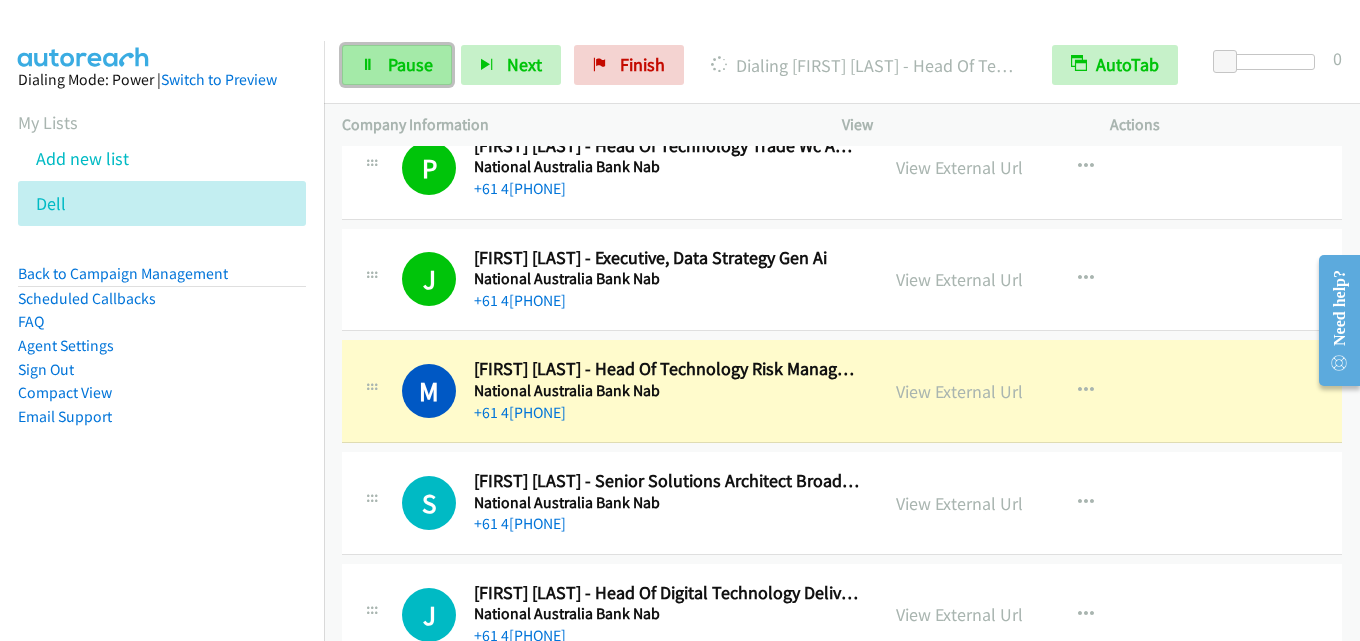 click on "Pause" at bounding box center (410, 64) 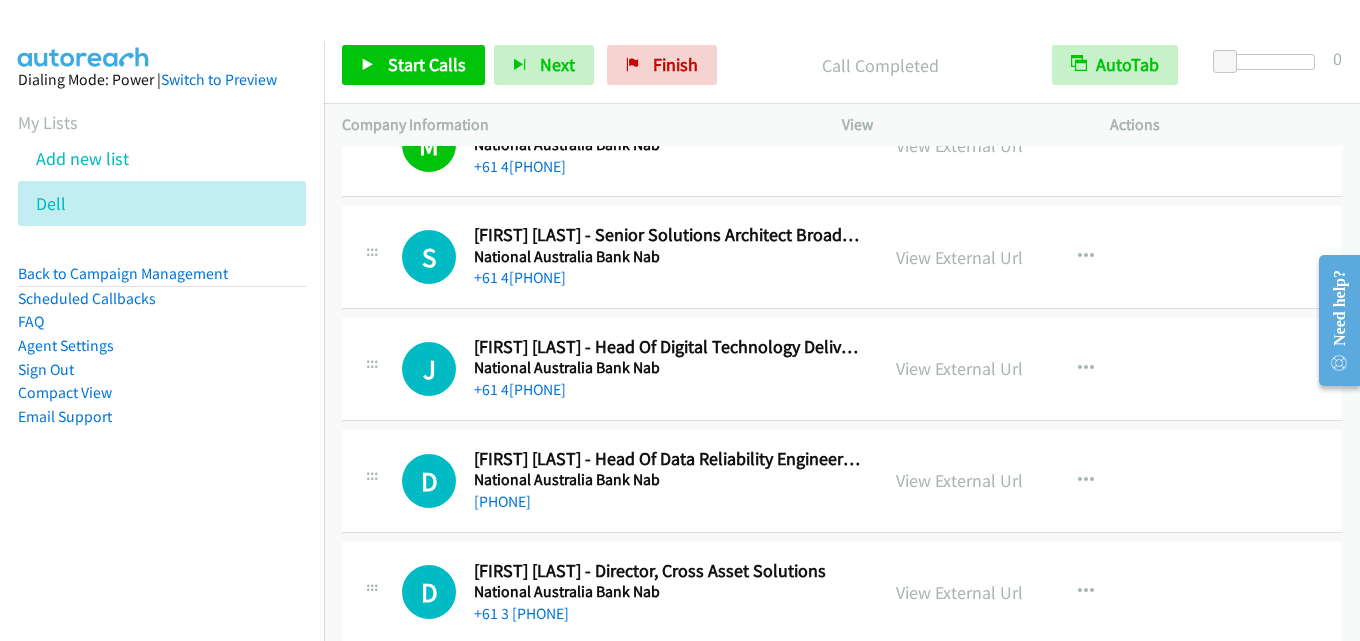 scroll, scrollTop: 3700, scrollLeft: 0, axis: vertical 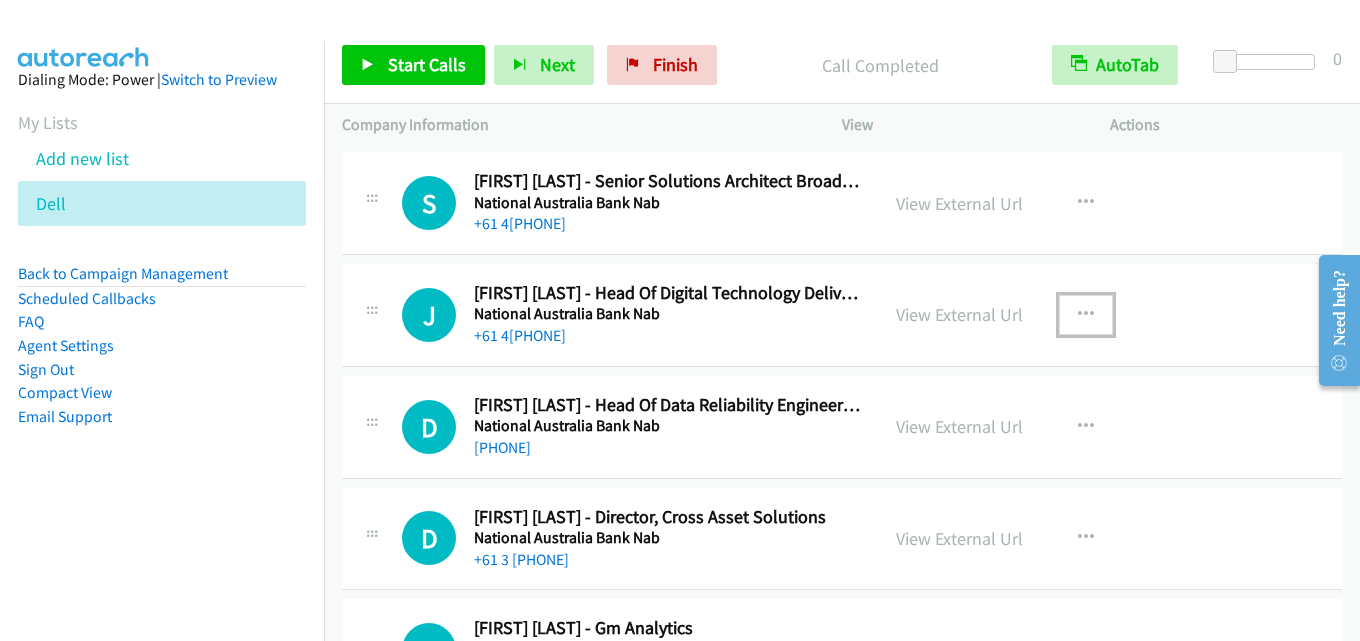 click at bounding box center [1086, 315] 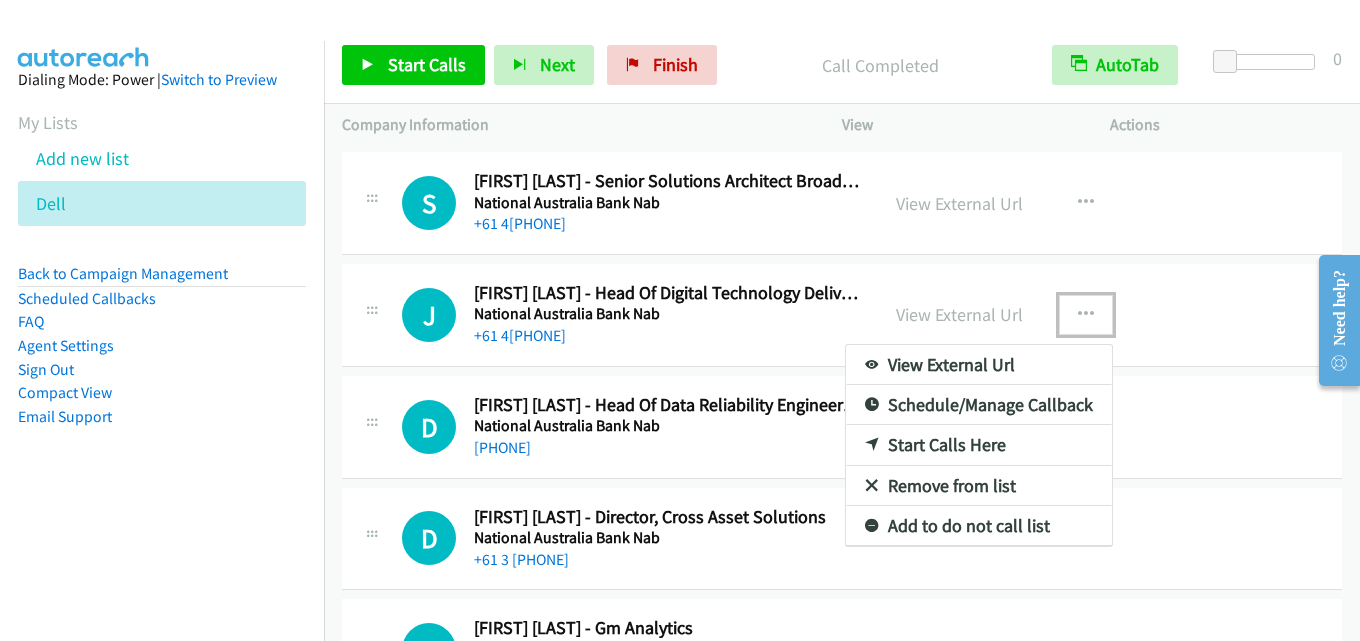 click on "Start Calls Here" at bounding box center [979, 445] 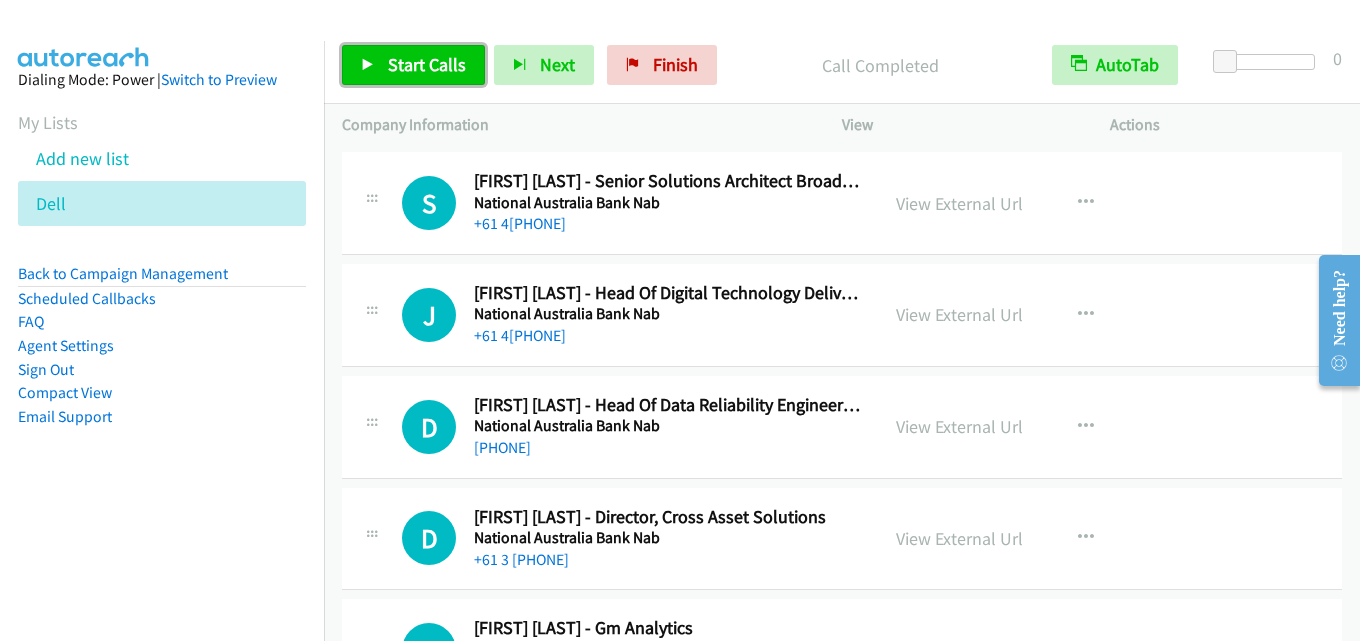click on "Start Calls" at bounding box center (427, 64) 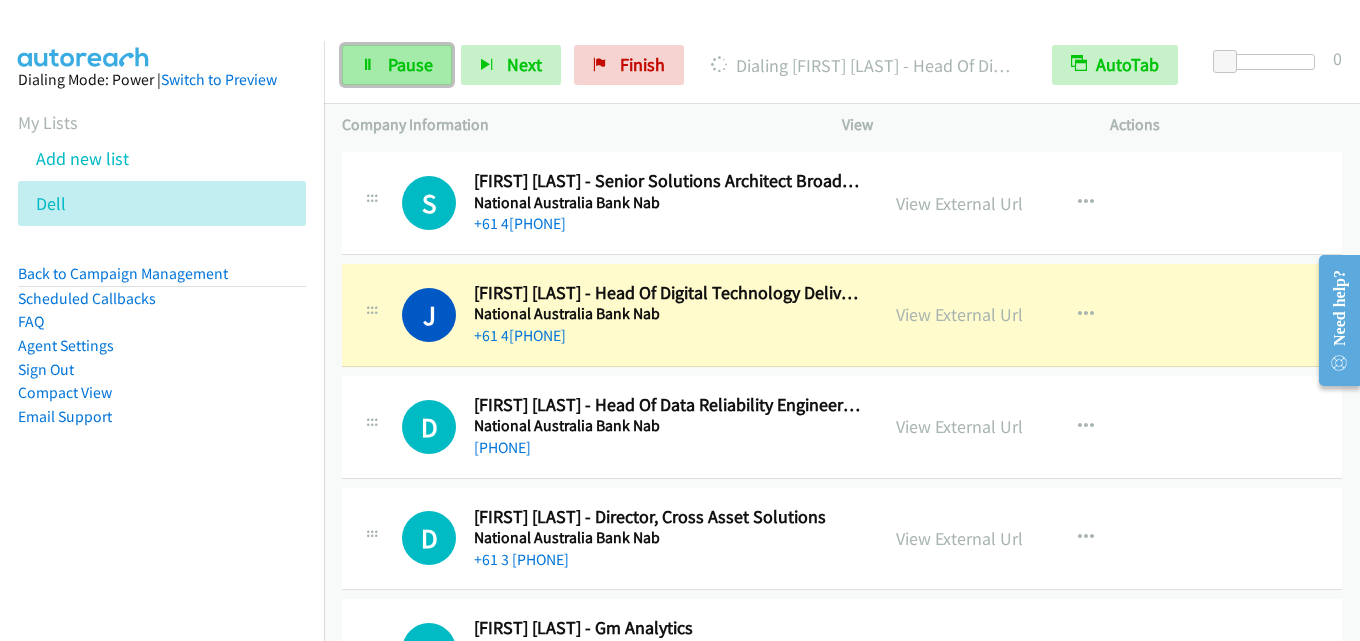 click on "Pause" at bounding box center (410, 64) 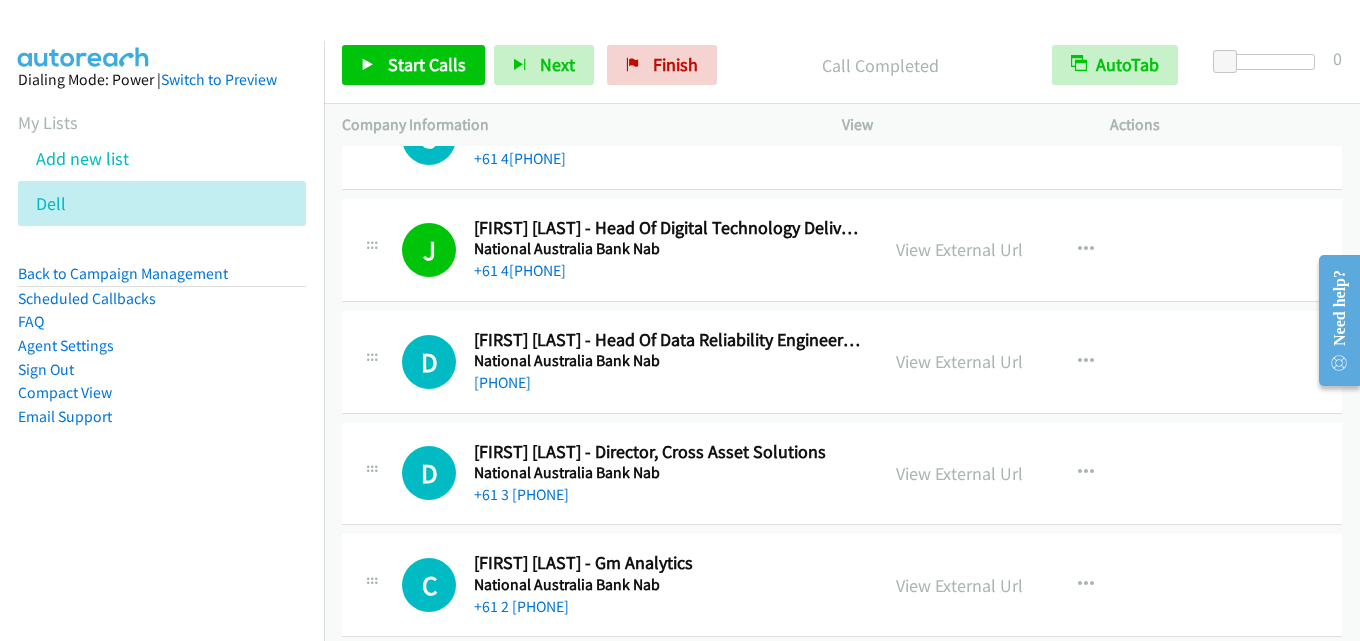 scroll, scrollTop: 3900, scrollLeft: 0, axis: vertical 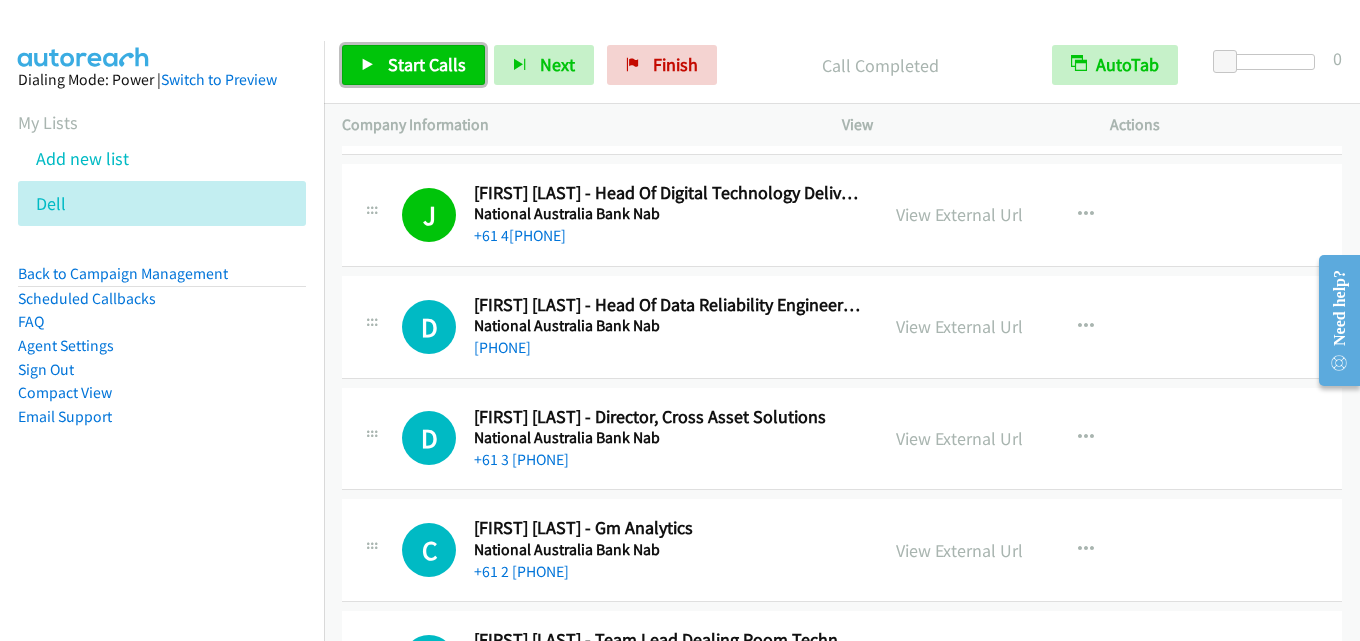 click on "Start Calls" at bounding box center [427, 64] 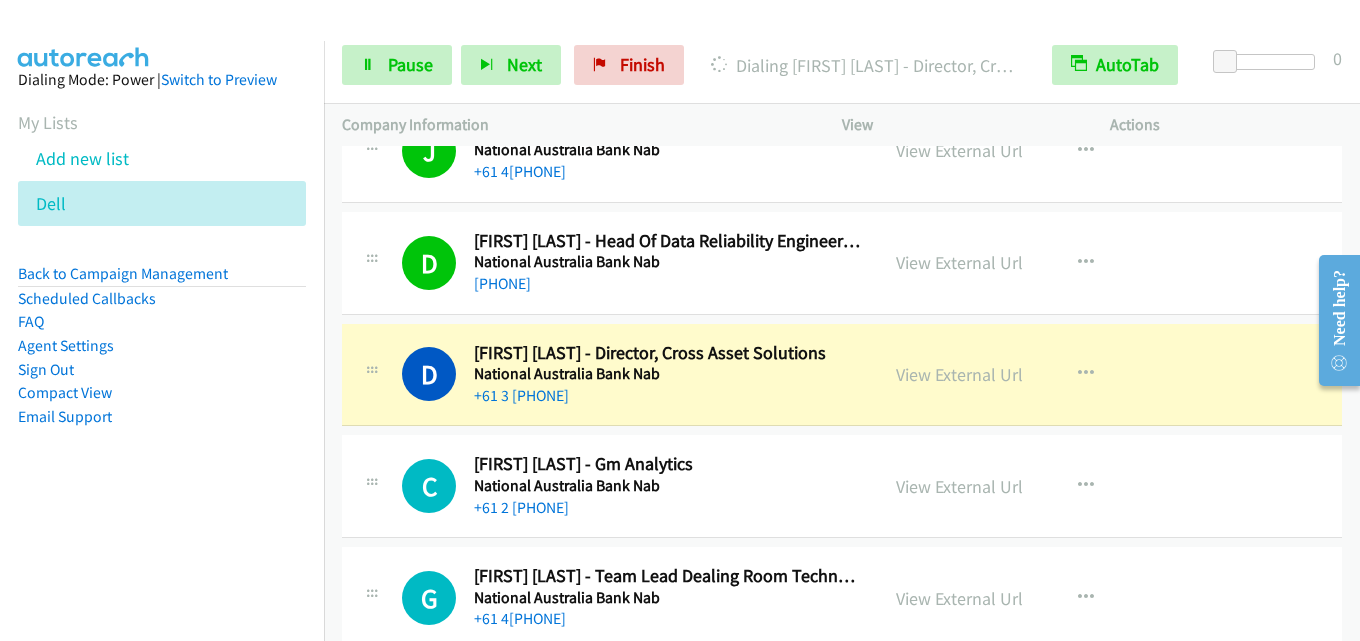 scroll, scrollTop: 4000, scrollLeft: 0, axis: vertical 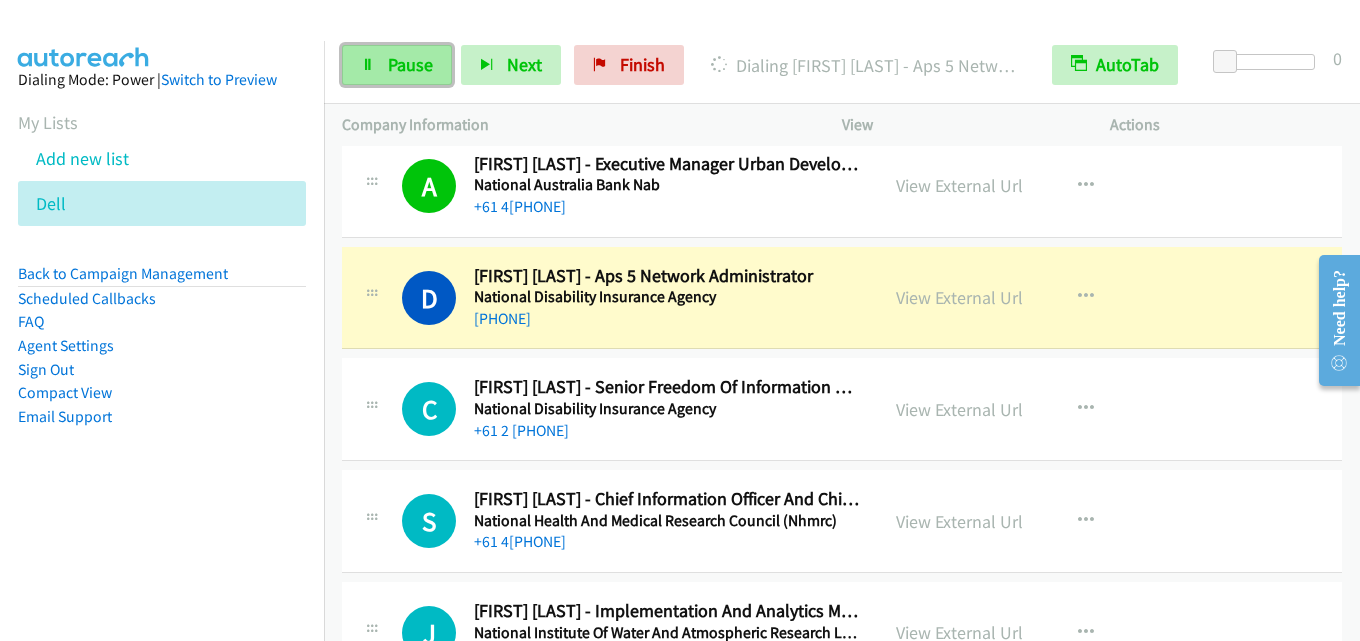 click on "Pause" at bounding box center [410, 64] 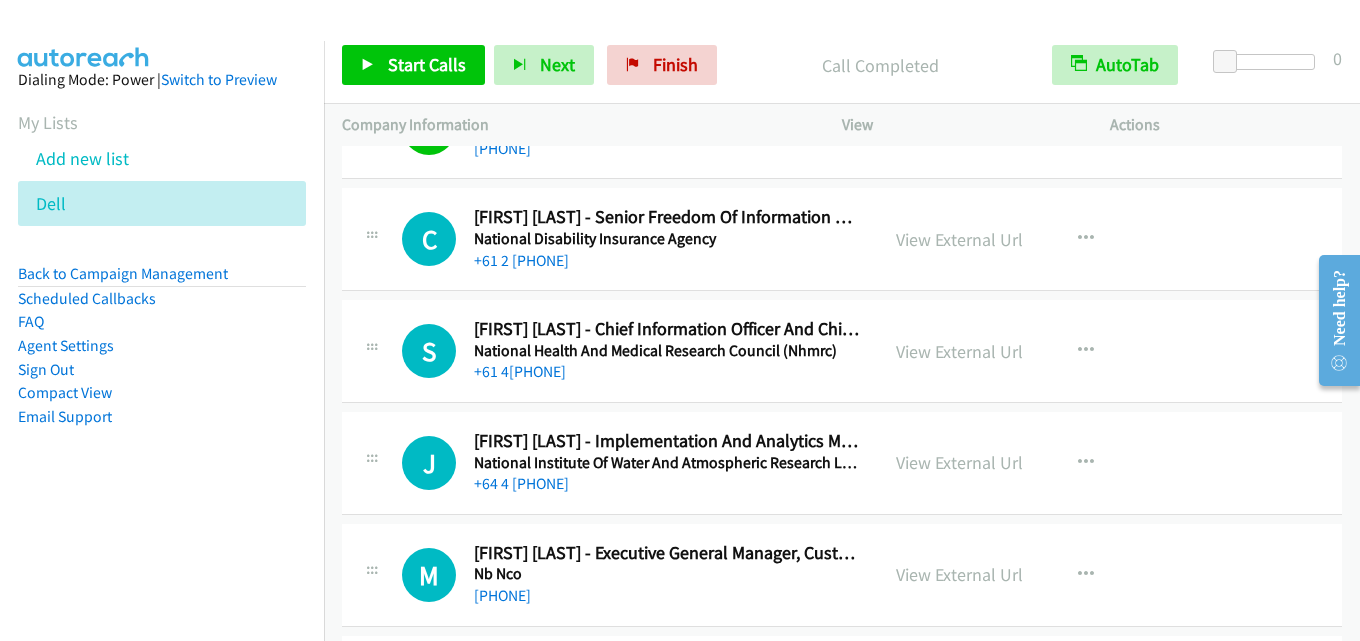 scroll, scrollTop: 4800, scrollLeft: 0, axis: vertical 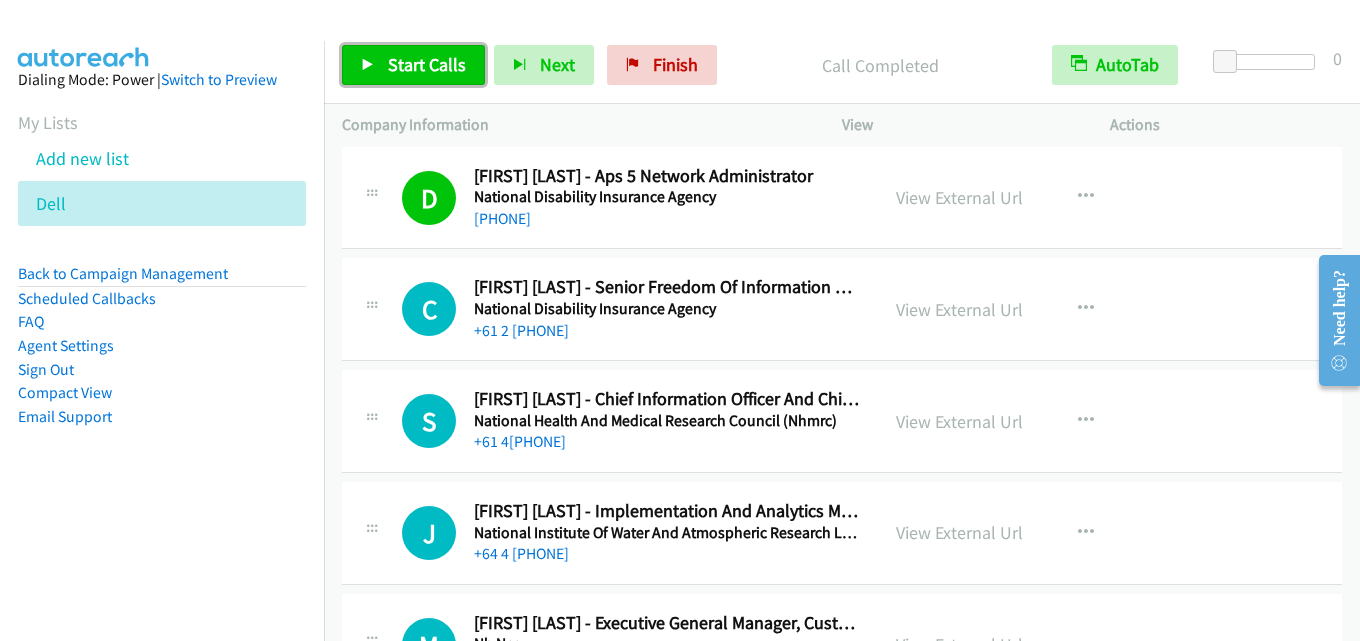 click on "Start Calls" at bounding box center [427, 64] 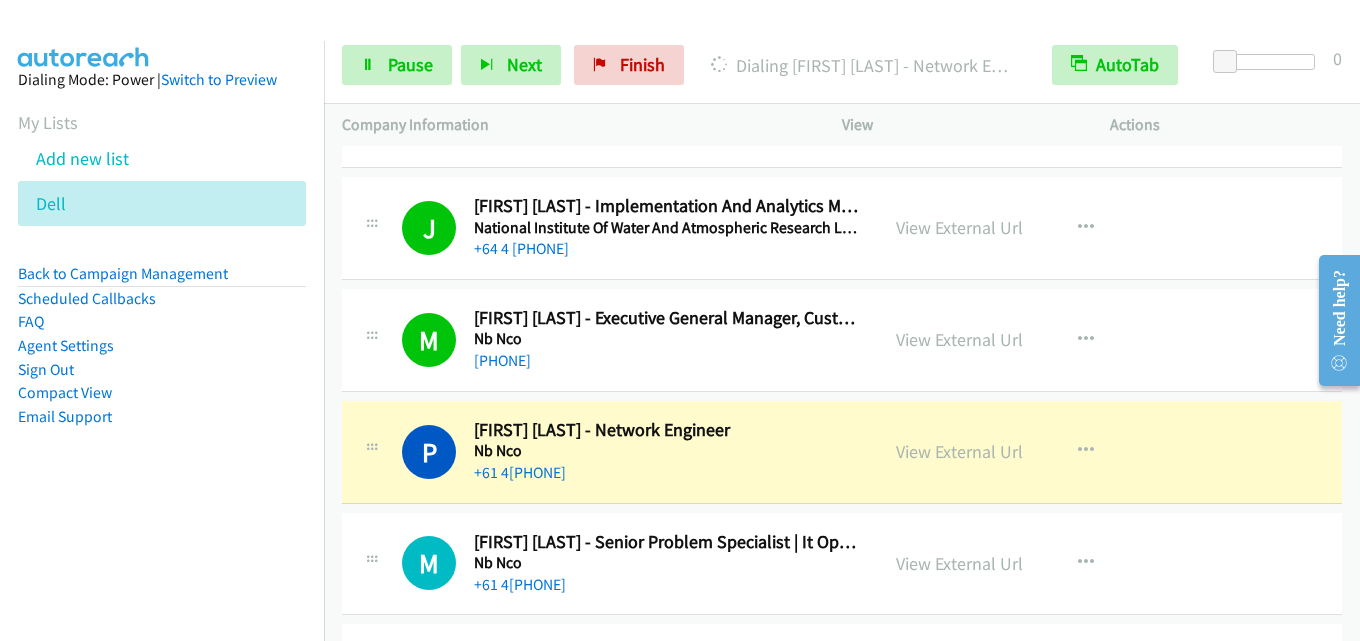 scroll, scrollTop: 5000, scrollLeft: 0, axis: vertical 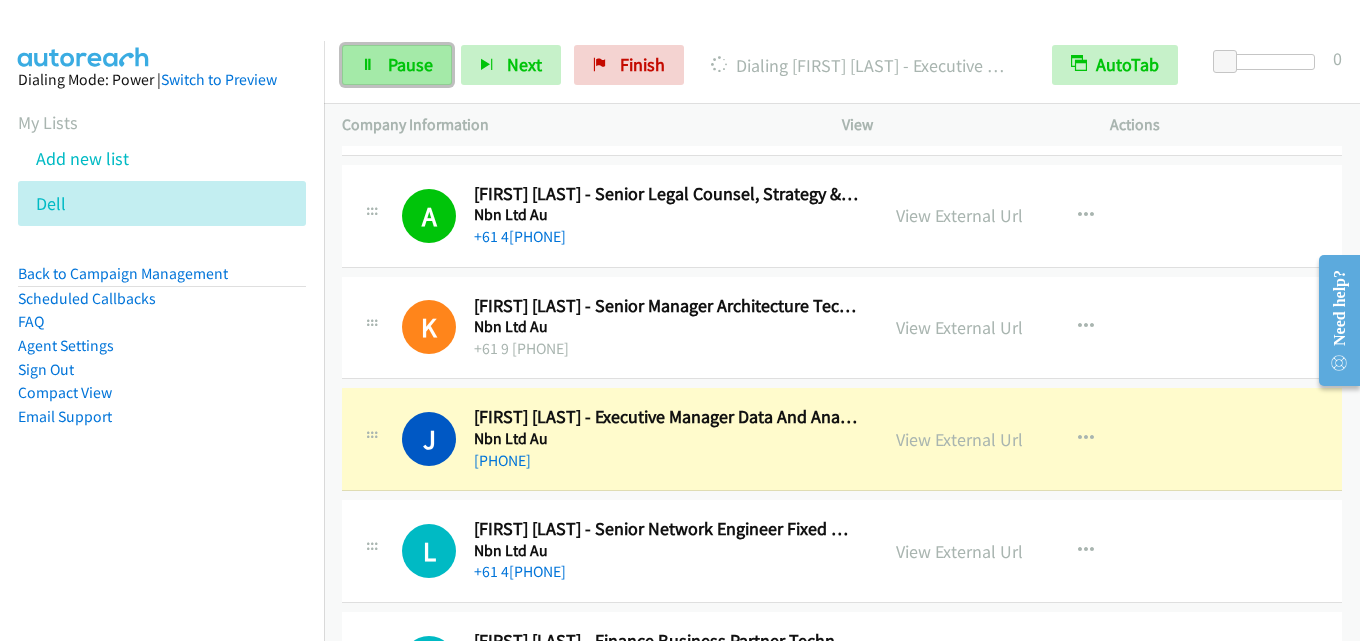click on "Pause" at bounding box center (410, 64) 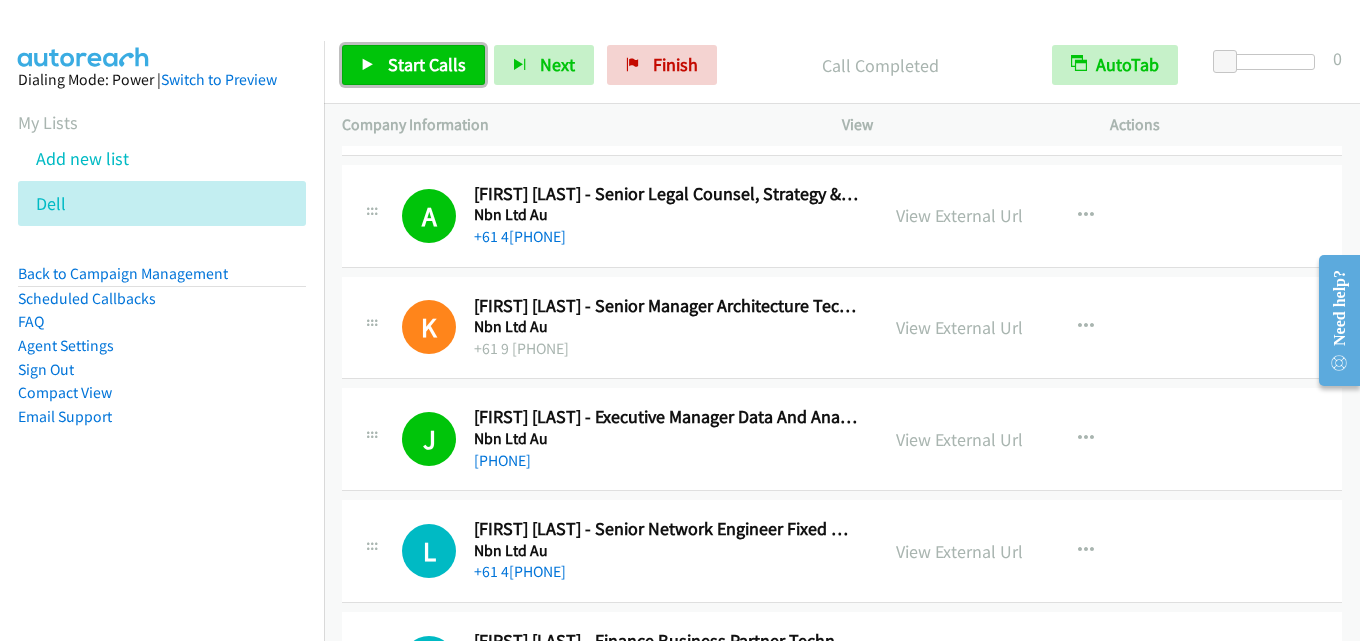click on "Start Calls" at bounding box center [427, 64] 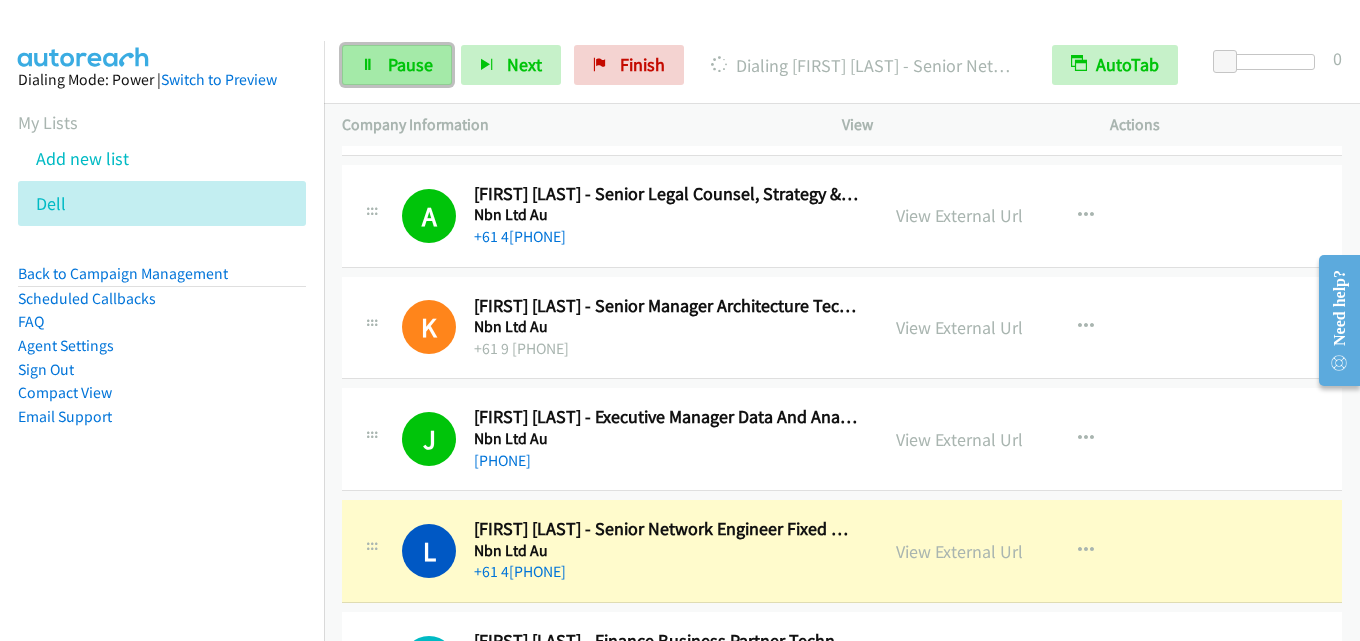 click on "Pause" at bounding box center [410, 64] 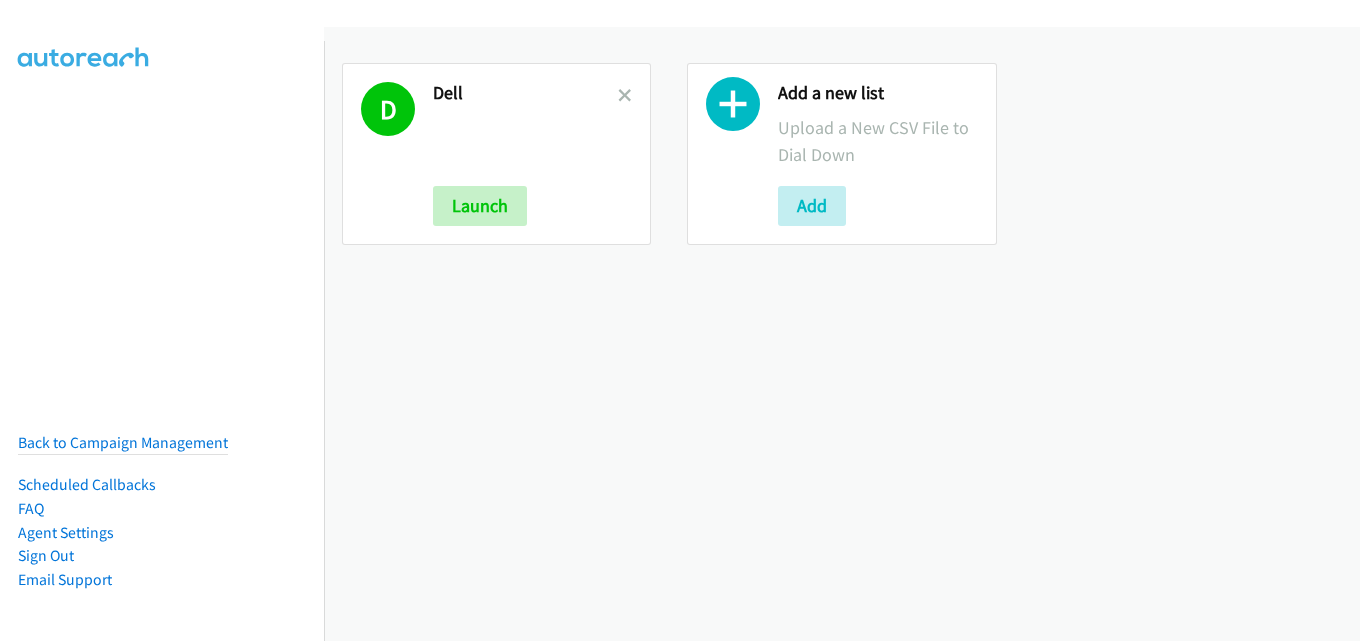 scroll, scrollTop: 0, scrollLeft: 0, axis: both 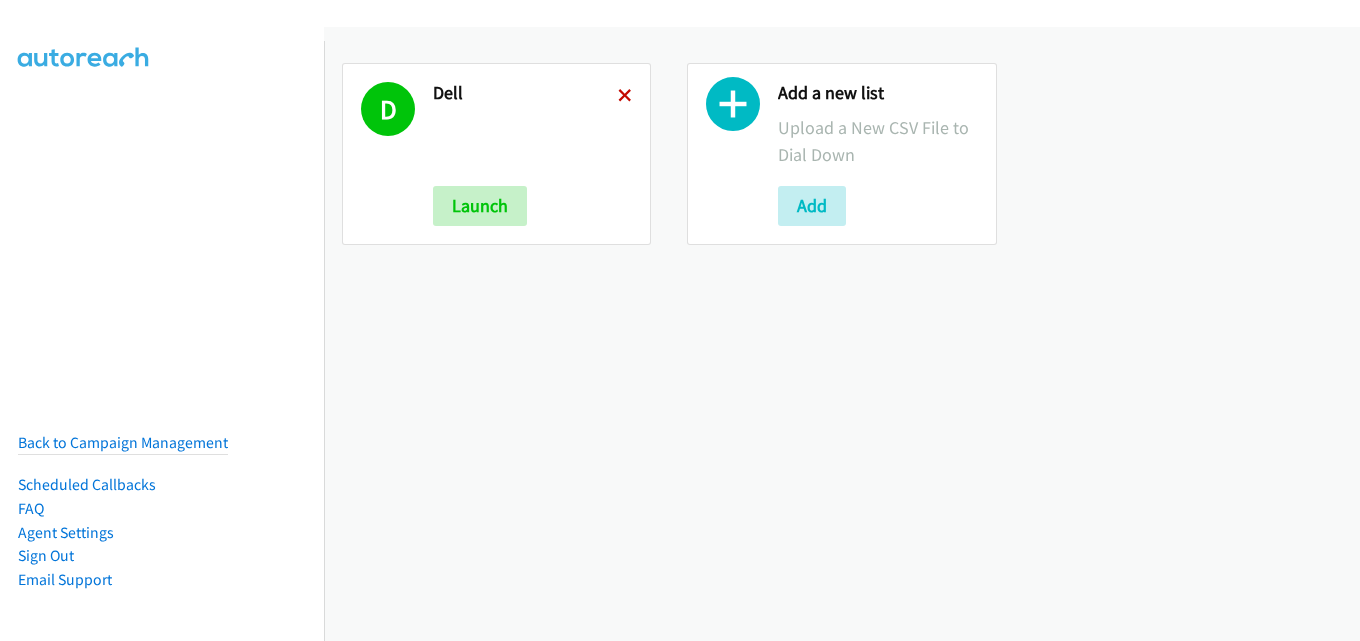 click at bounding box center [625, 97] 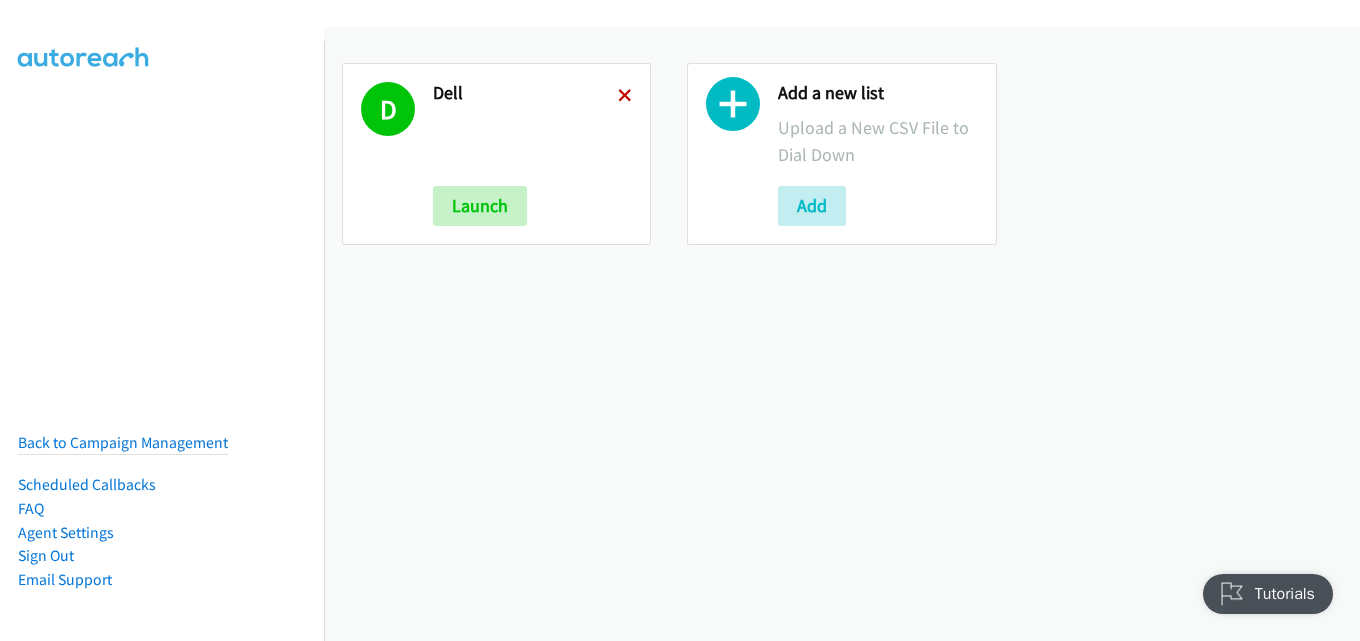 scroll, scrollTop: 0, scrollLeft: 0, axis: both 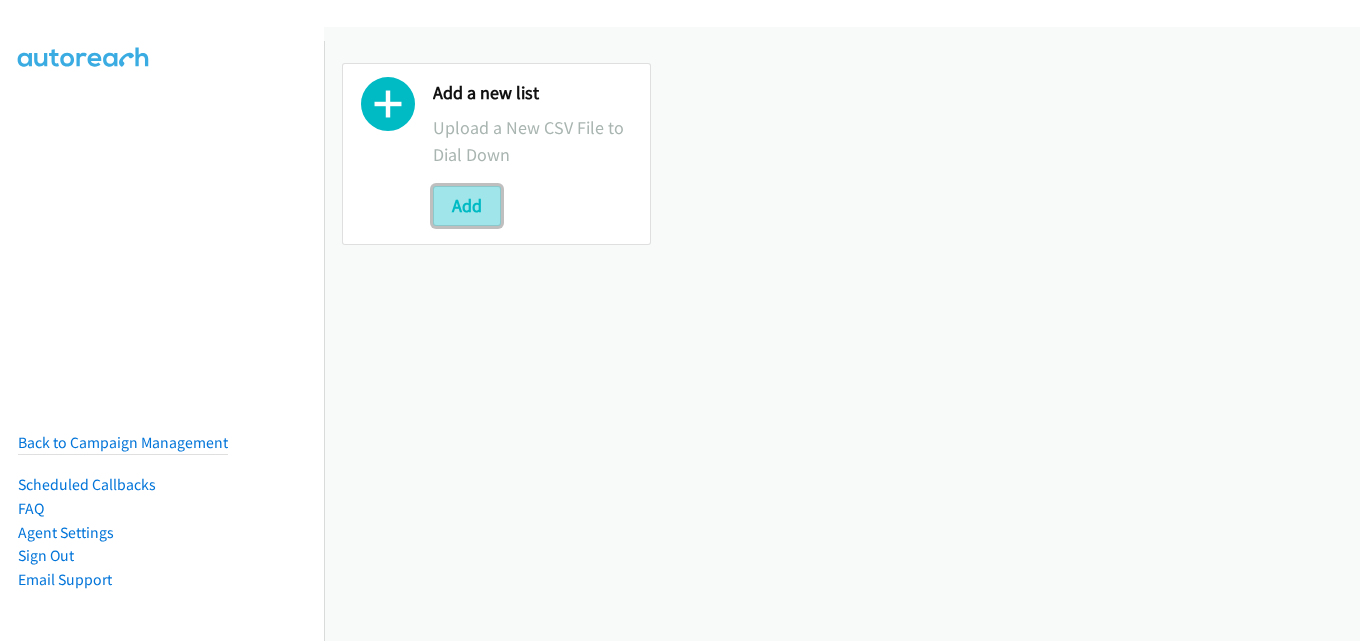 click on "Add" at bounding box center [467, 206] 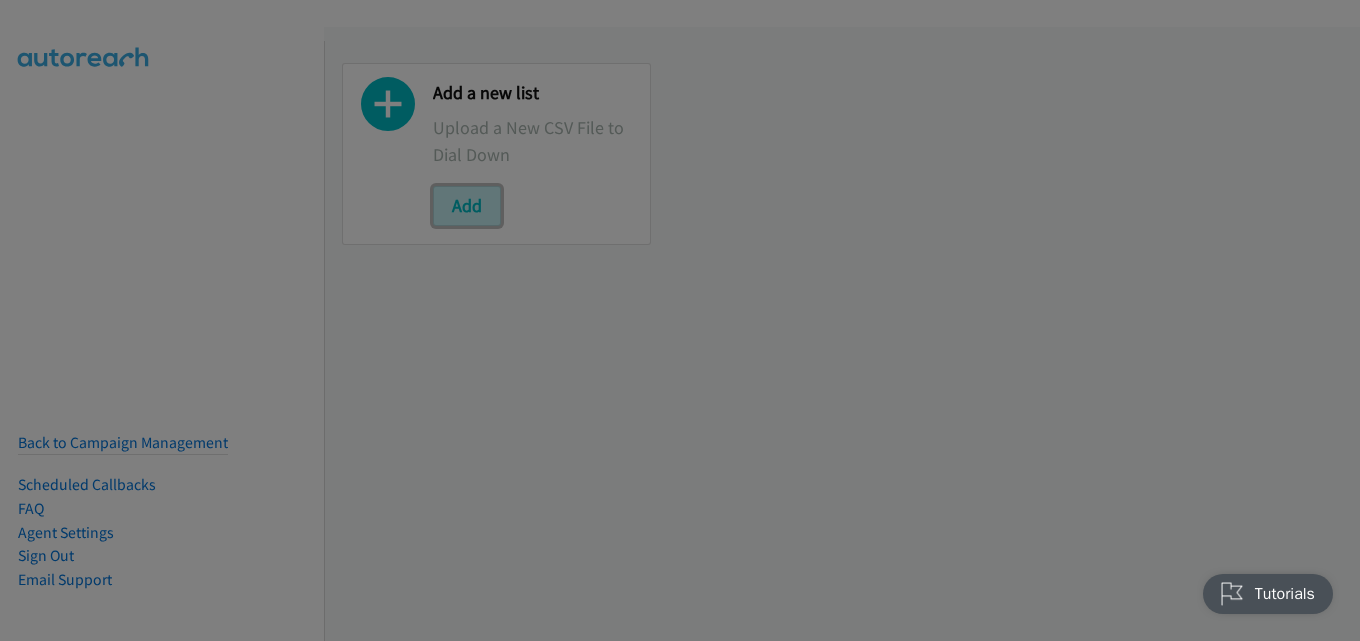scroll, scrollTop: 0, scrollLeft: 0, axis: both 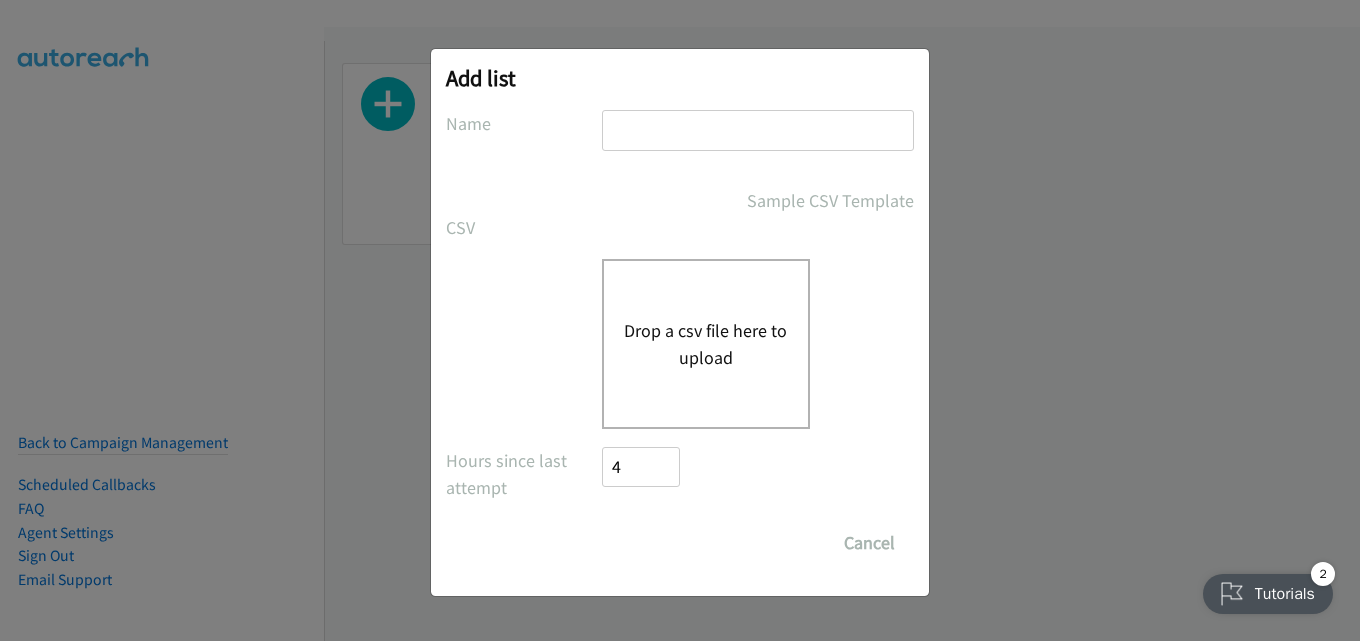click at bounding box center (758, 130) 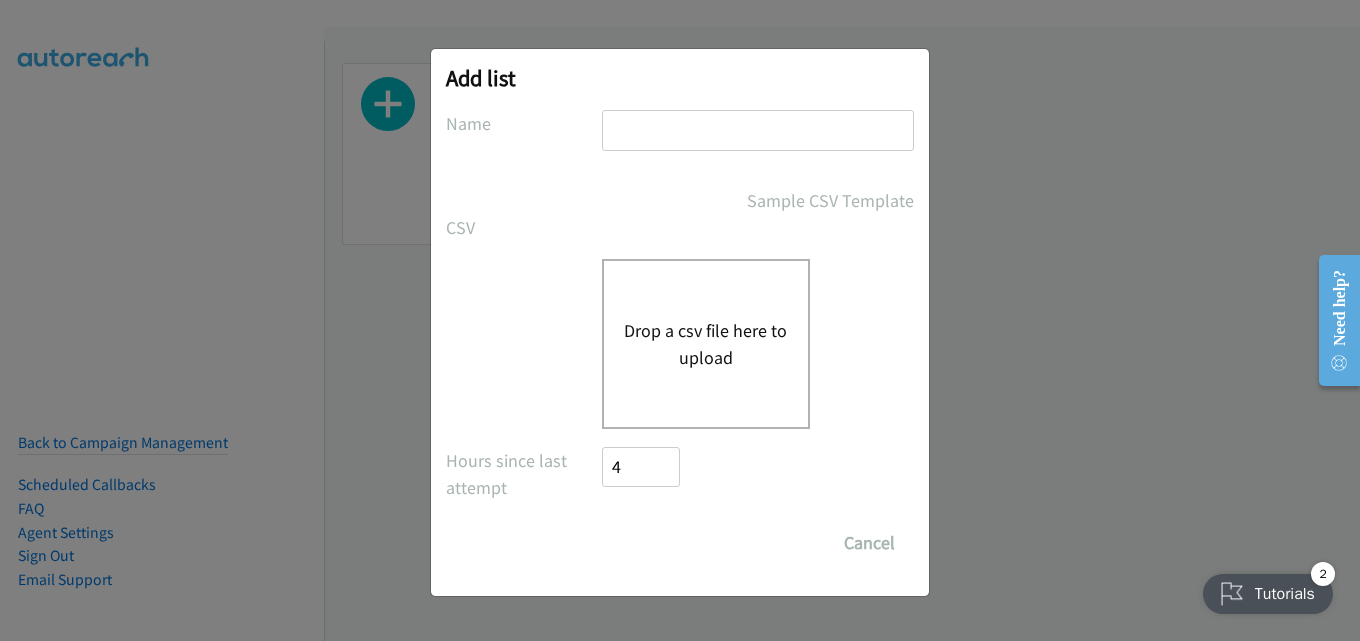type on "dell" 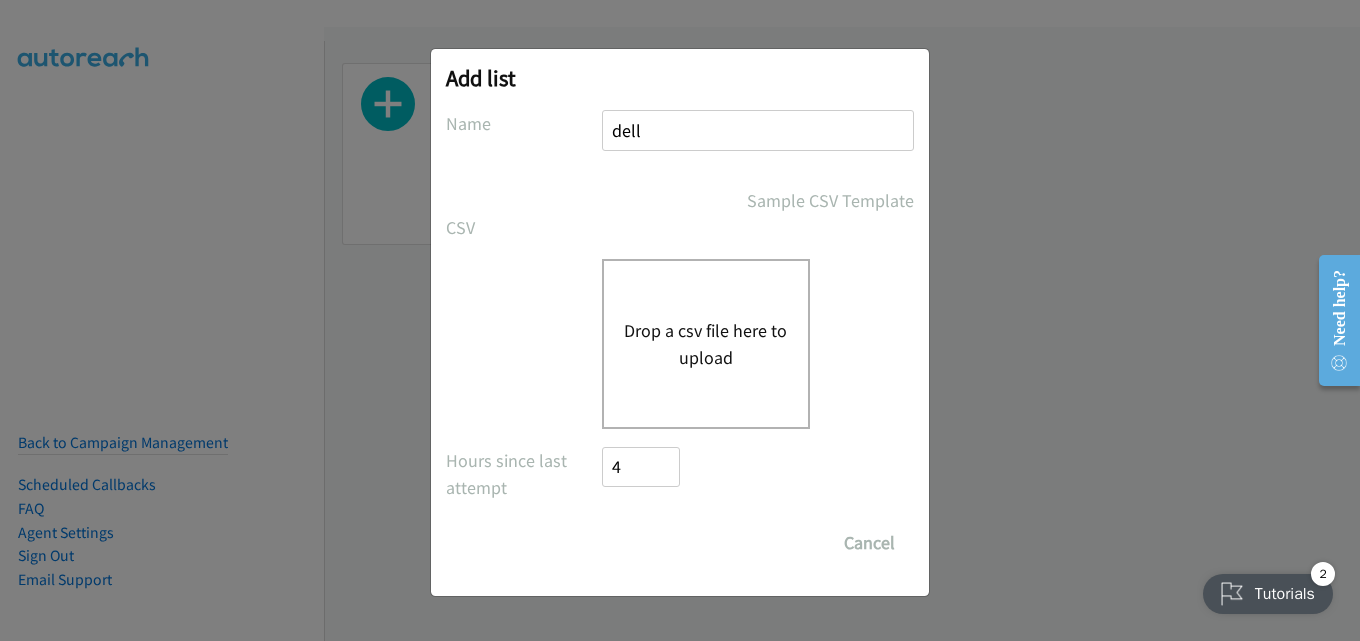 click on "Add list
No phone fields were returned for that Report or List View
Please upload a csv or excel file and try again
This Report doesn't contain an Id field. Please add an Id field to the Report and try again
This Report or List View is no longer available and/or you no longer have permissions to access this list. Please try again with a different list.
The selected report isn't one of the account owner's enabled salesforce objects
There was an error processing the uploading spreadsheet, please try again
Name
dell
Sample CSV Template
CSV
Existing List
Add to List
New List
Drop a csv file here to upload
All Phones
New csv
Append to csv
Uploaded file
Hours since last attempt
4
Show Call Attempts from Other Reps
Save List
Cancel" at bounding box center (680, 329) 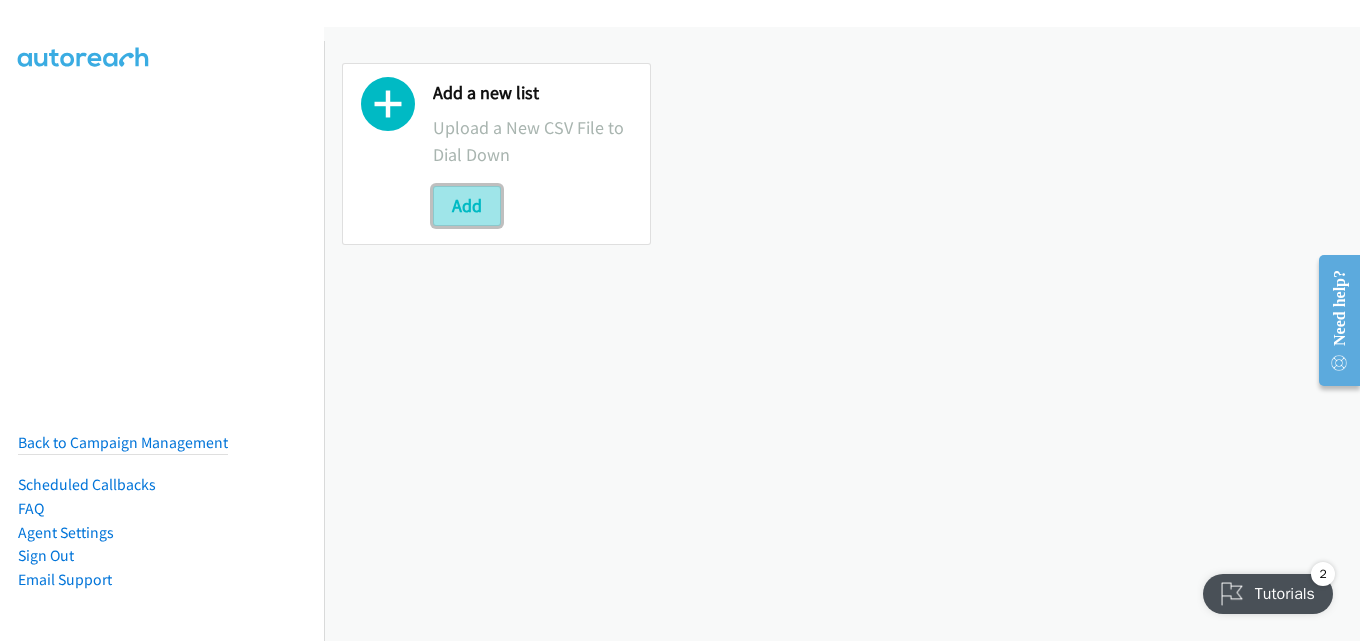 click on "Add" at bounding box center [467, 206] 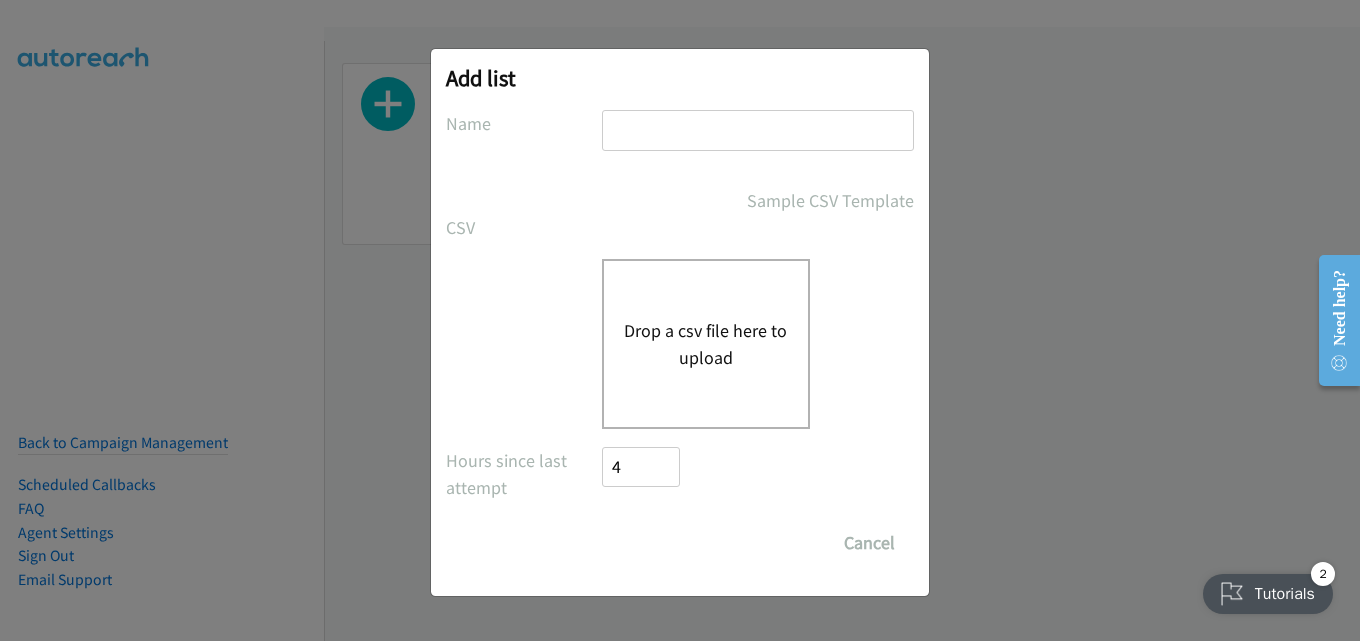 click at bounding box center (758, 130) 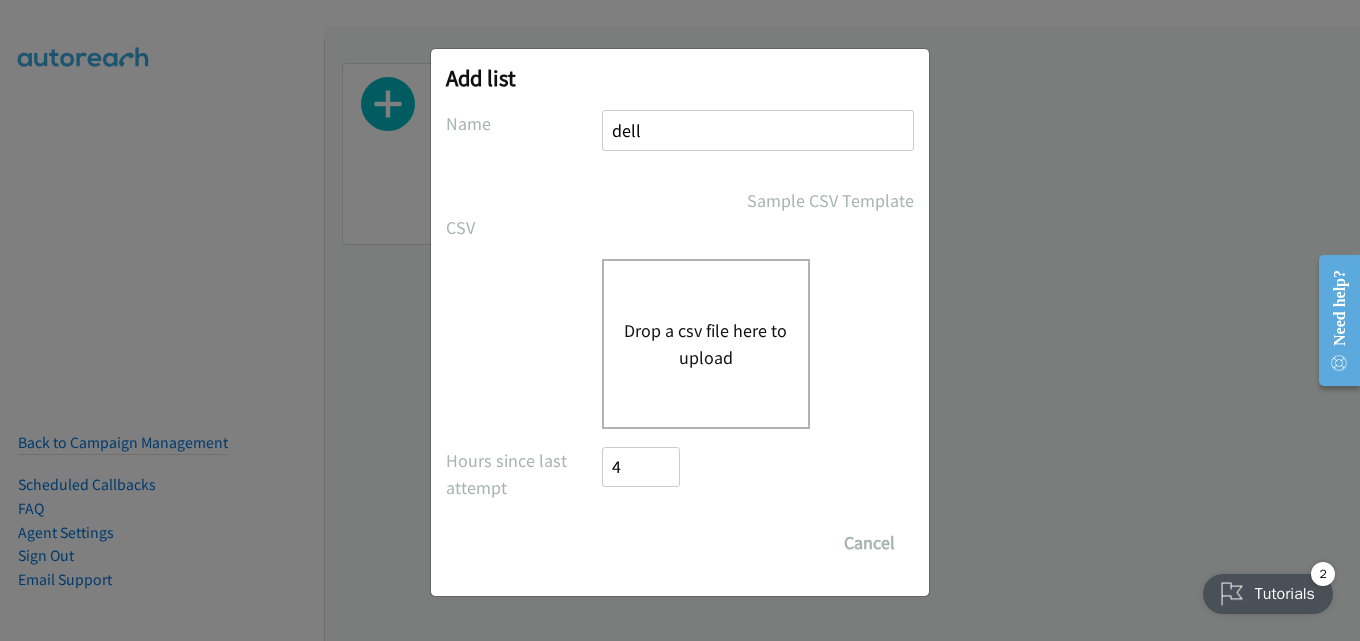 click on "Drop a csv file here to upload" at bounding box center (706, 344) 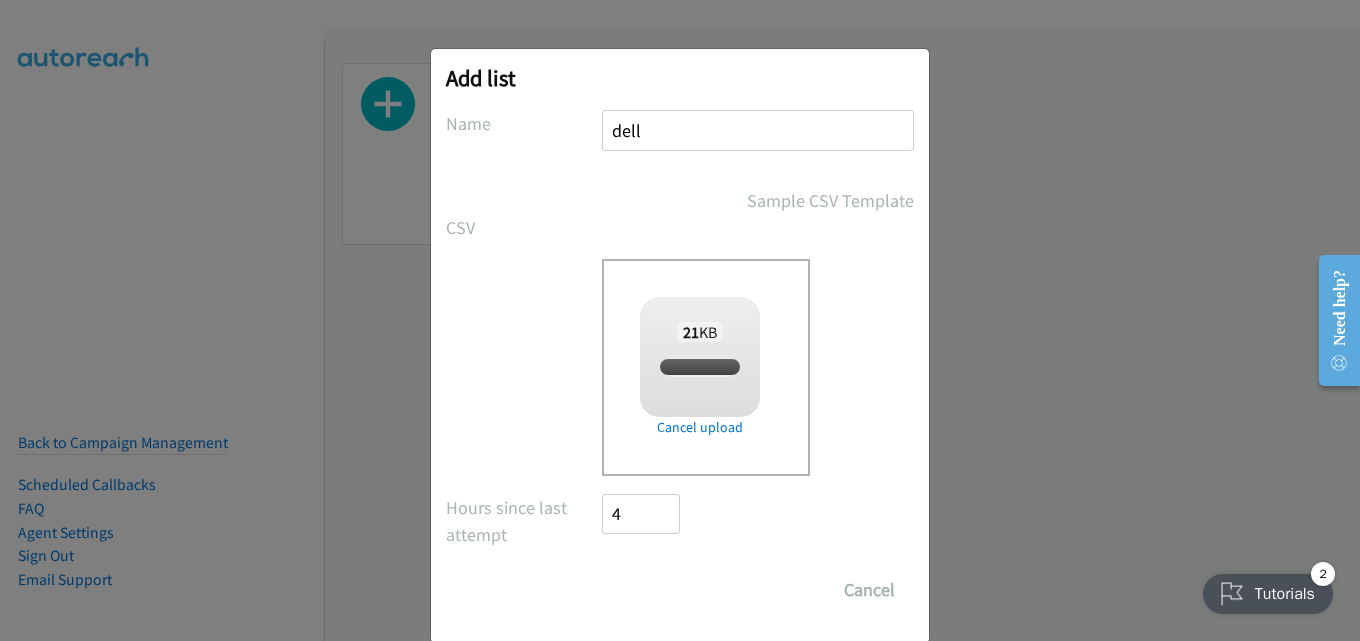 checkbox on "true" 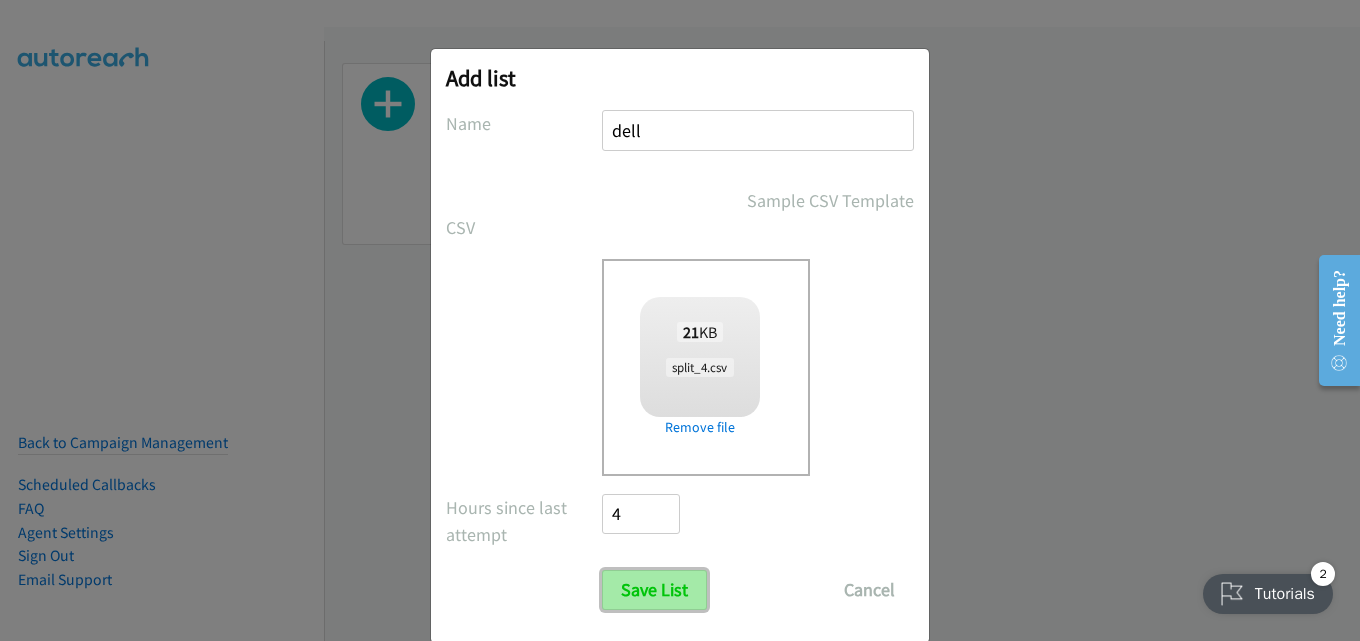 click on "Save List" at bounding box center (654, 590) 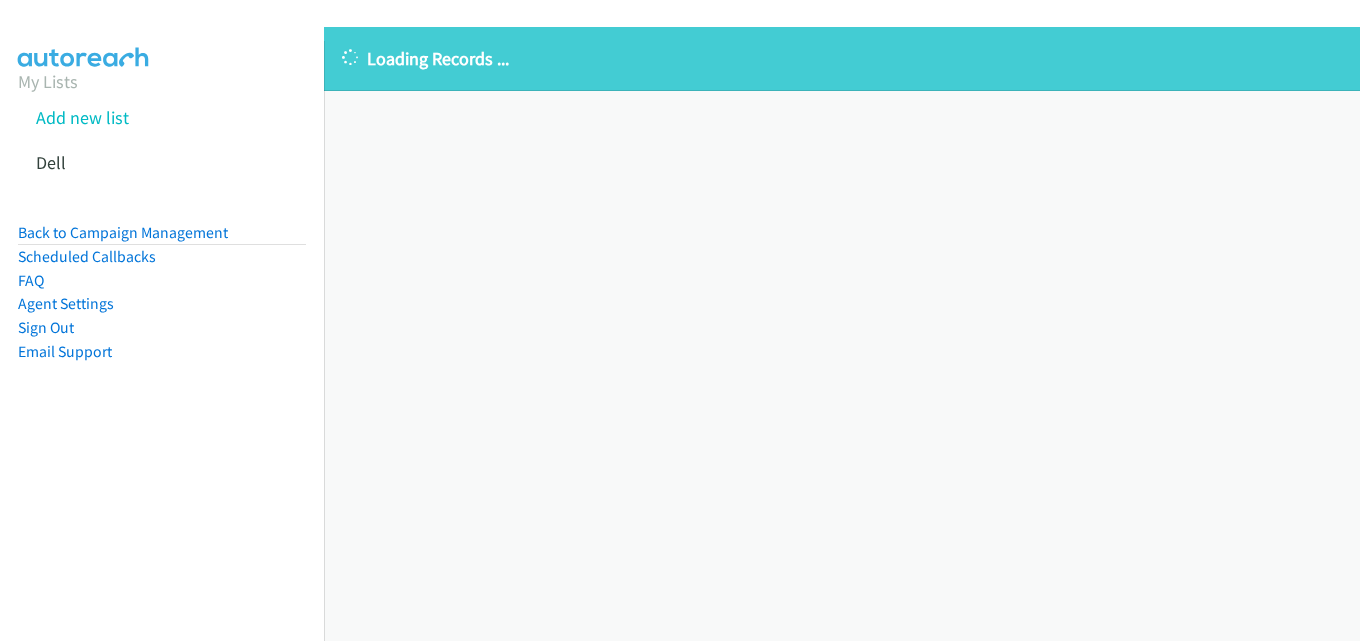 scroll, scrollTop: 0, scrollLeft: 0, axis: both 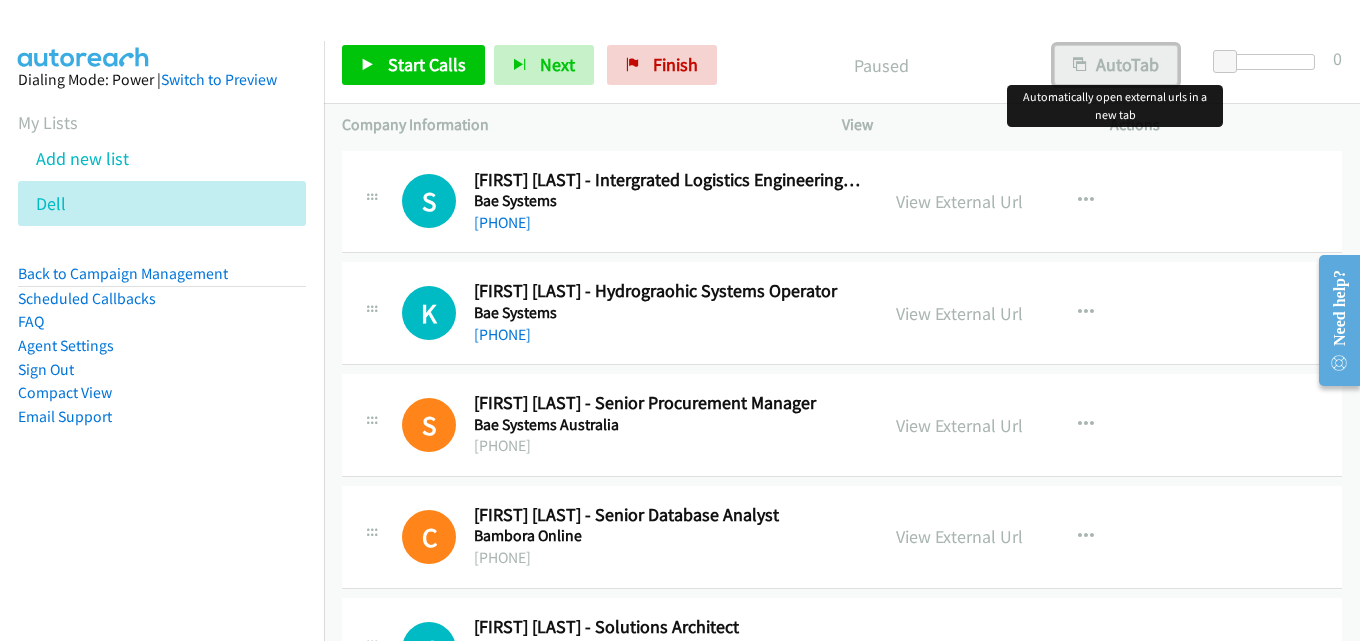 click on "AutoTab" at bounding box center (1116, 65) 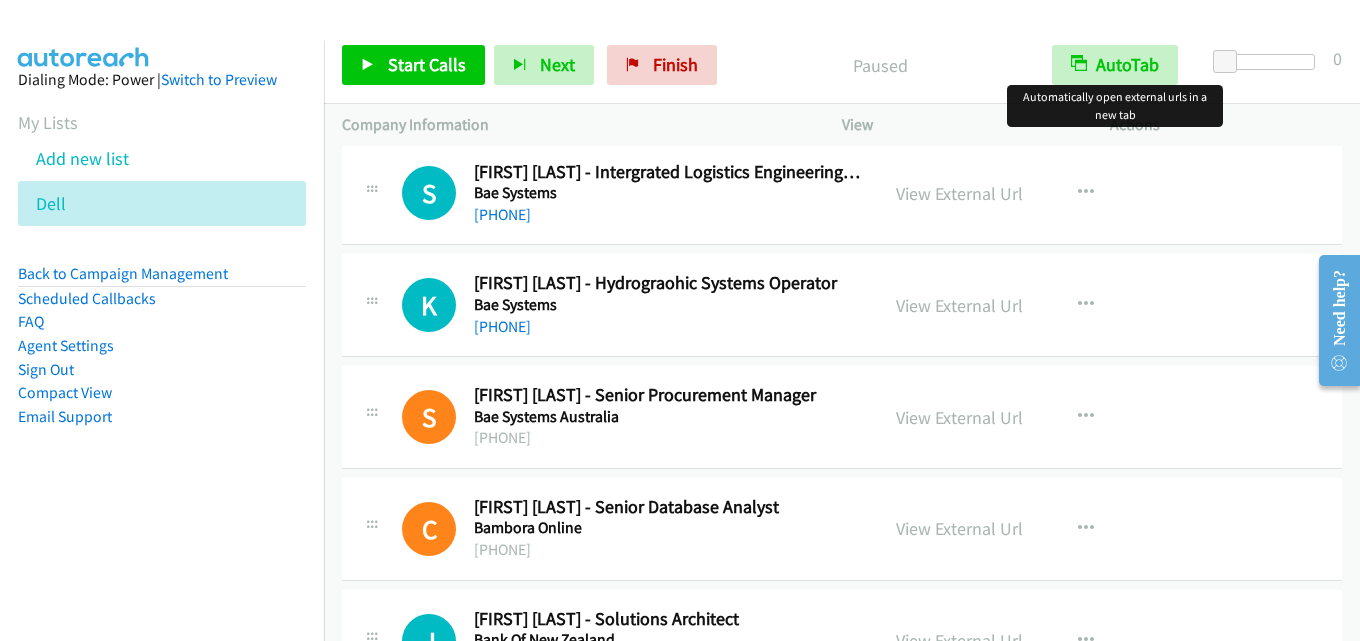 scroll, scrollTop: 0, scrollLeft: 0, axis: both 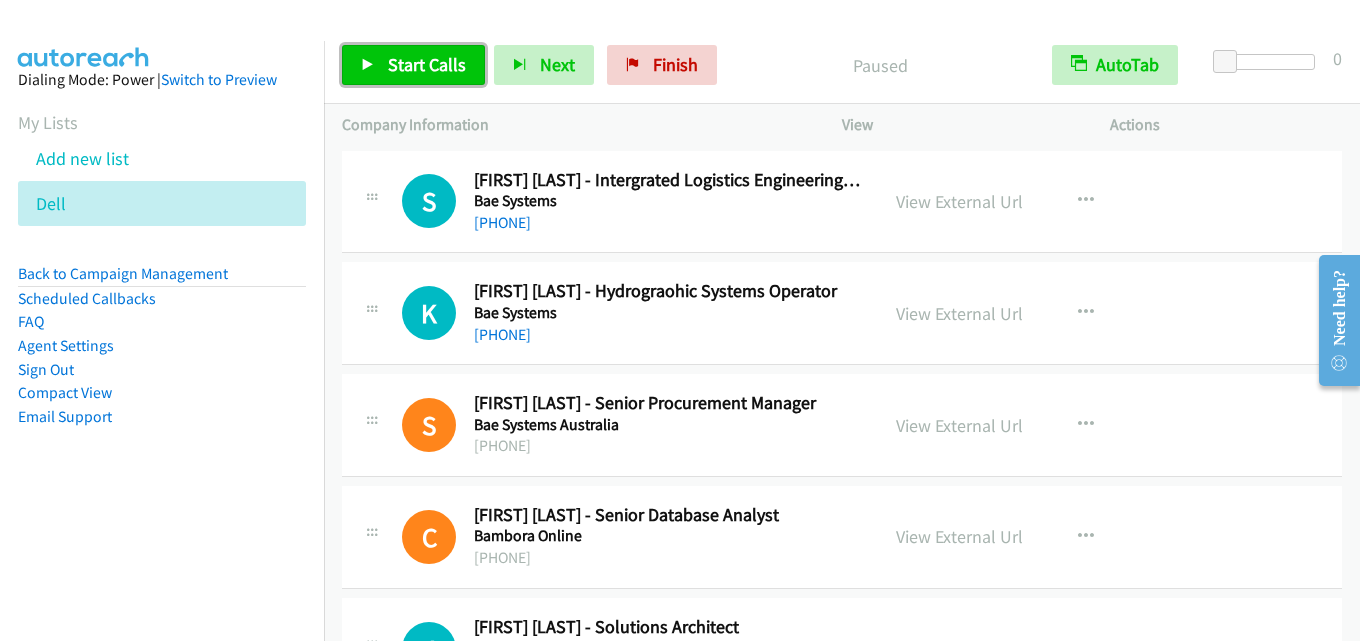 click on "Start Calls" at bounding box center (413, 65) 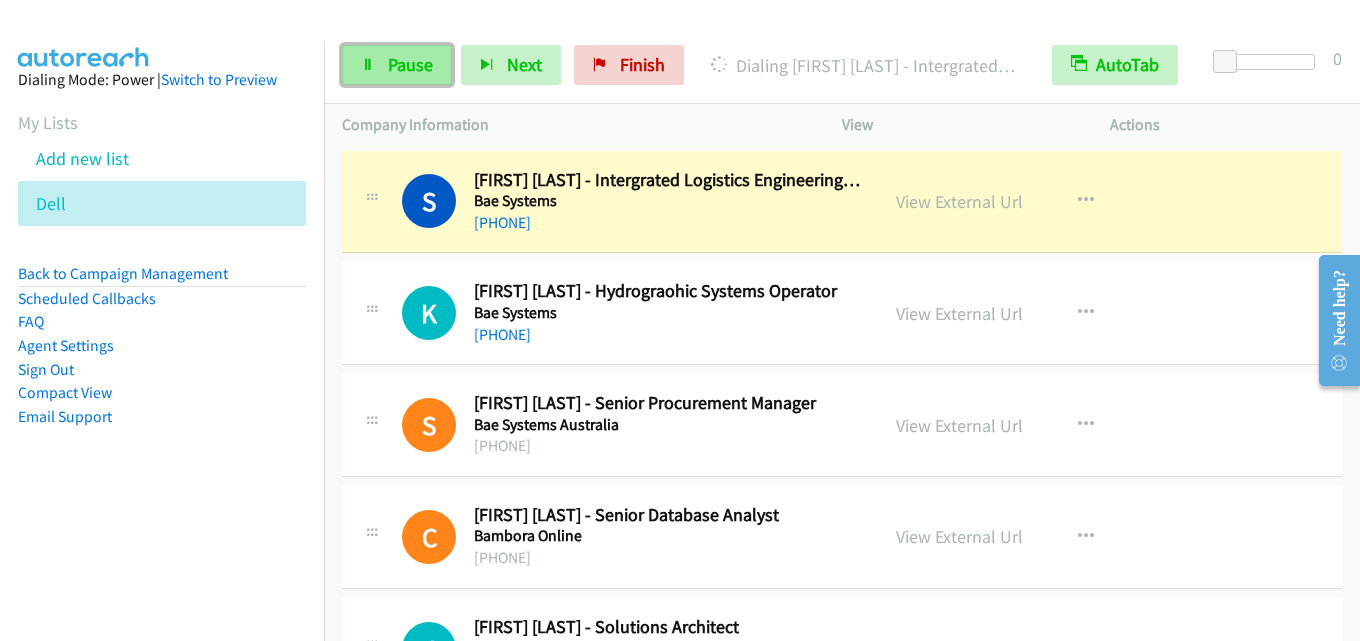 click on "Pause" at bounding box center [410, 64] 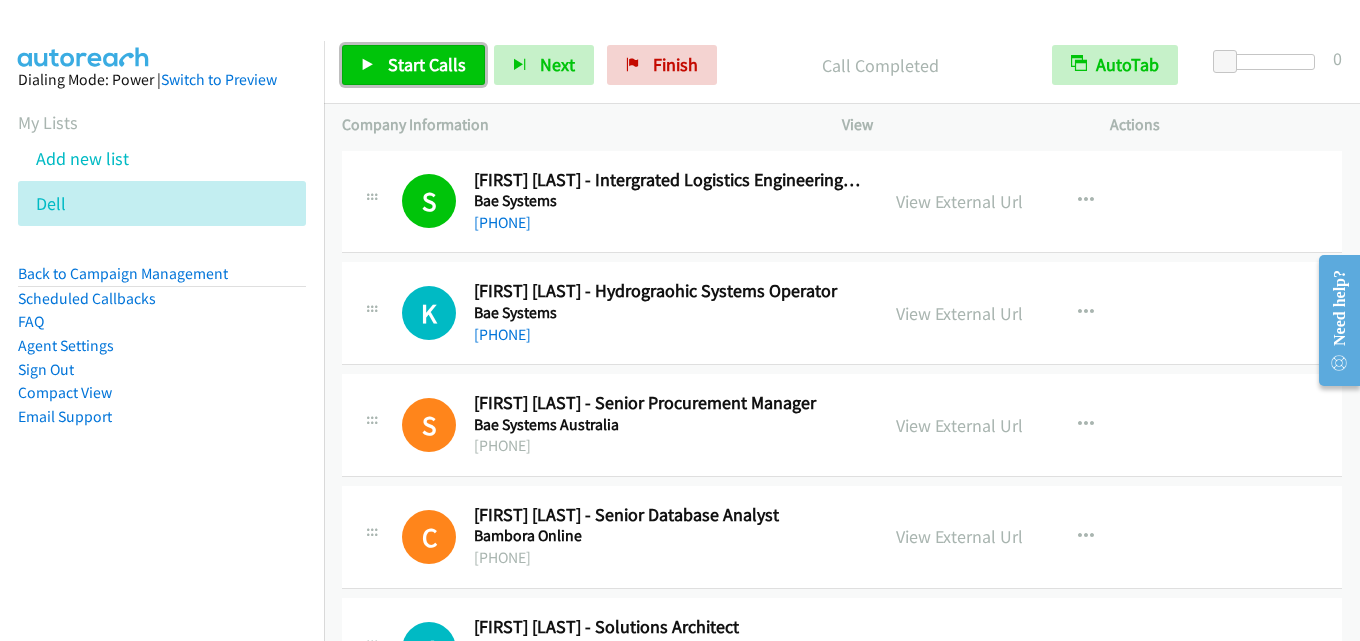 click on "Start Calls" at bounding box center (427, 64) 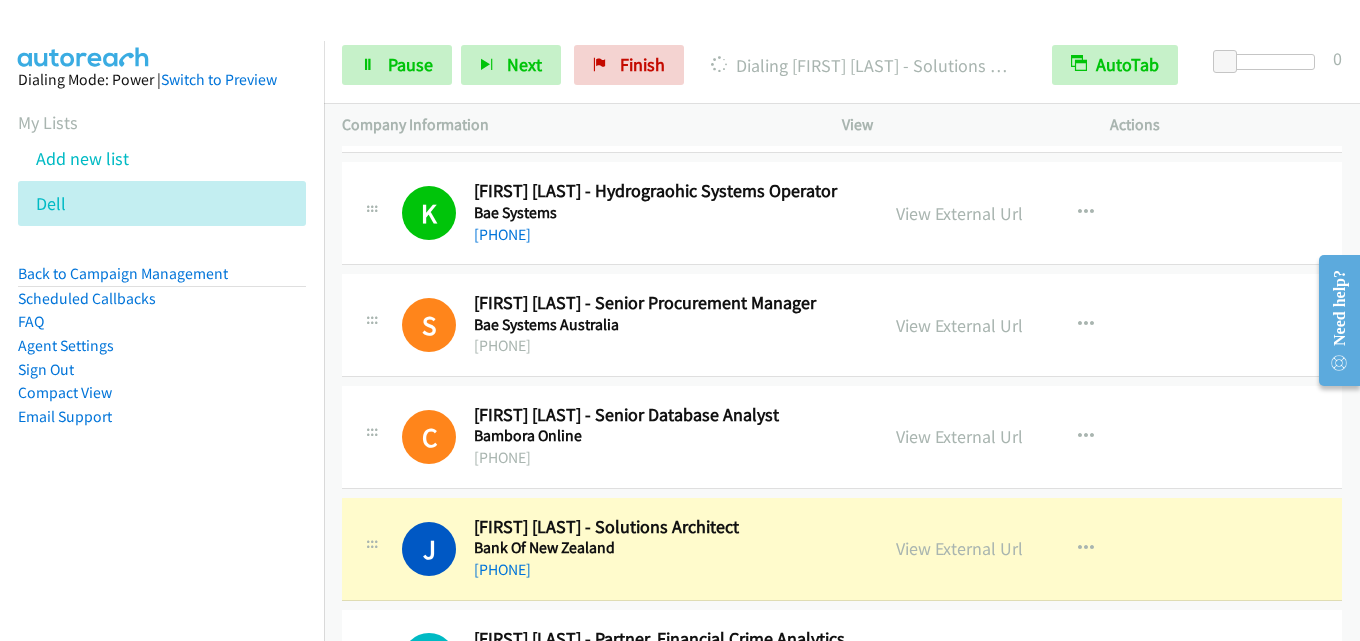 scroll, scrollTop: 0, scrollLeft: 0, axis: both 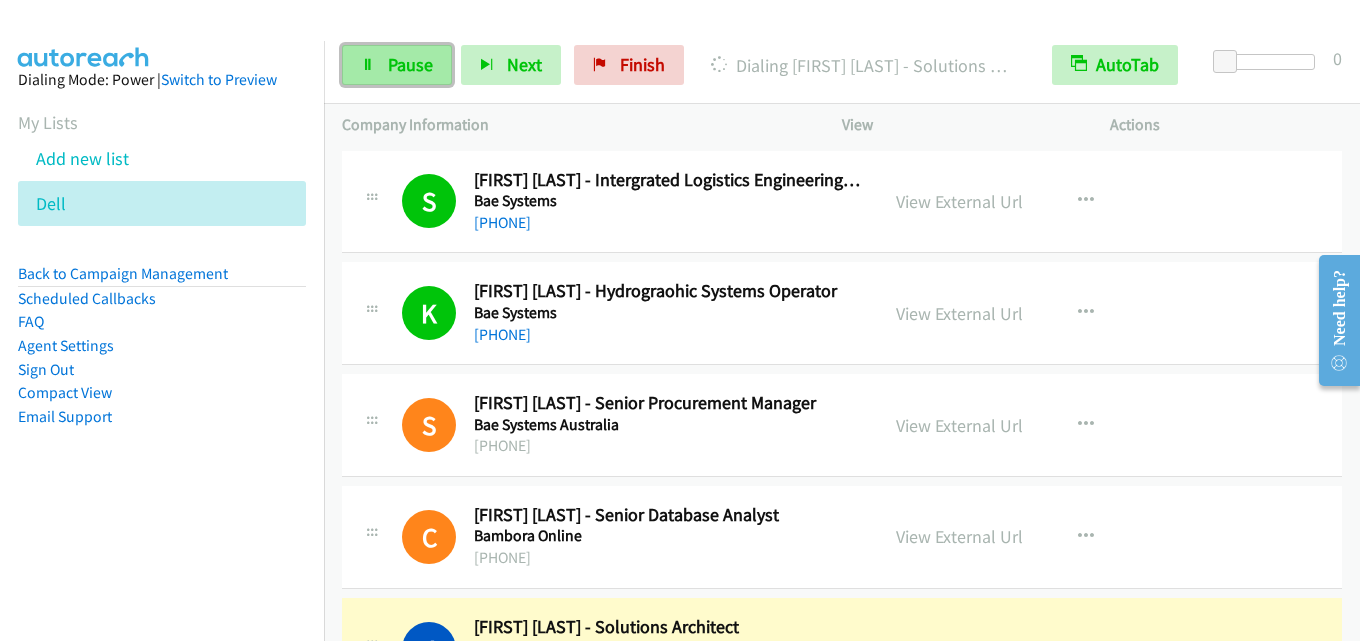 click on "Pause" at bounding box center [410, 64] 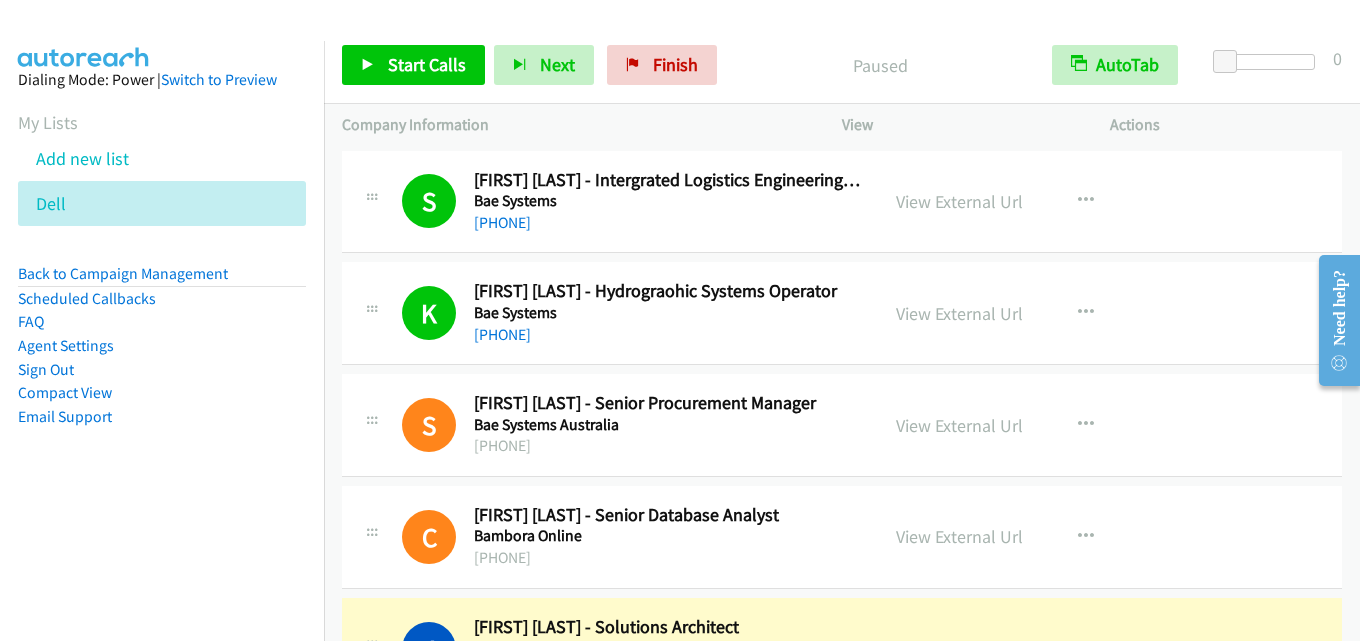 click on "Start Calls
Pause
Next
Finish
Paused
AutoTab
AutoTab
0" at bounding box center (842, 65) 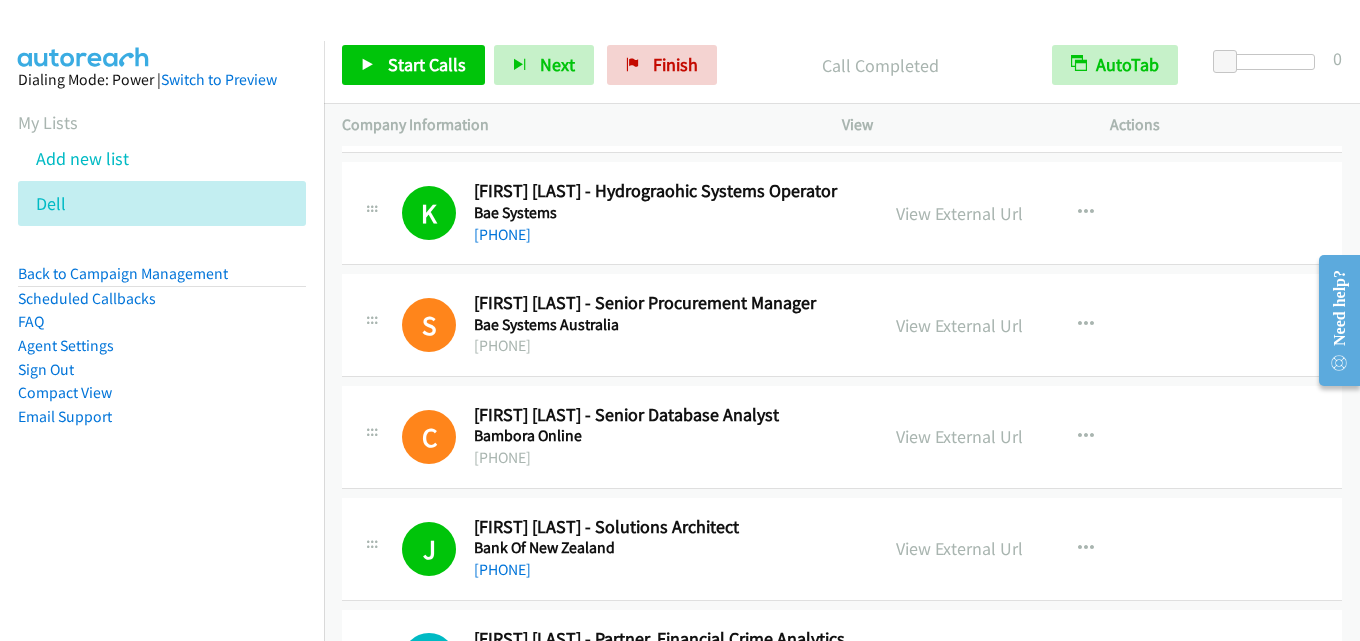 scroll, scrollTop: 0, scrollLeft: 0, axis: both 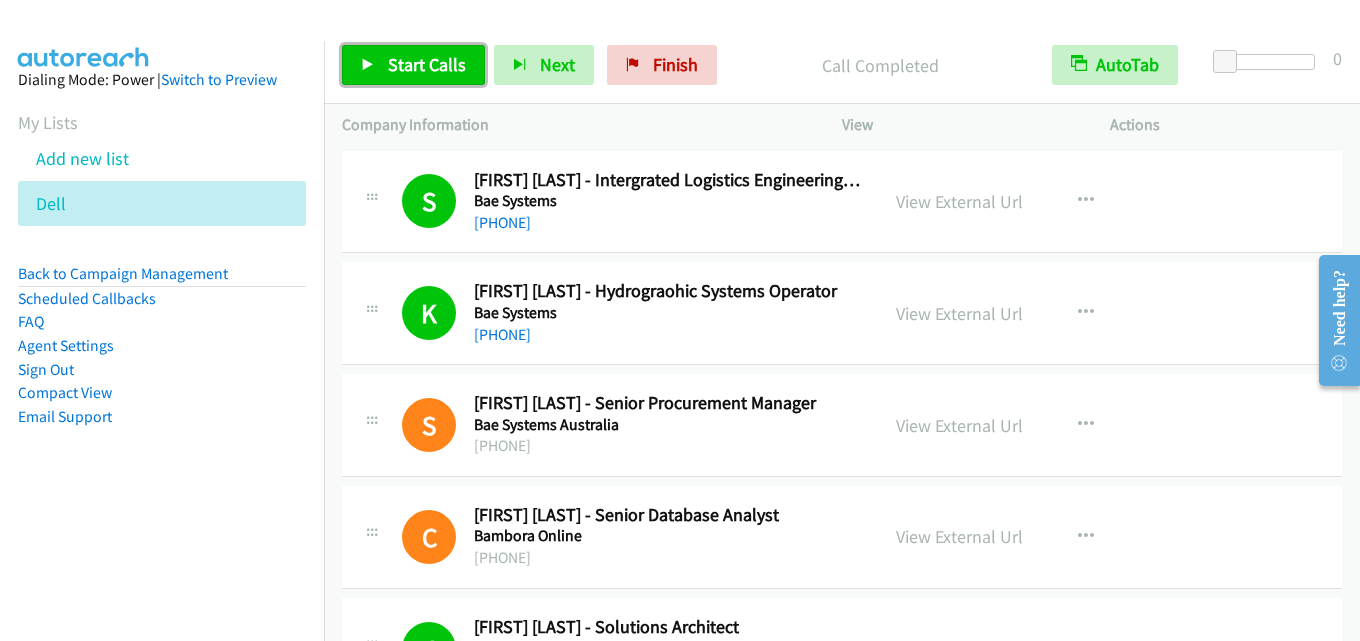 click on "Start Calls" at bounding box center (427, 64) 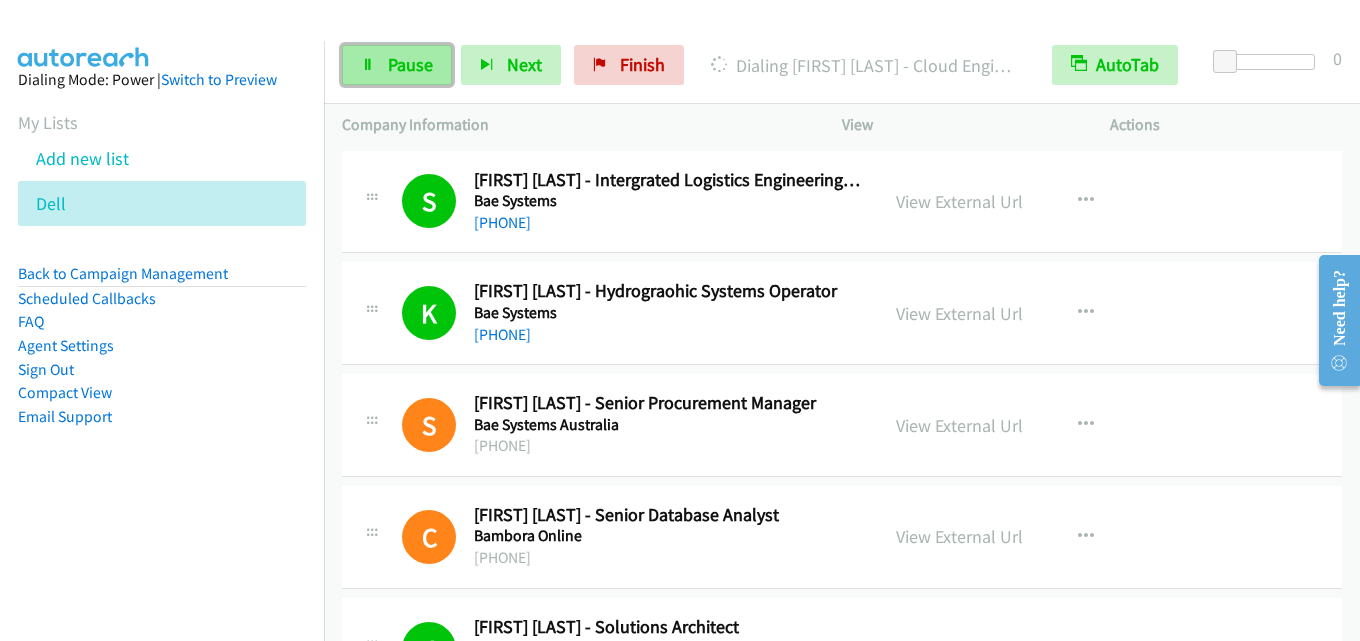 click on "Pause" at bounding box center (410, 64) 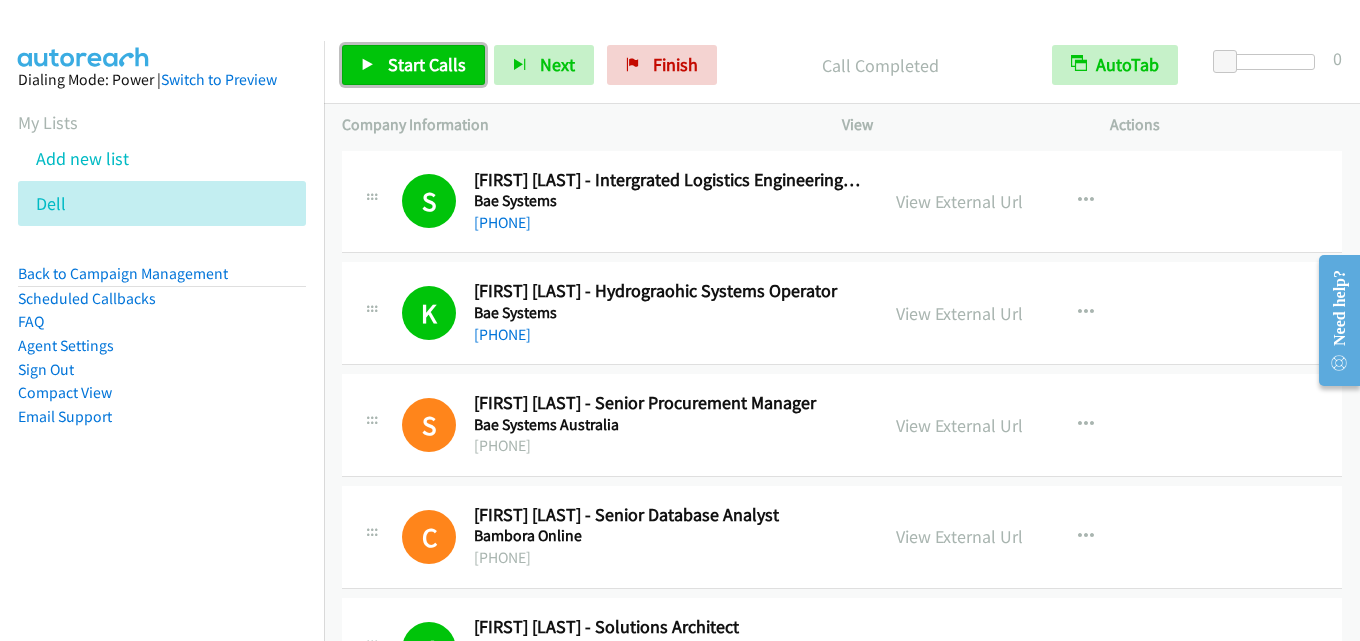 click on "Start Calls" at bounding box center (427, 64) 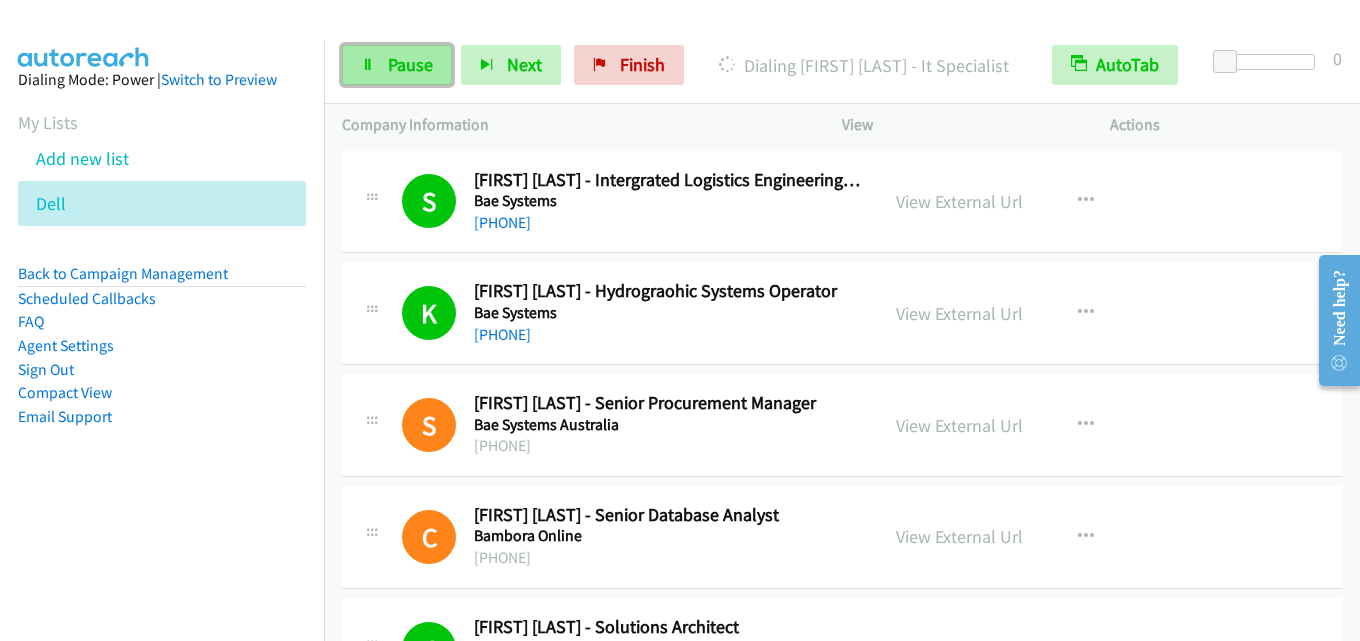 click on "Pause" at bounding box center [410, 64] 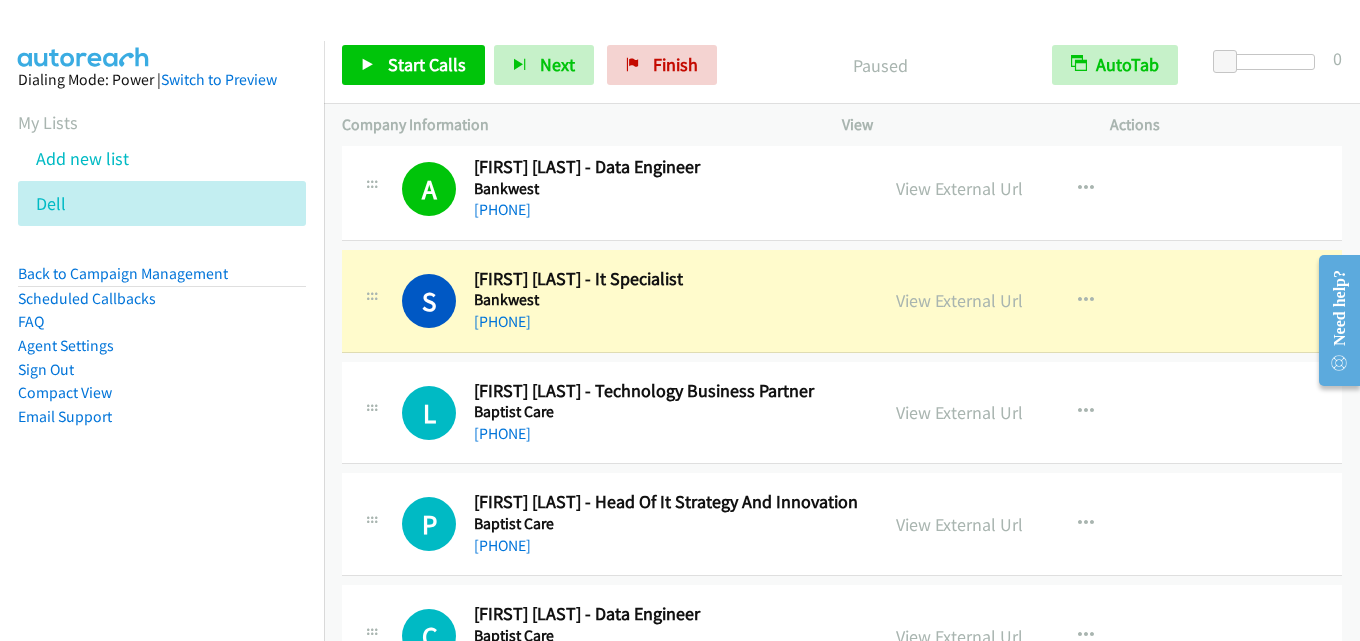 scroll, scrollTop: 1000, scrollLeft: 0, axis: vertical 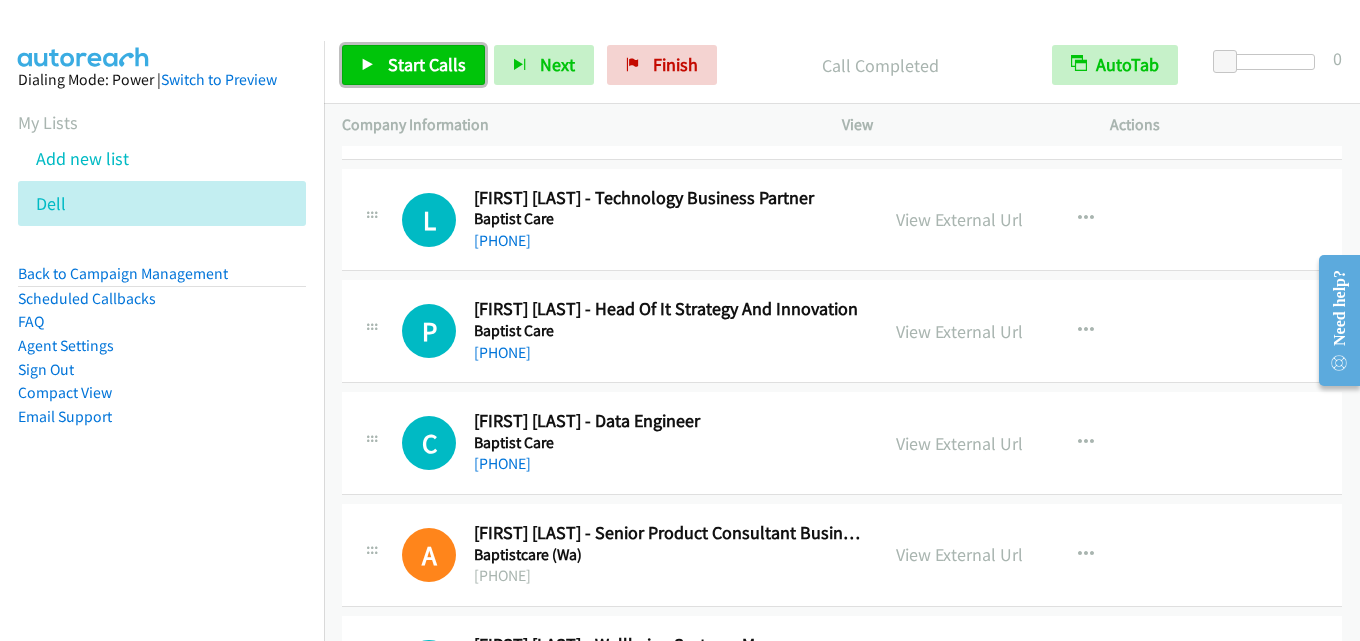 click on "Start Calls" at bounding box center [427, 64] 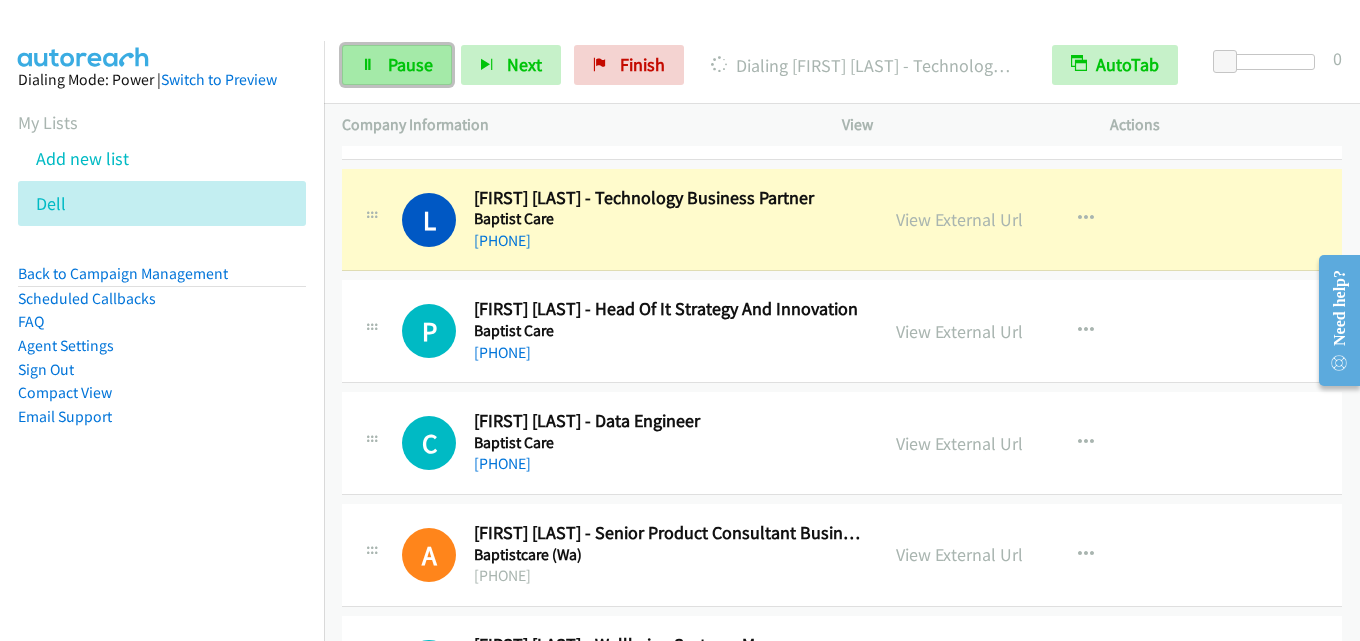 click on "Pause" at bounding box center [410, 64] 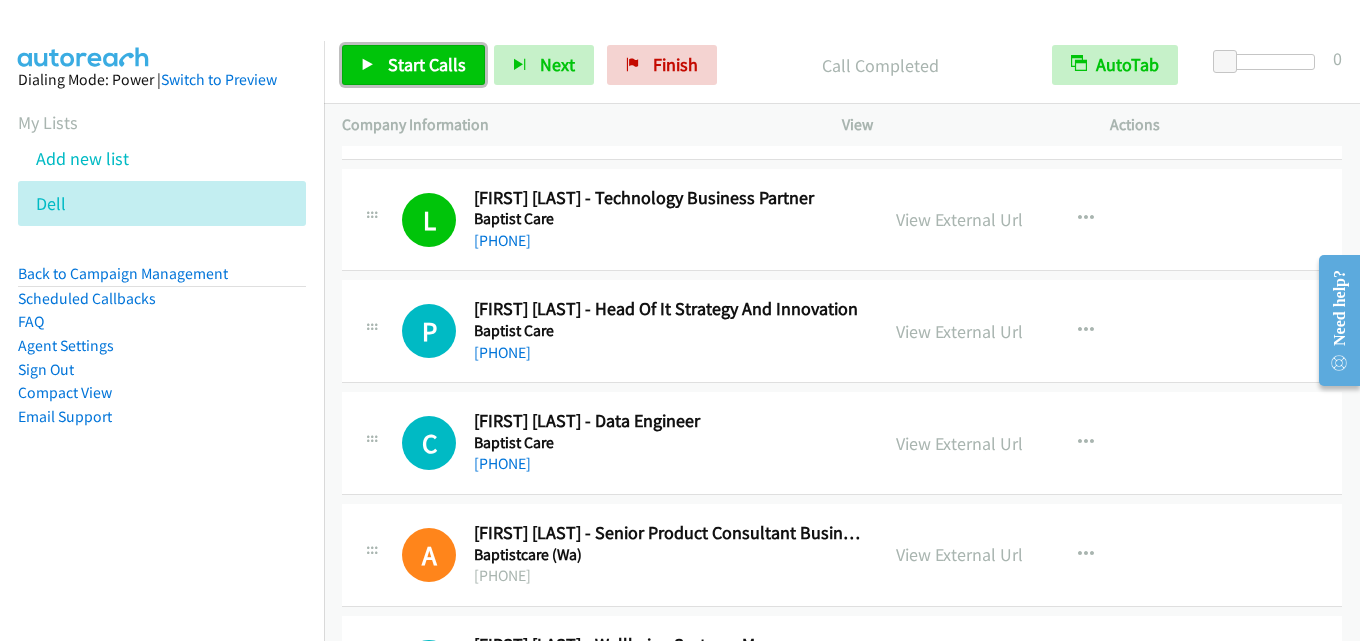 click on "Start Calls" at bounding box center [427, 64] 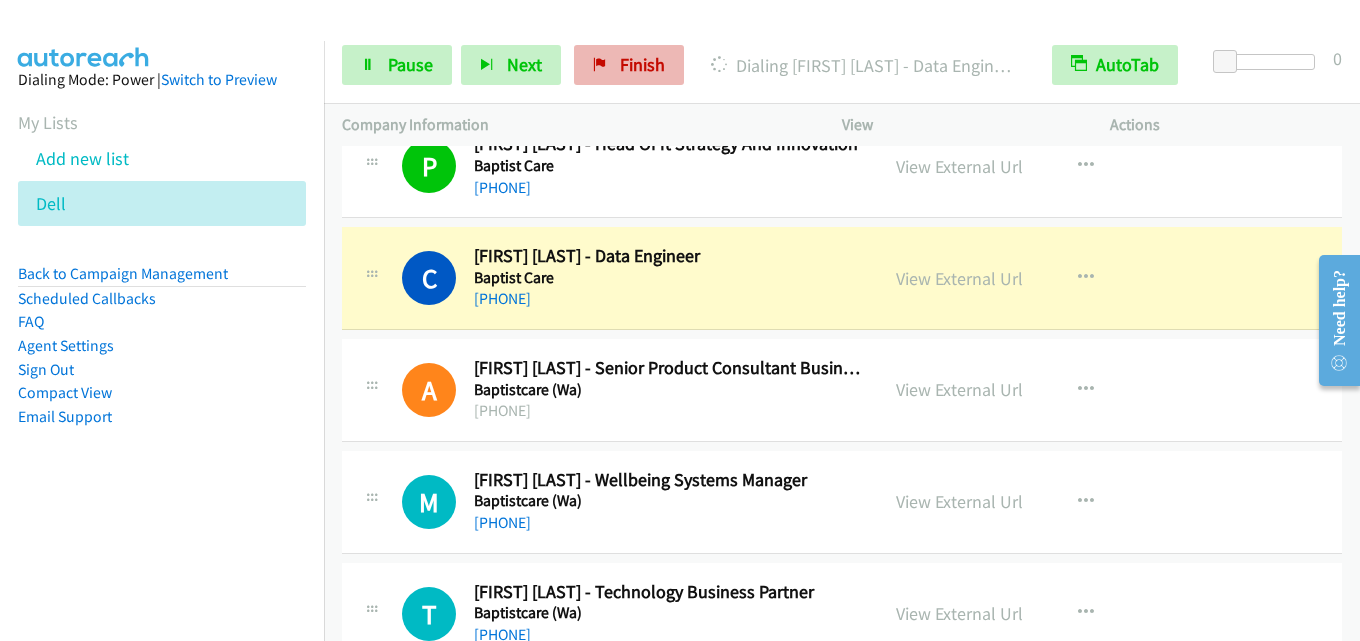 scroll, scrollTop: 1300, scrollLeft: 0, axis: vertical 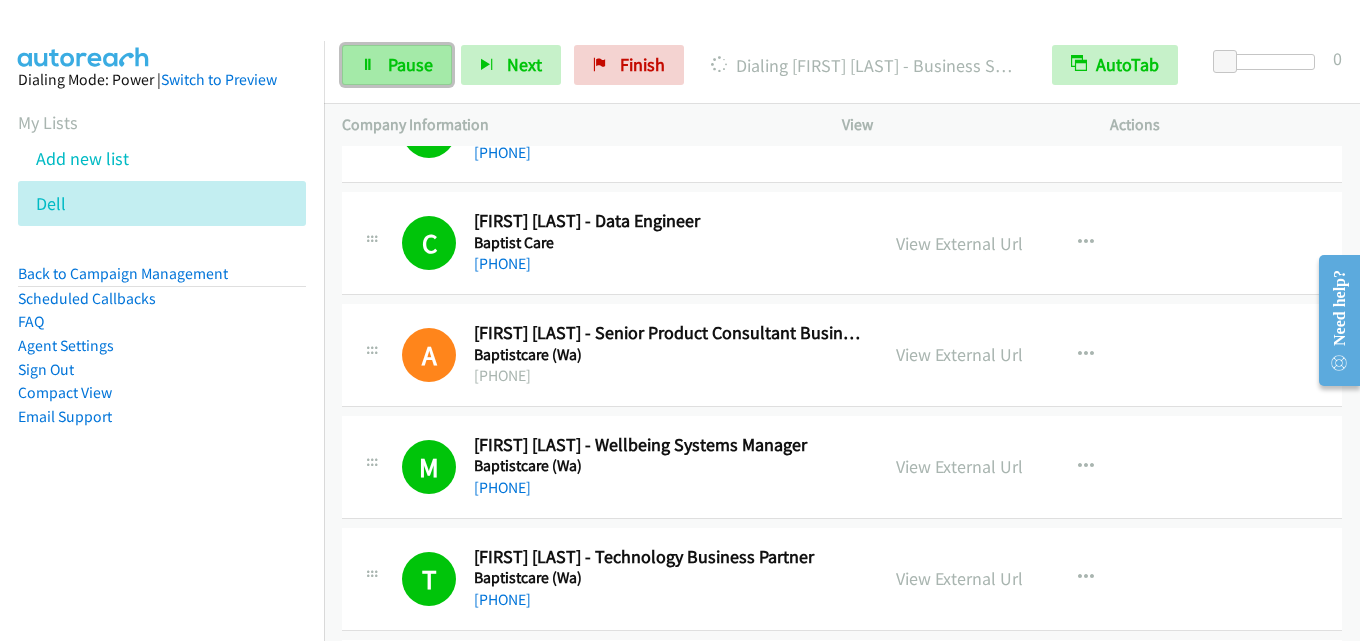 click on "Pause" at bounding box center (397, 65) 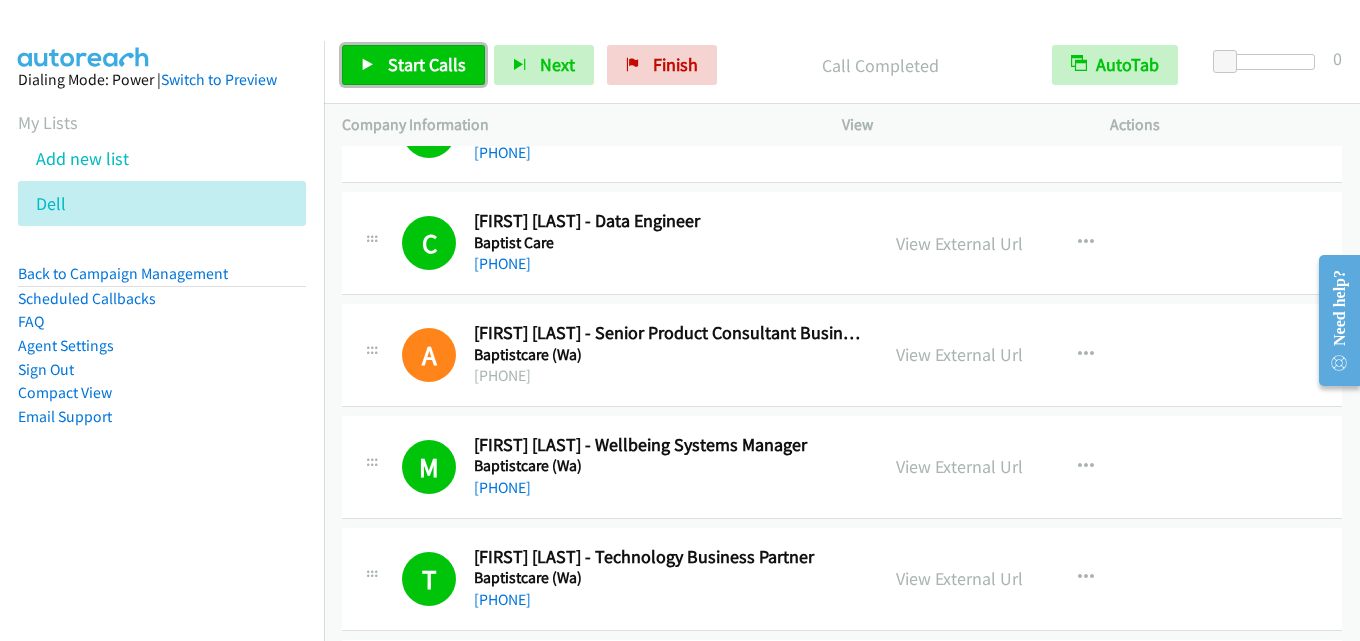click on "Start Calls" at bounding box center [413, 65] 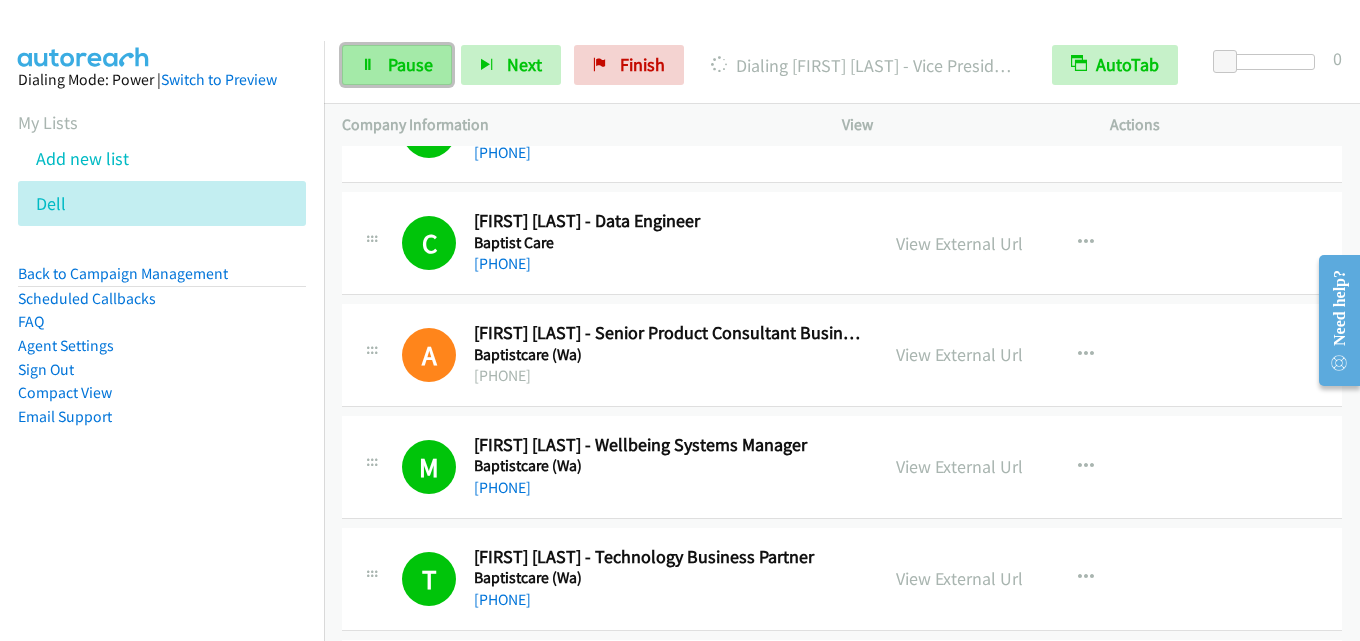 click on "Pause" at bounding box center (410, 64) 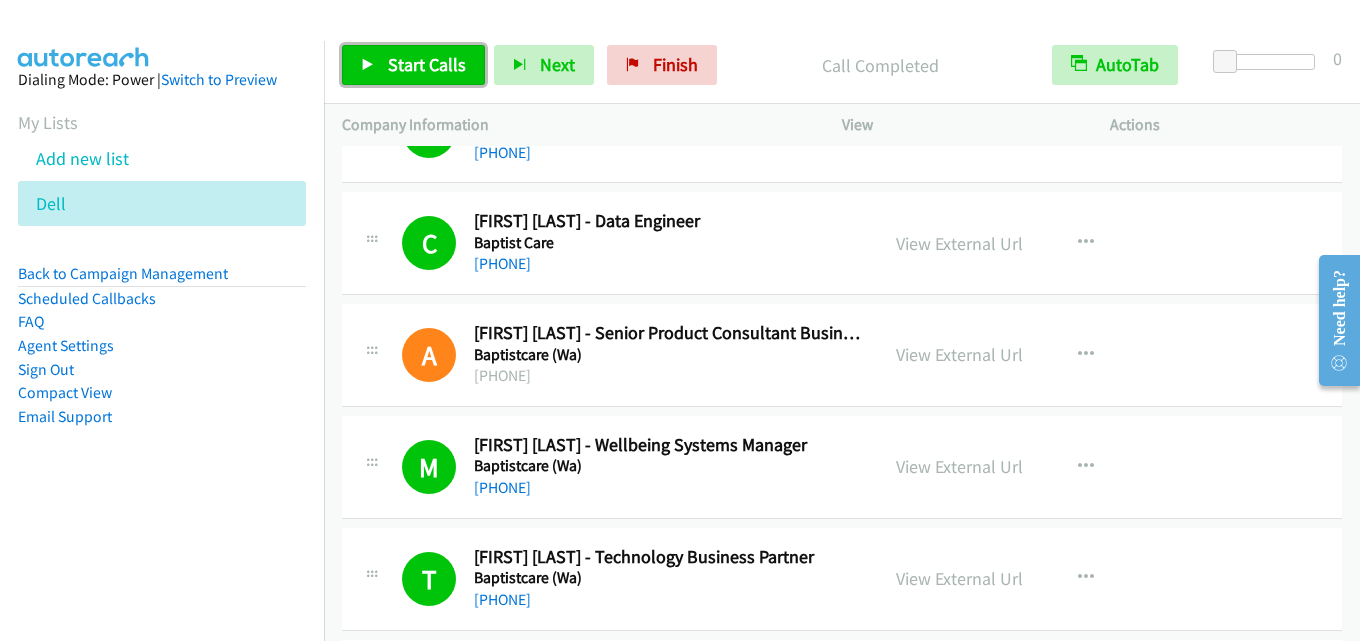 drag, startPoint x: 424, startPoint y: 70, endPoint x: 442, endPoint y: 67, distance: 18.248287 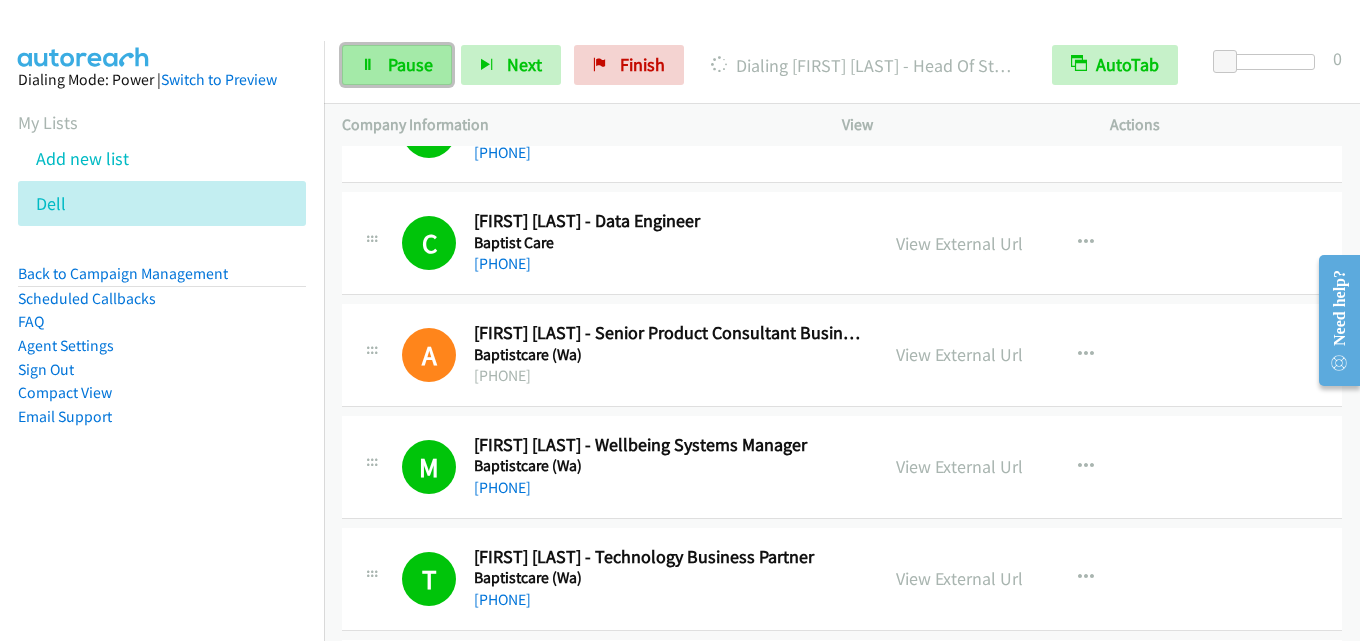 click on "Pause" at bounding box center (410, 64) 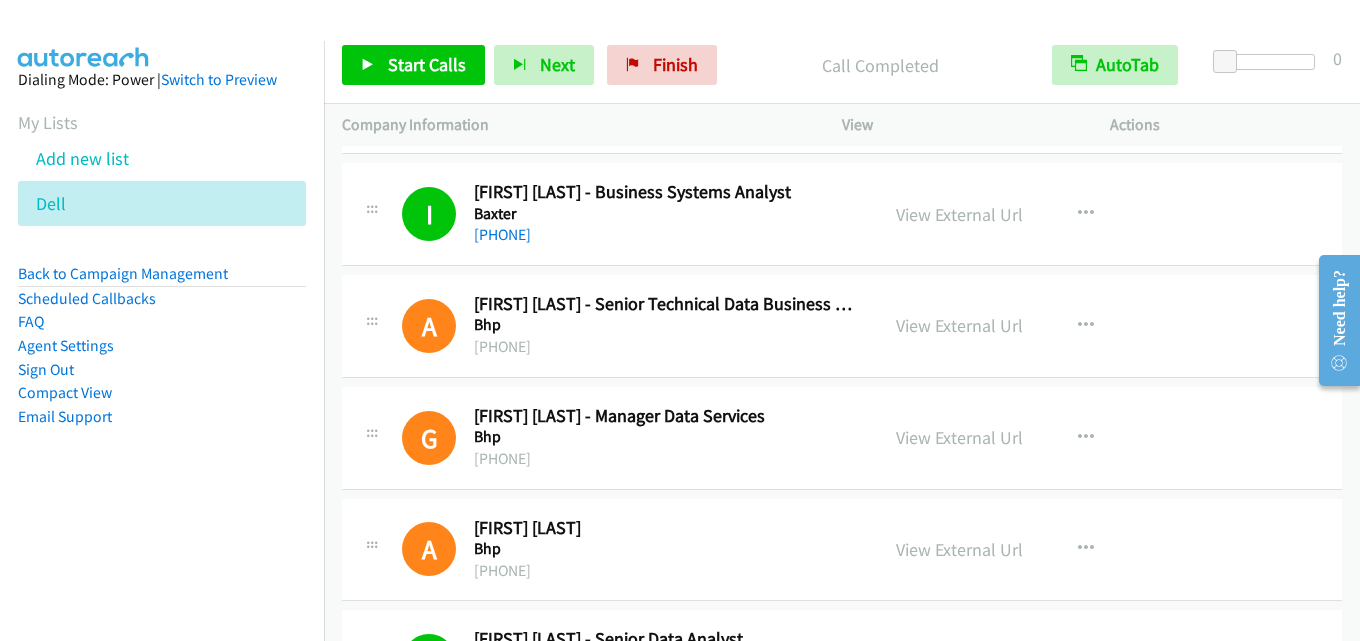 scroll, scrollTop: 2100, scrollLeft: 0, axis: vertical 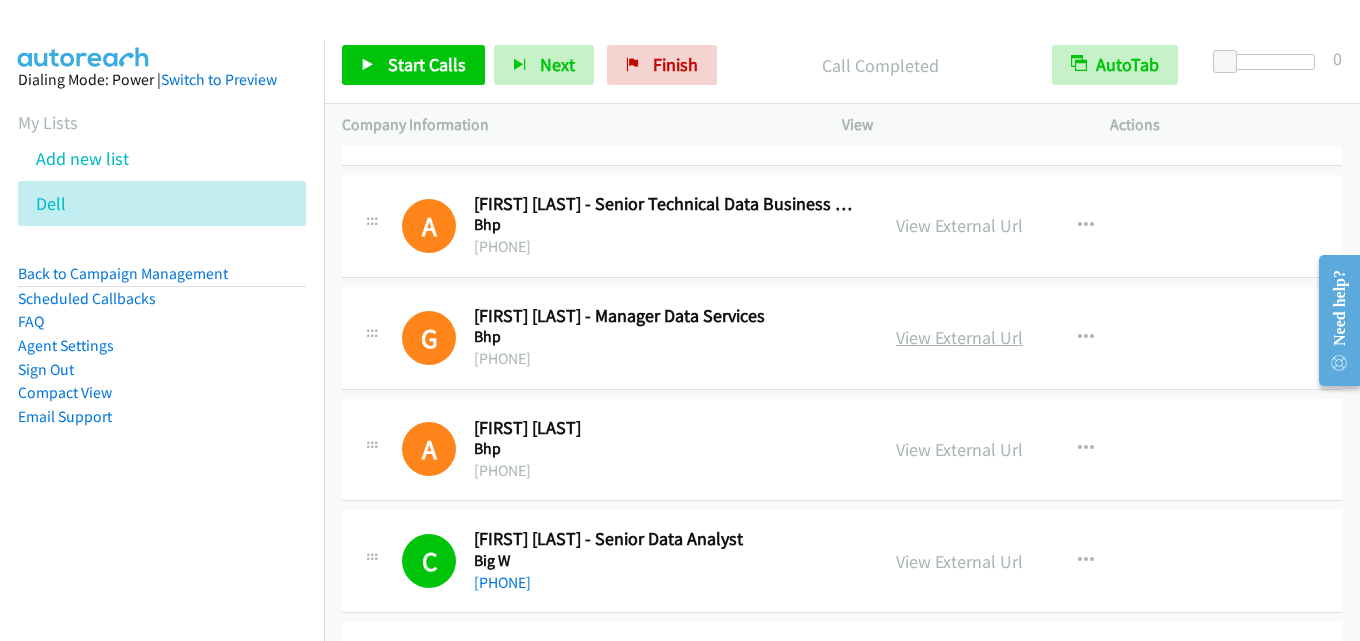 click on "View External Url" at bounding box center [959, 337] 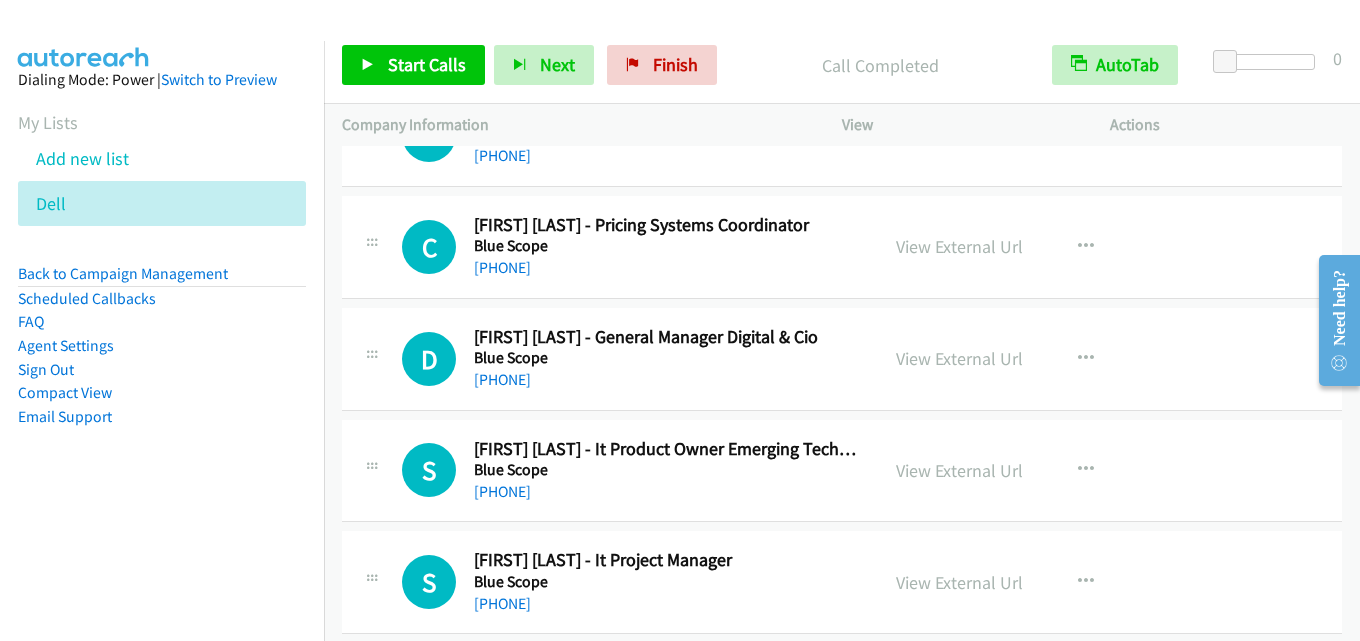 scroll, scrollTop: 3900, scrollLeft: 0, axis: vertical 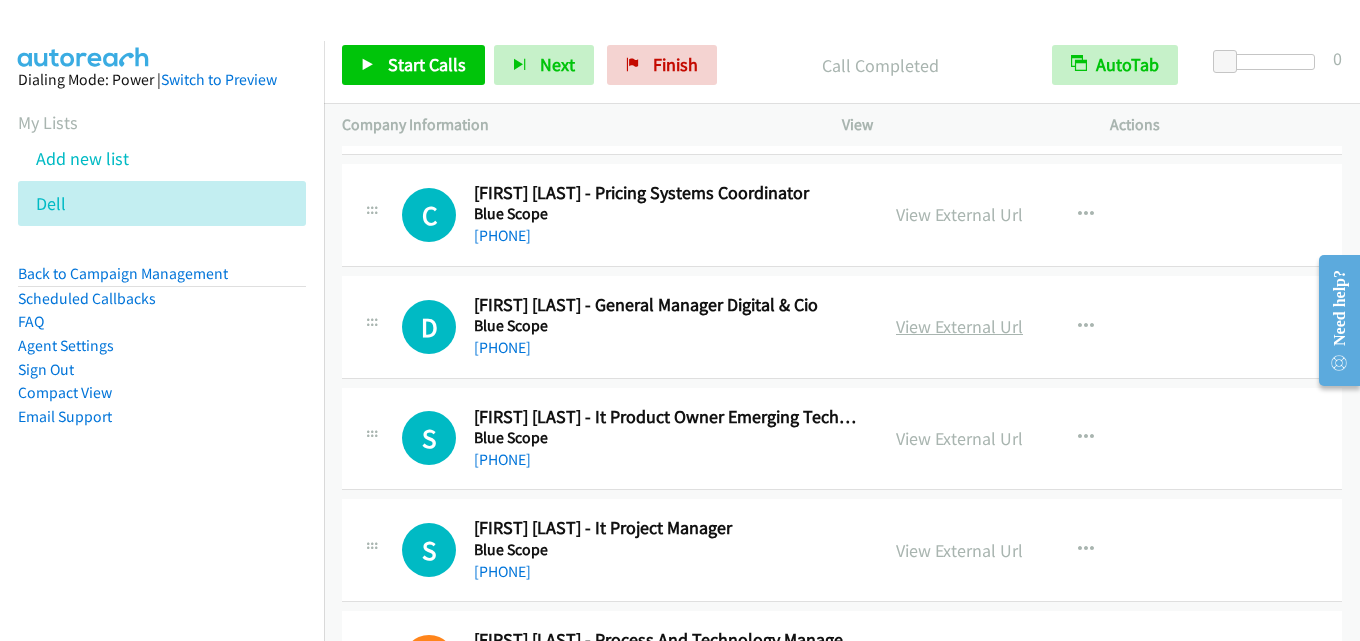 click on "View External Url" at bounding box center (959, 326) 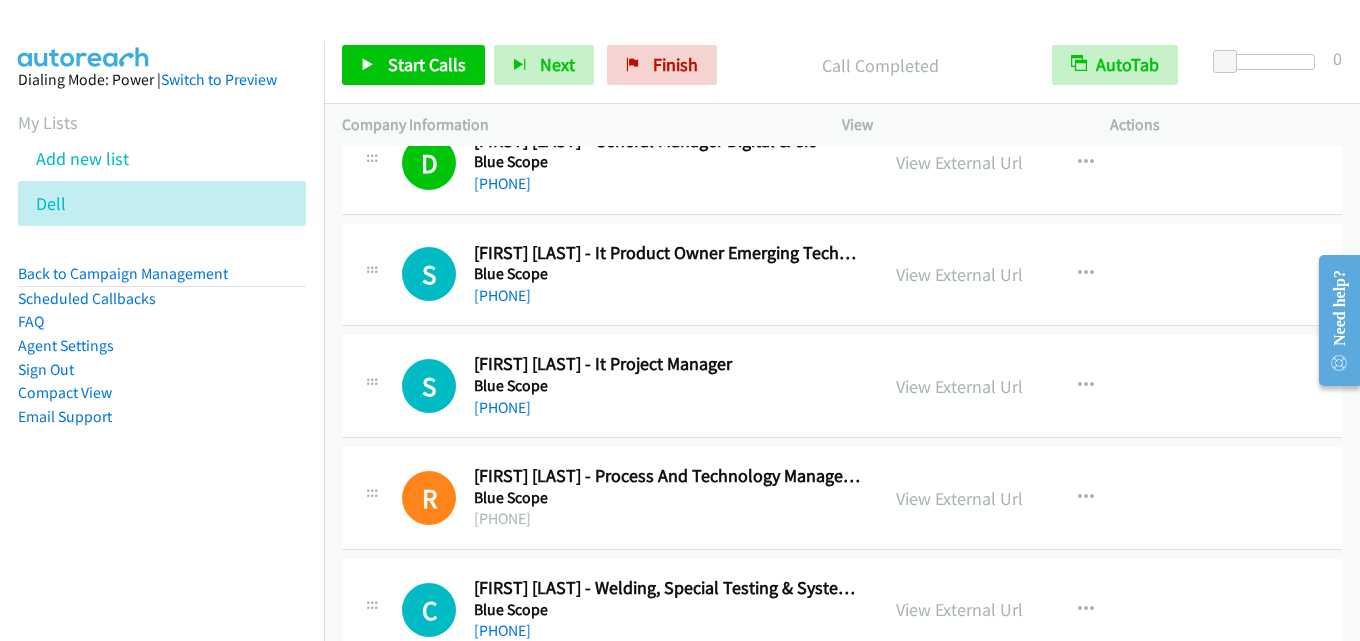 scroll, scrollTop: 4100, scrollLeft: 0, axis: vertical 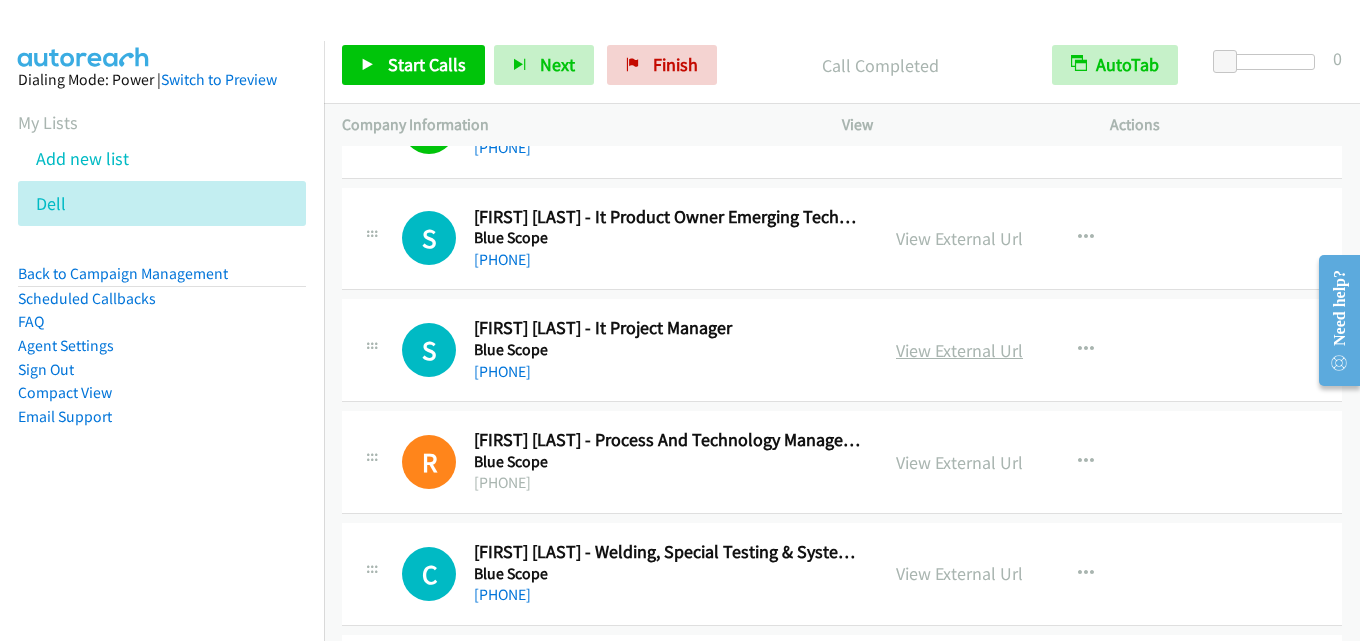 click on "View External Url" at bounding box center [959, 350] 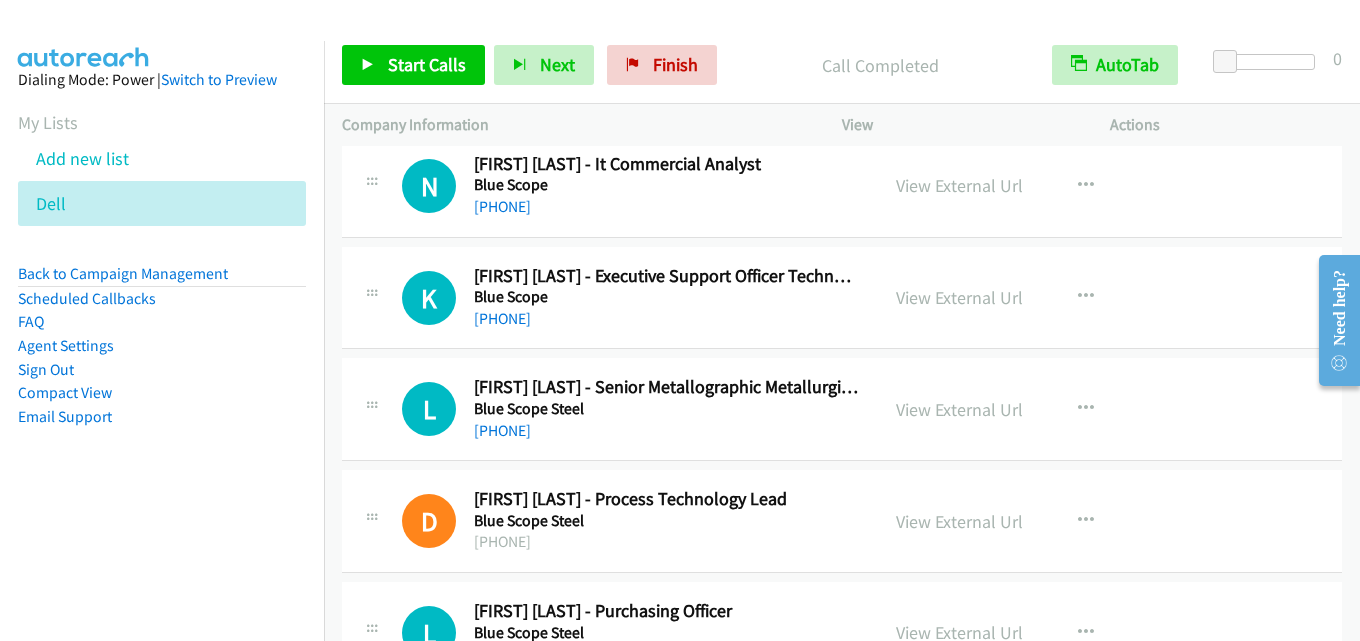 scroll, scrollTop: 4500, scrollLeft: 0, axis: vertical 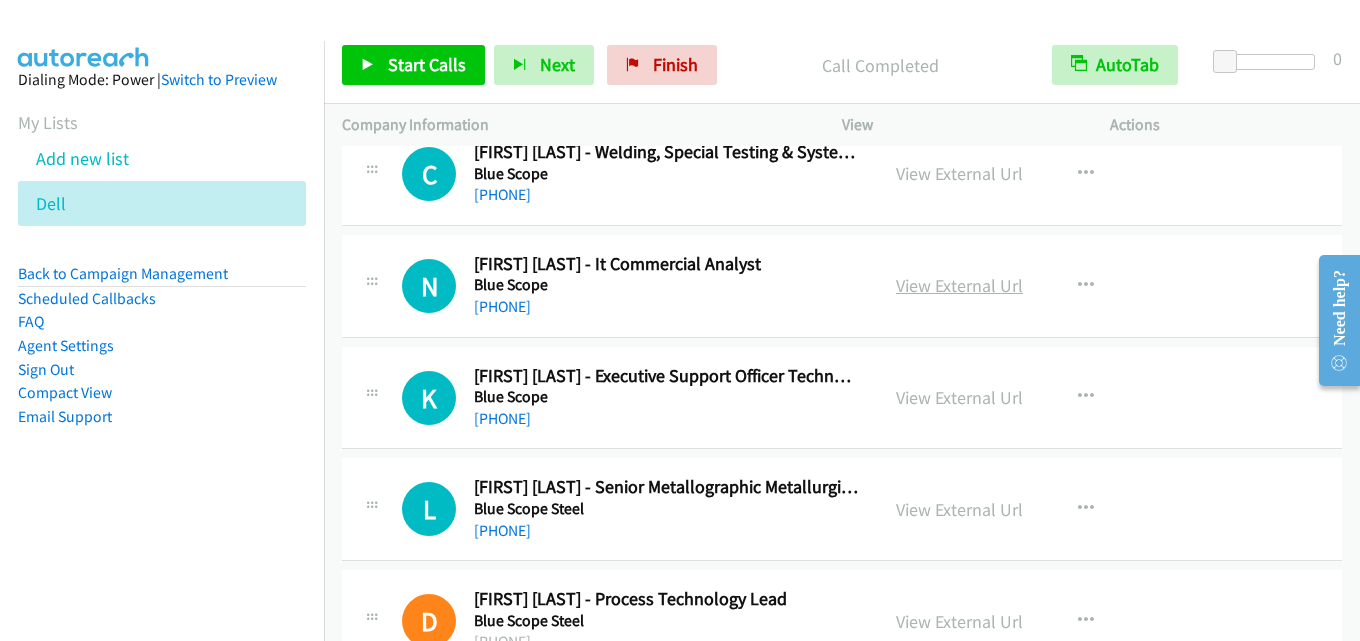 click on "View External Url" at bounding box center [959, 285] 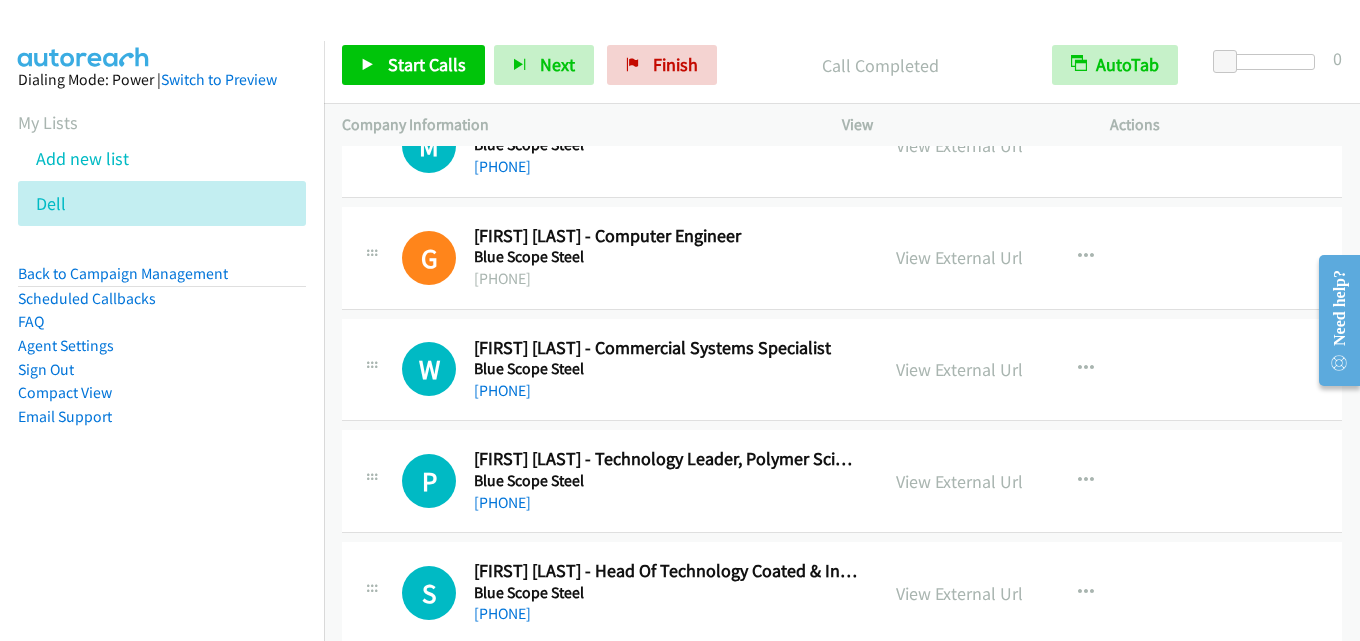 scroll, scrollTop: 5200, scrollLeft: 0, axis: vertical 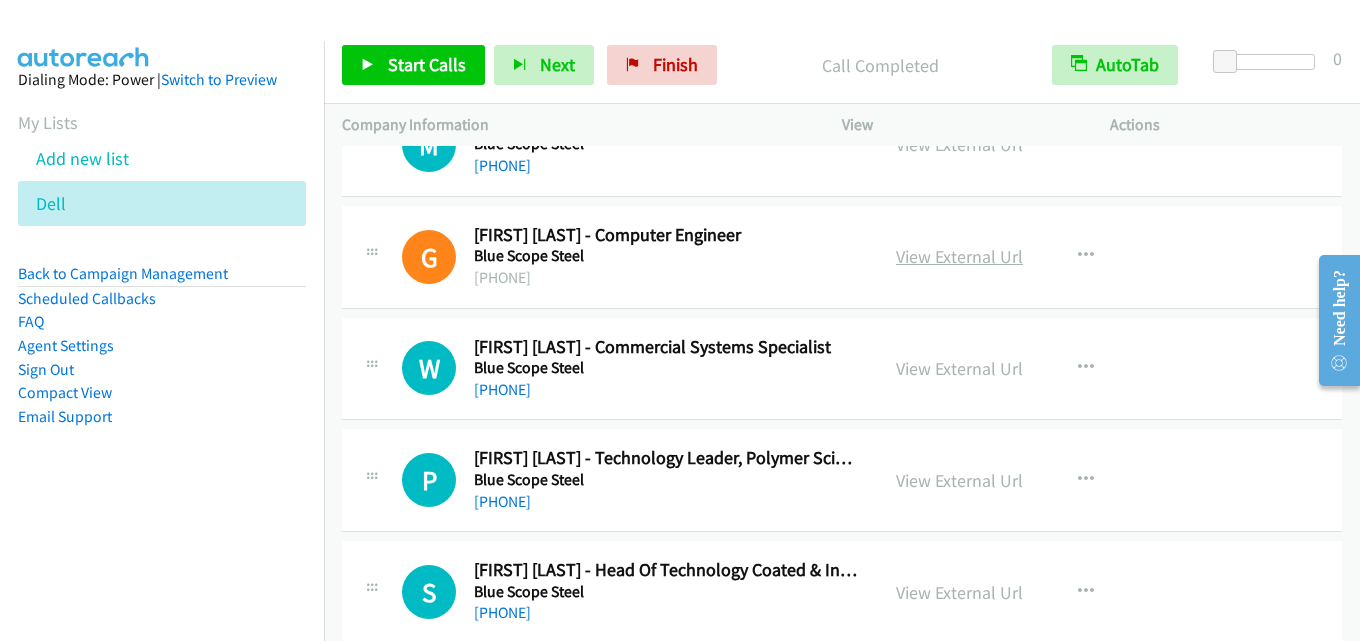 click on "View External Url" at bounding box center (959, 256) 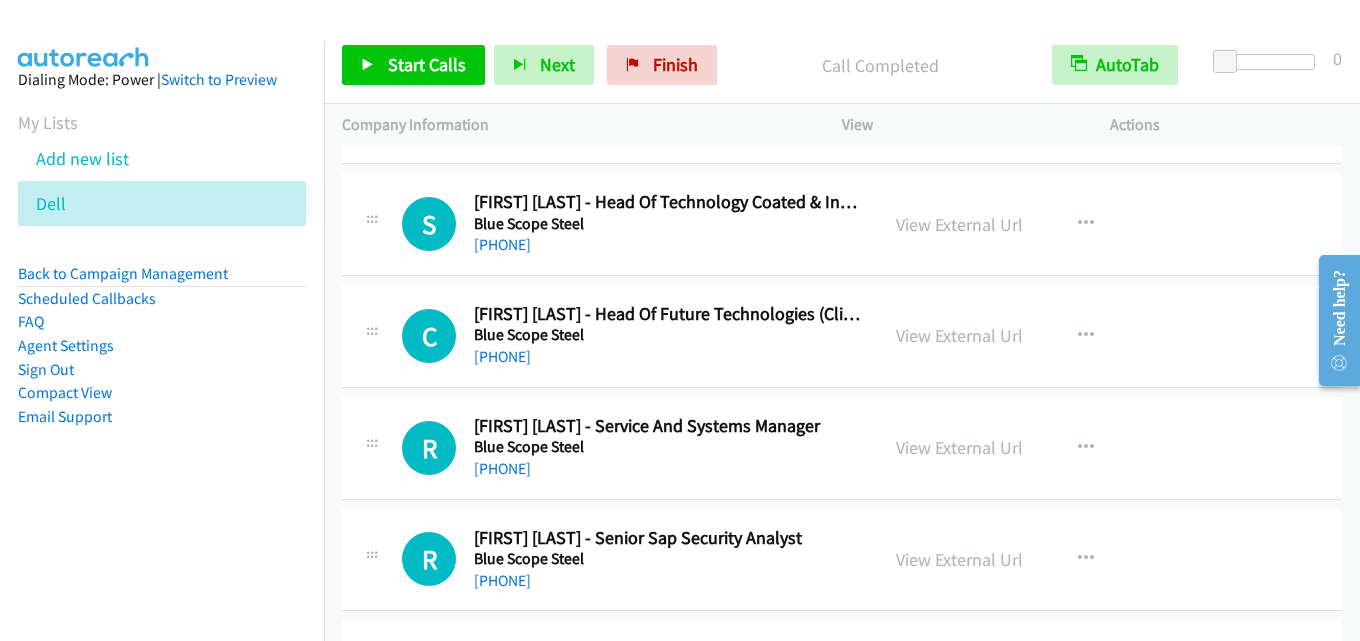 scroll, scrollTop: 5600, scrollLeft: 0, axis: vertical 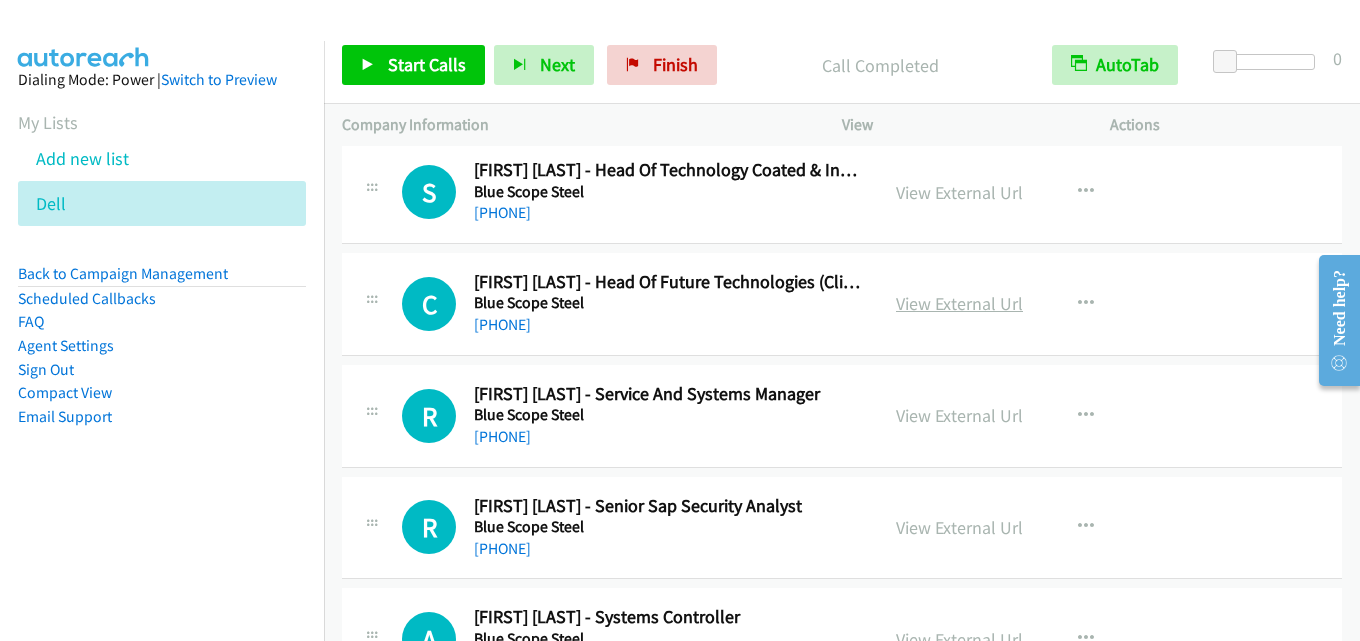 click on "View External Url" at bounding box center [959, 303] 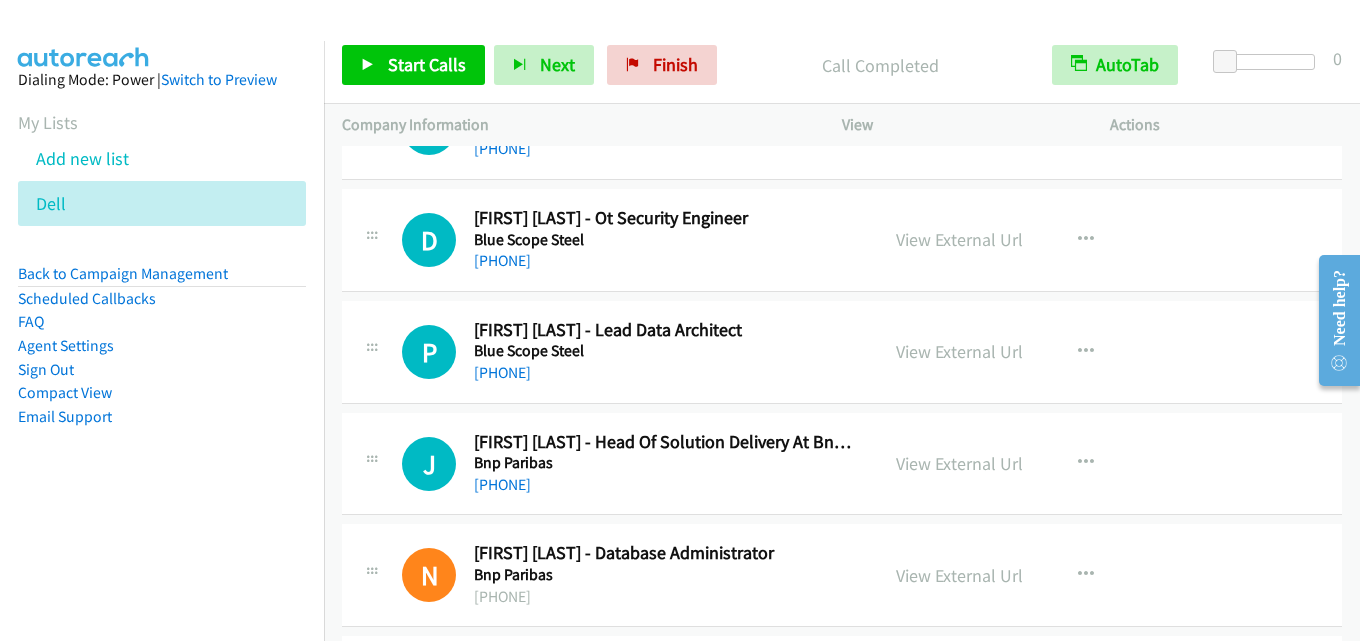 scroll, scrollTop: 6200, scrollLeft: 0, axis: vertical 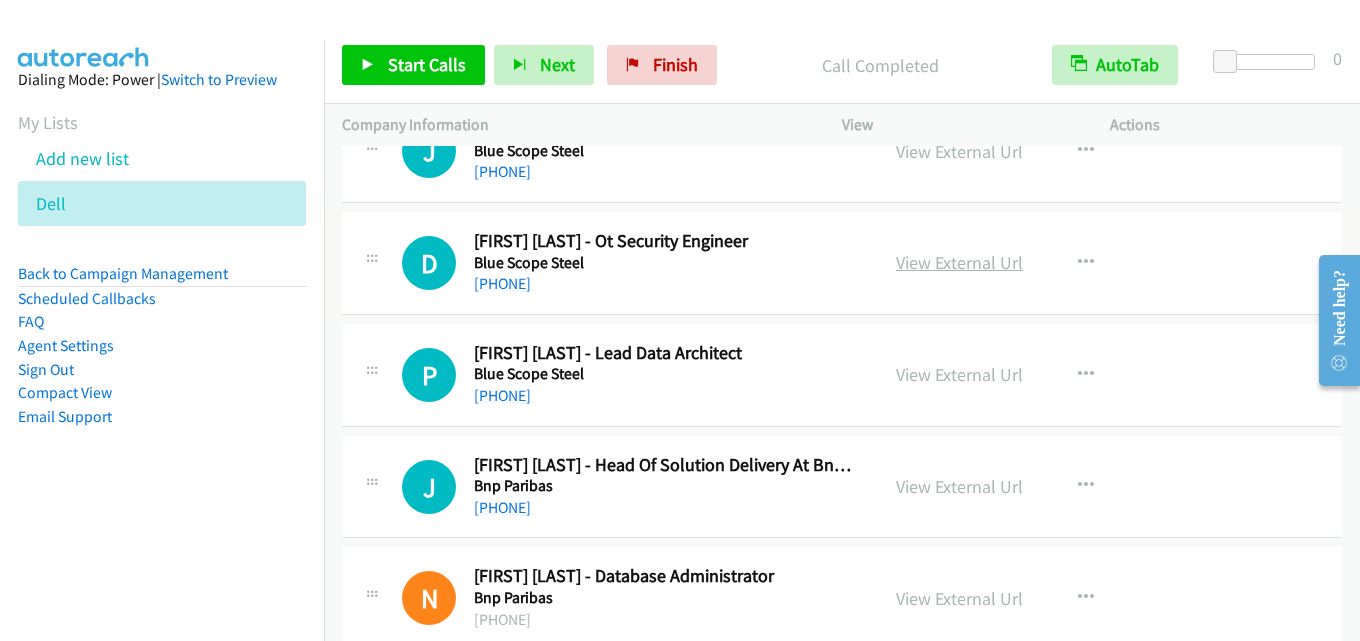 click on "View External Url" at bounding box center (959, 262) 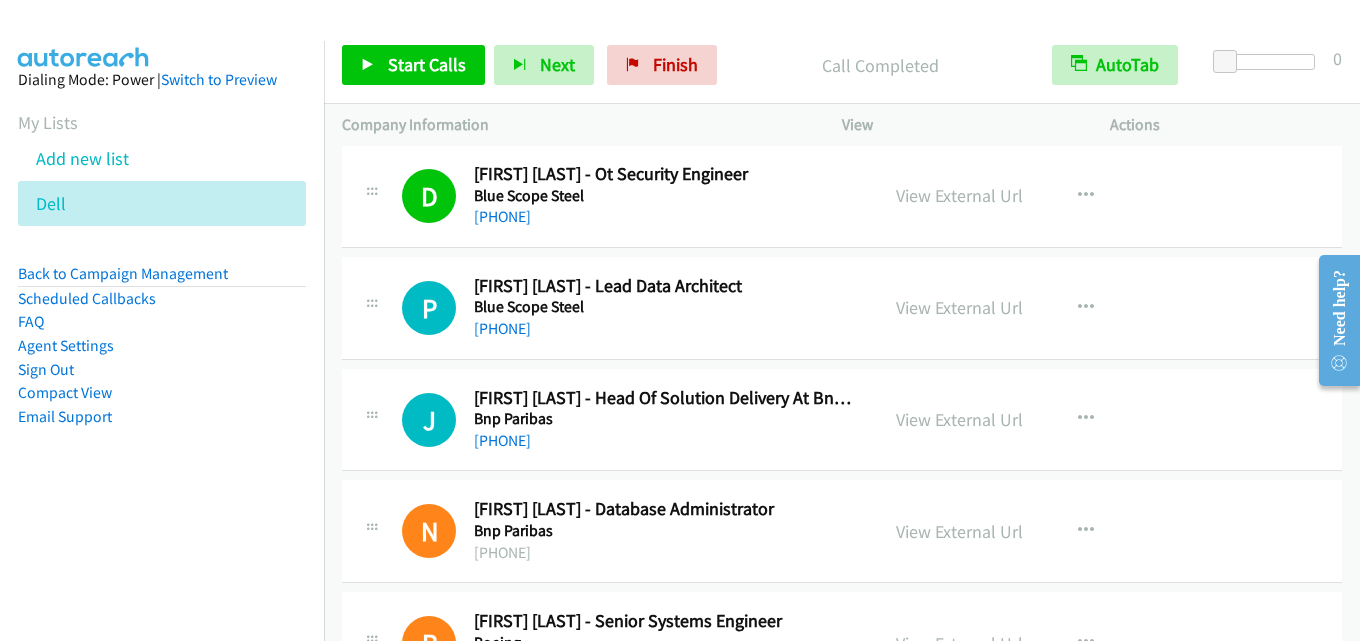 scroll, scrollTop: 6300, scrollLeft: 0, axis: vertical 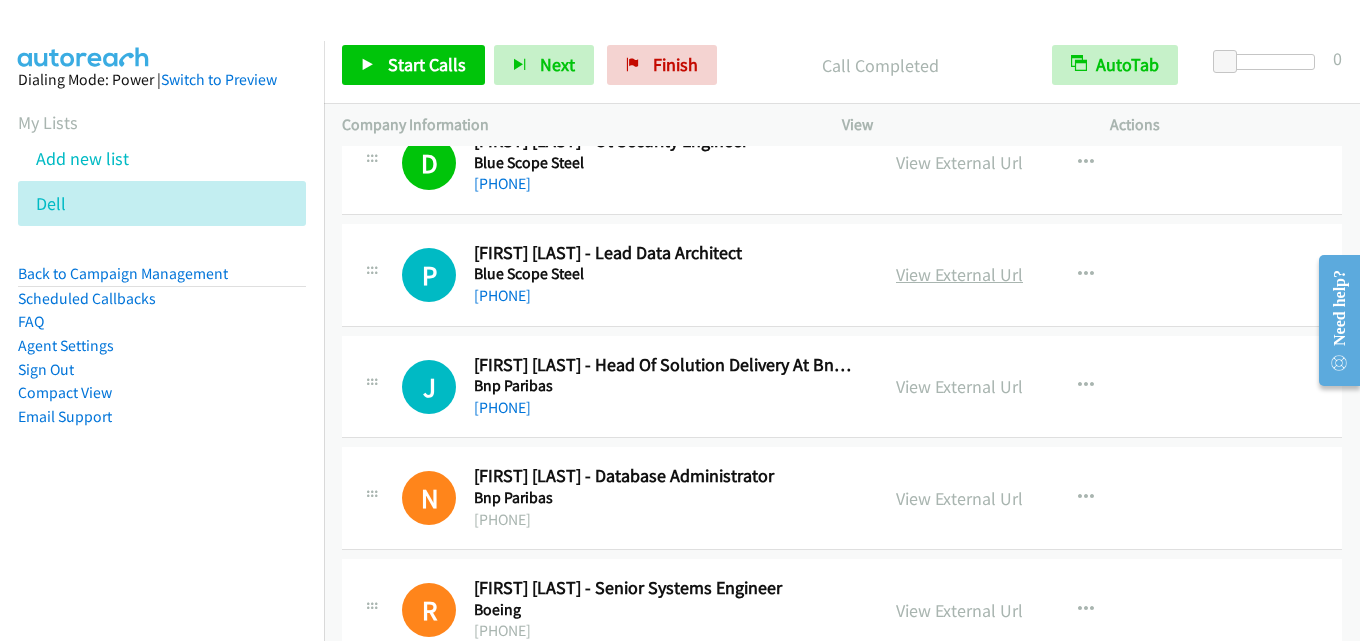 click on "View External Url" at bounding box center [959, 274] 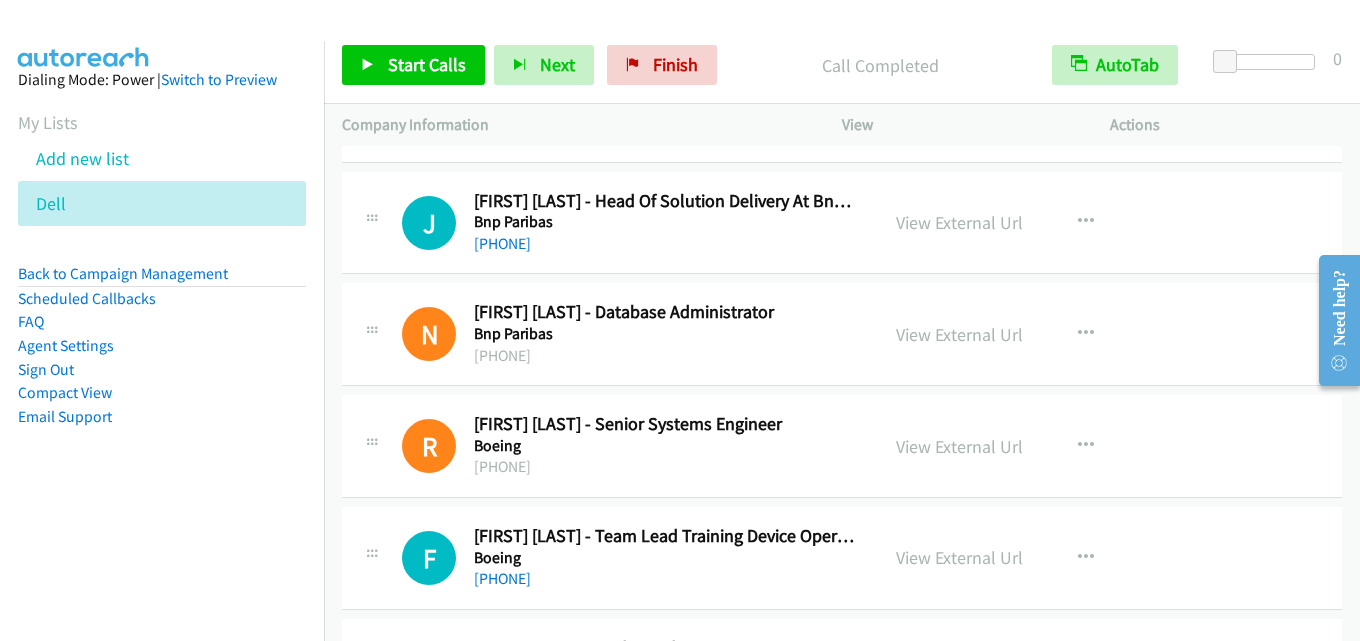 scroll, scrollTop: 6500, scrollLeft: 0, axis: vertical 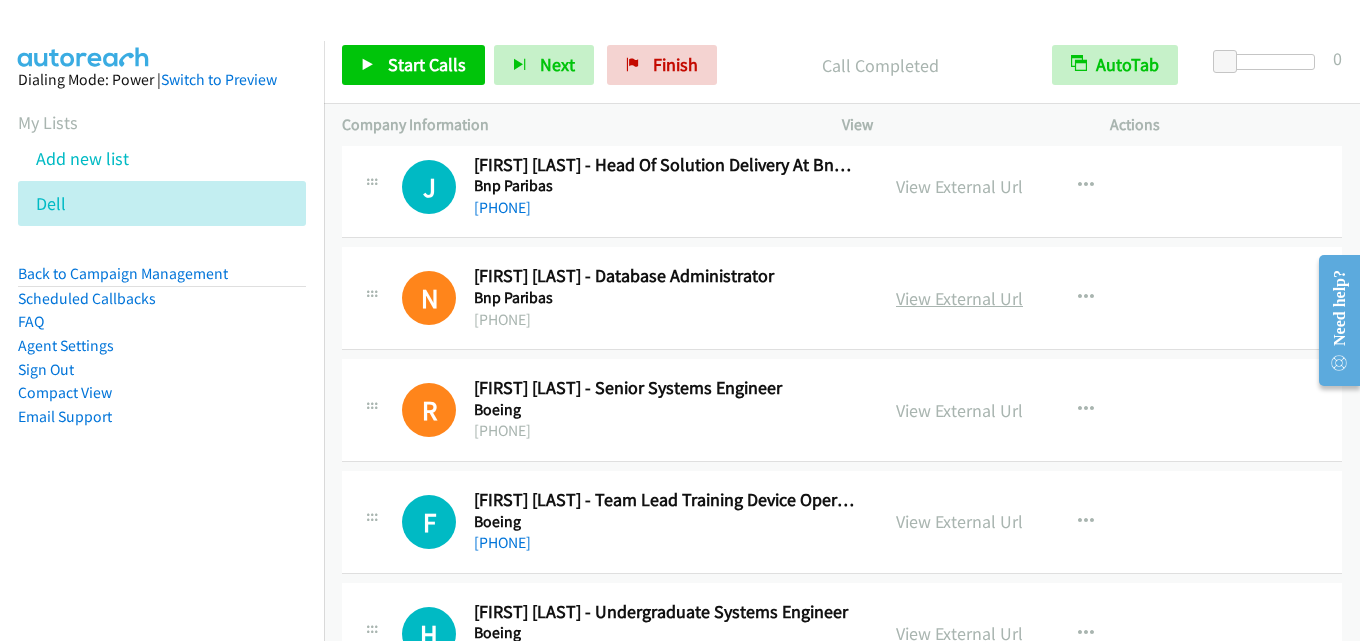 click on "View External Url" at bounding box center [959, 298] 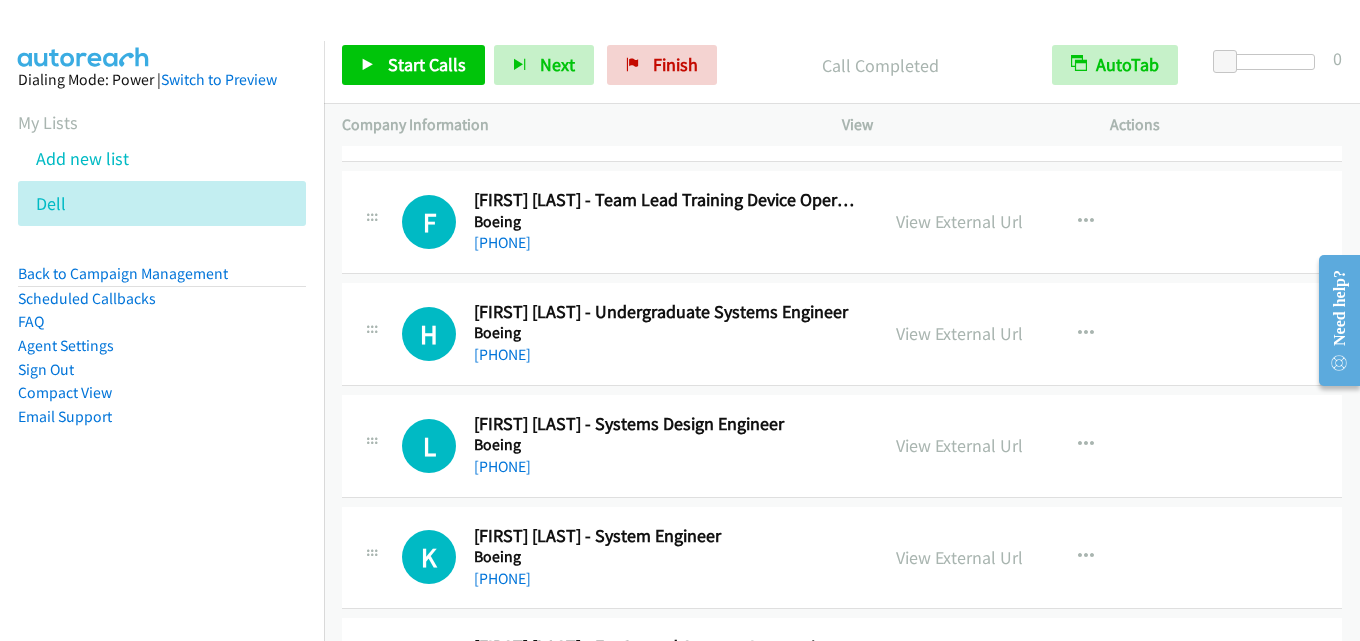 scroll, scrollTop: 6900, scrollLeft: 0, axis: vertical 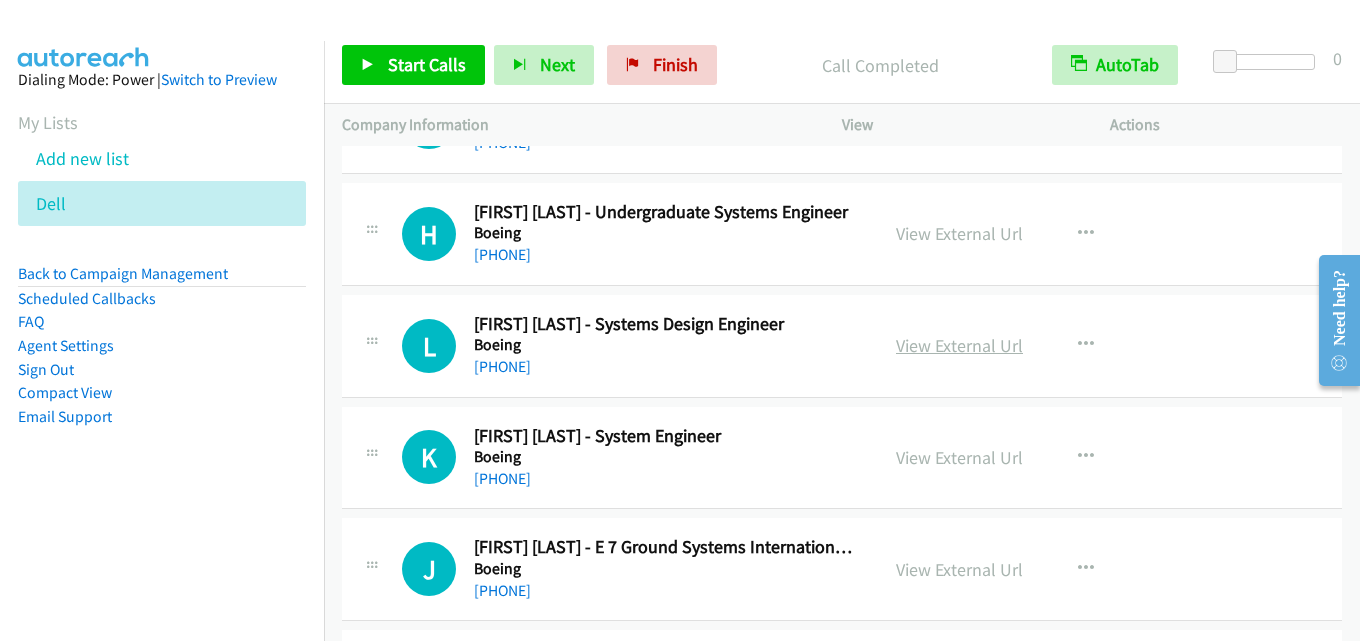 click on "View External Url" at bounding box center (959, 345) 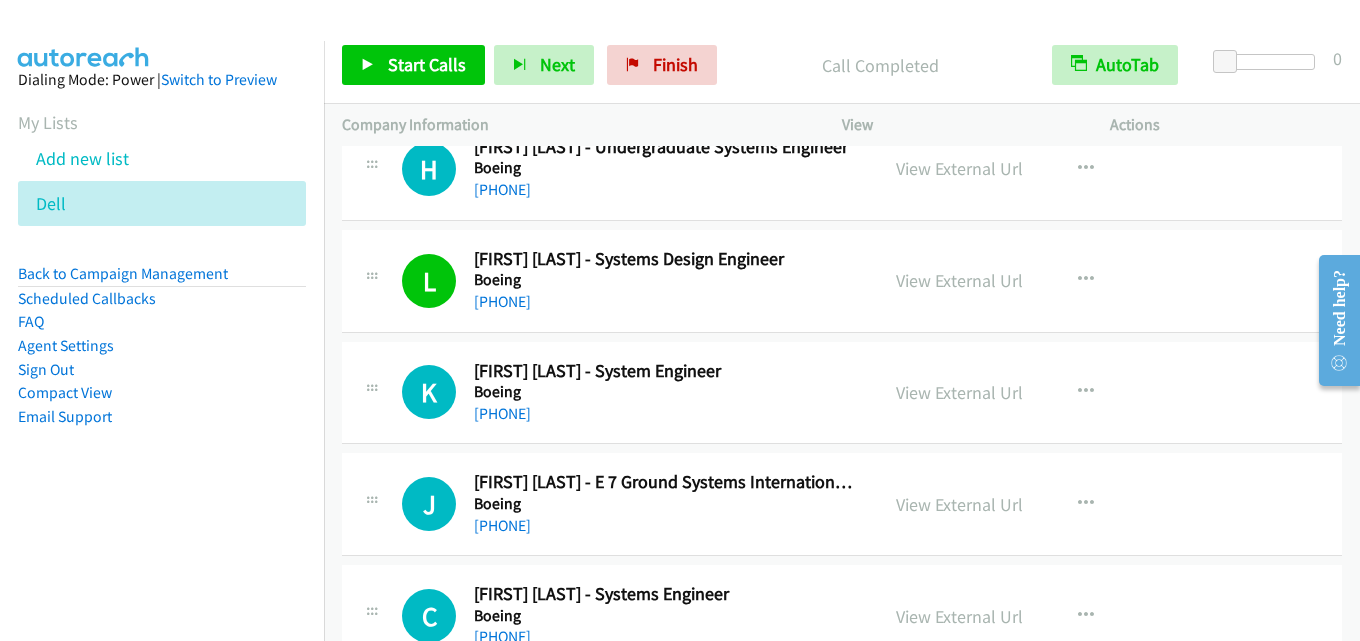 scroll, scrollTop: 7000, scrollLeft: 0, axis: vertical 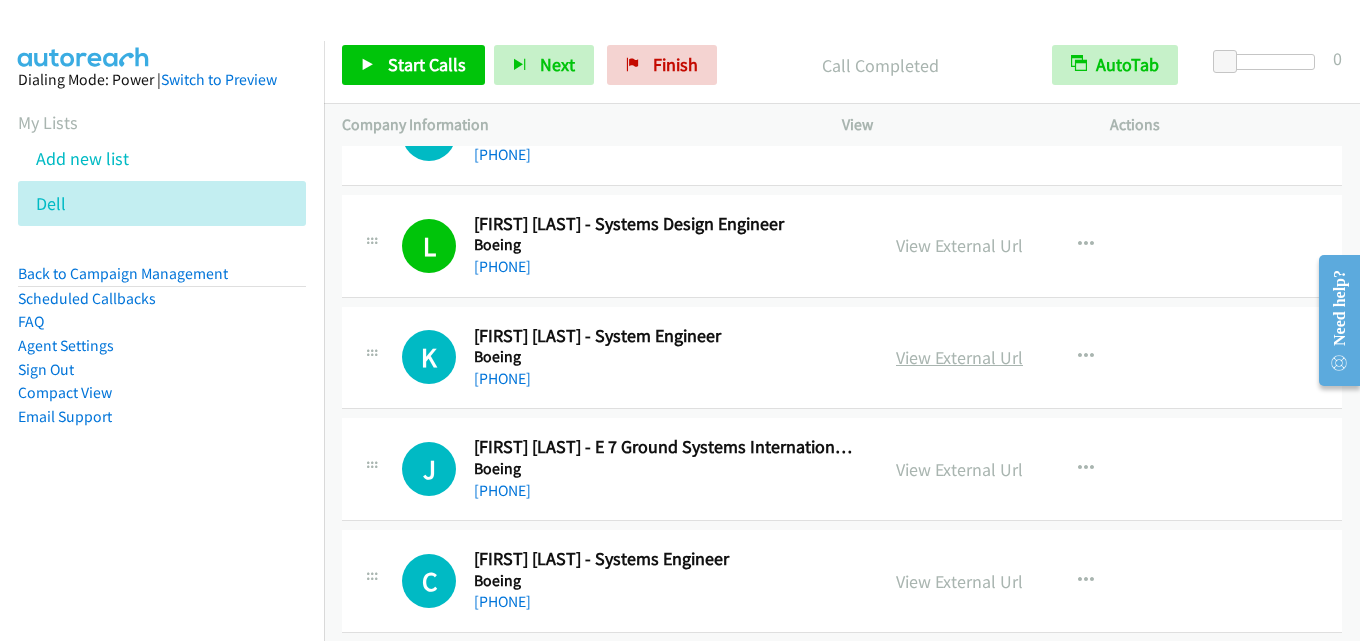 click on "View External Url" at bounding box center (959, 357) 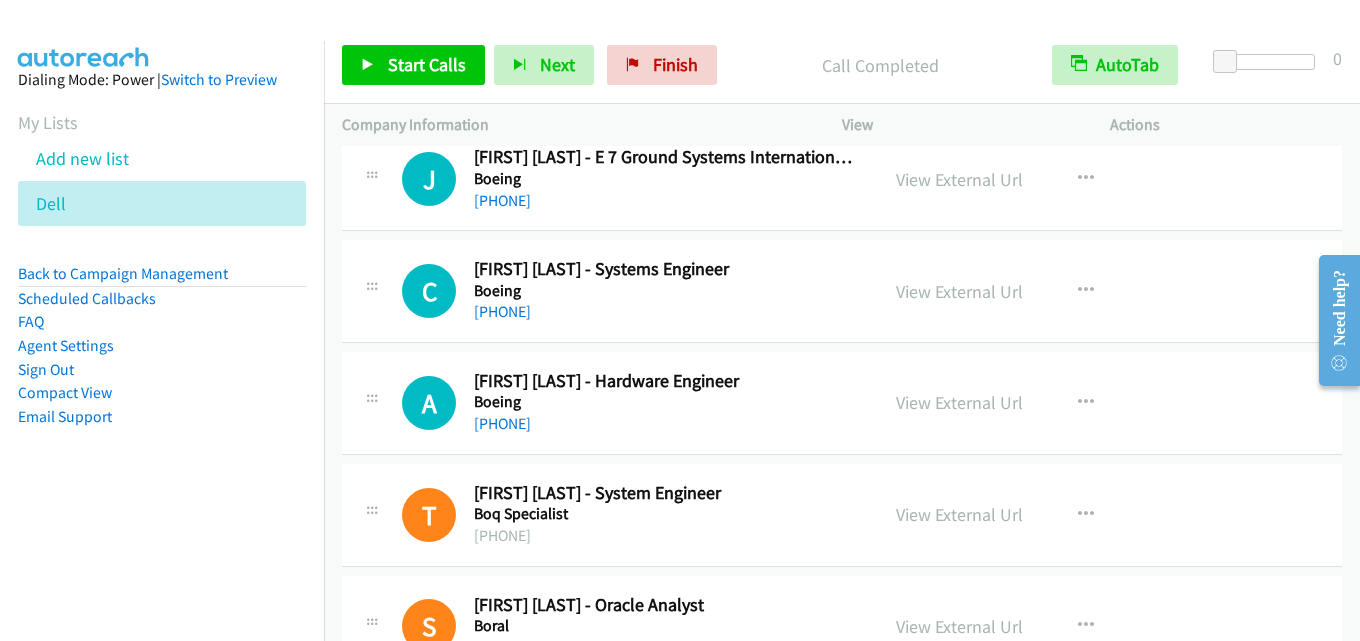 scroll, scrollTop: 7300, scrollLeft: 0, axis: vertical 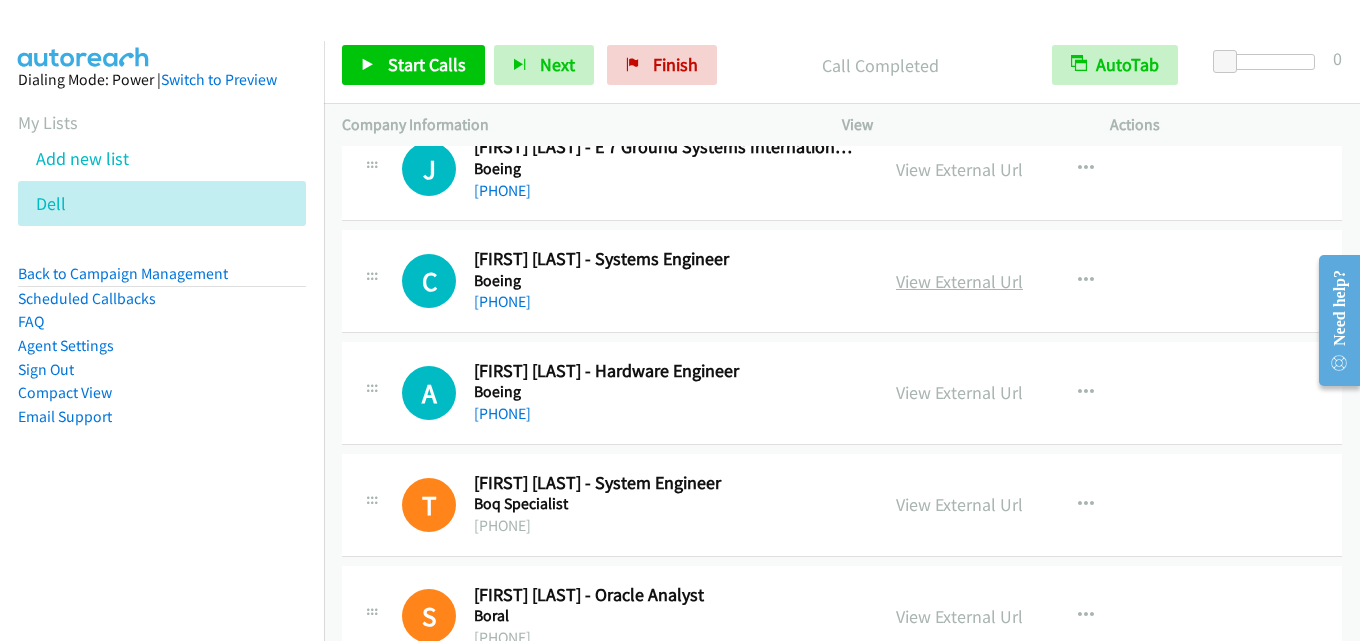 click on "View External Url" at bounding box center (959, 281) 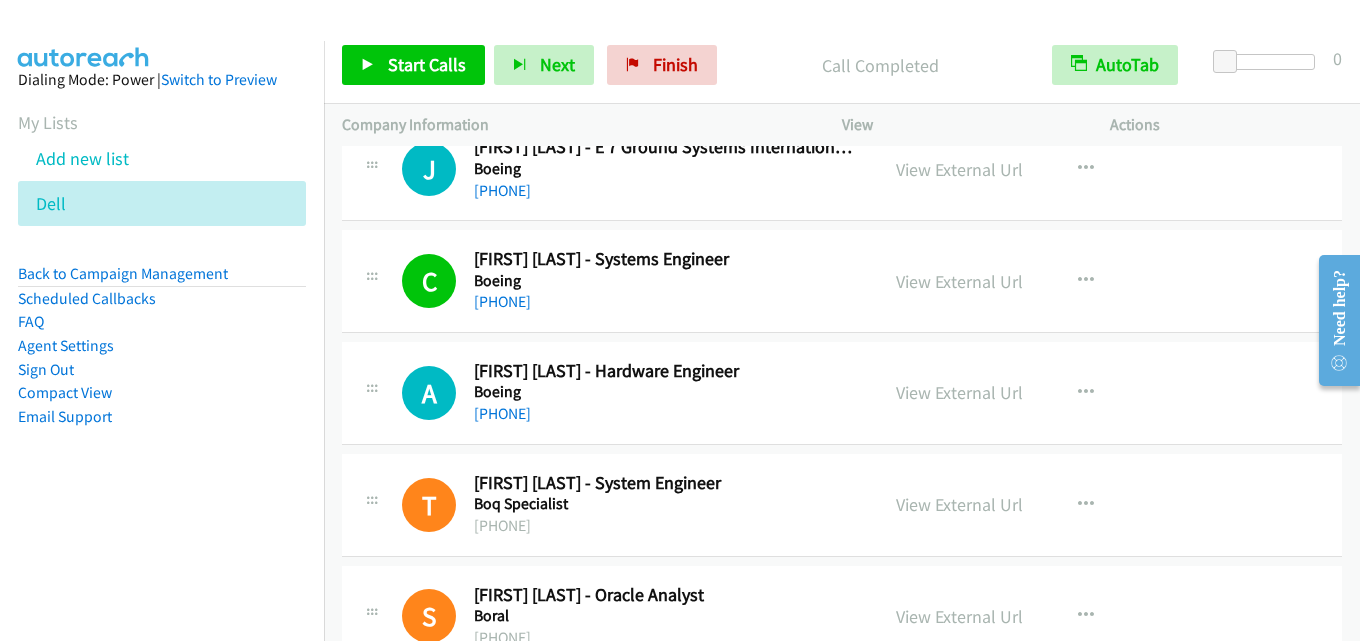 scroll, scrollTop: 7400, scrollLeft: 0, axis: vertical 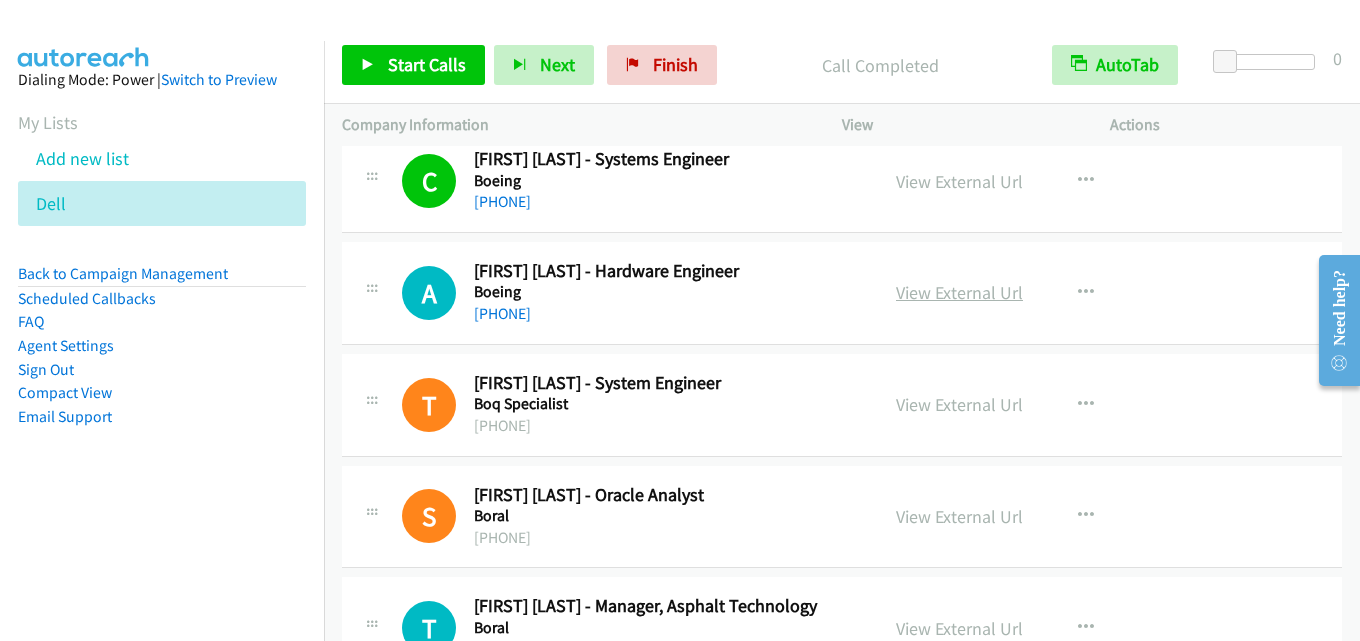 click on "View External Url" at bounding box center (959, 292) 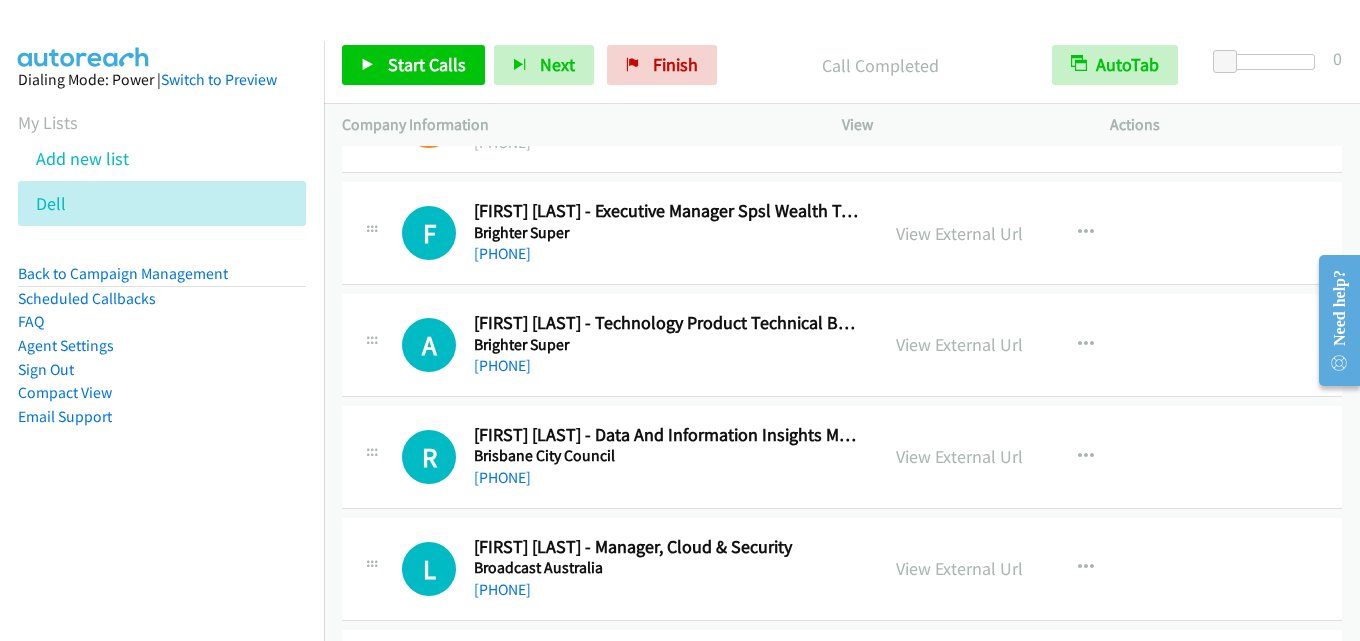 scroll, scrollTop: 8600, scrollLeft: 0, axis: vertical 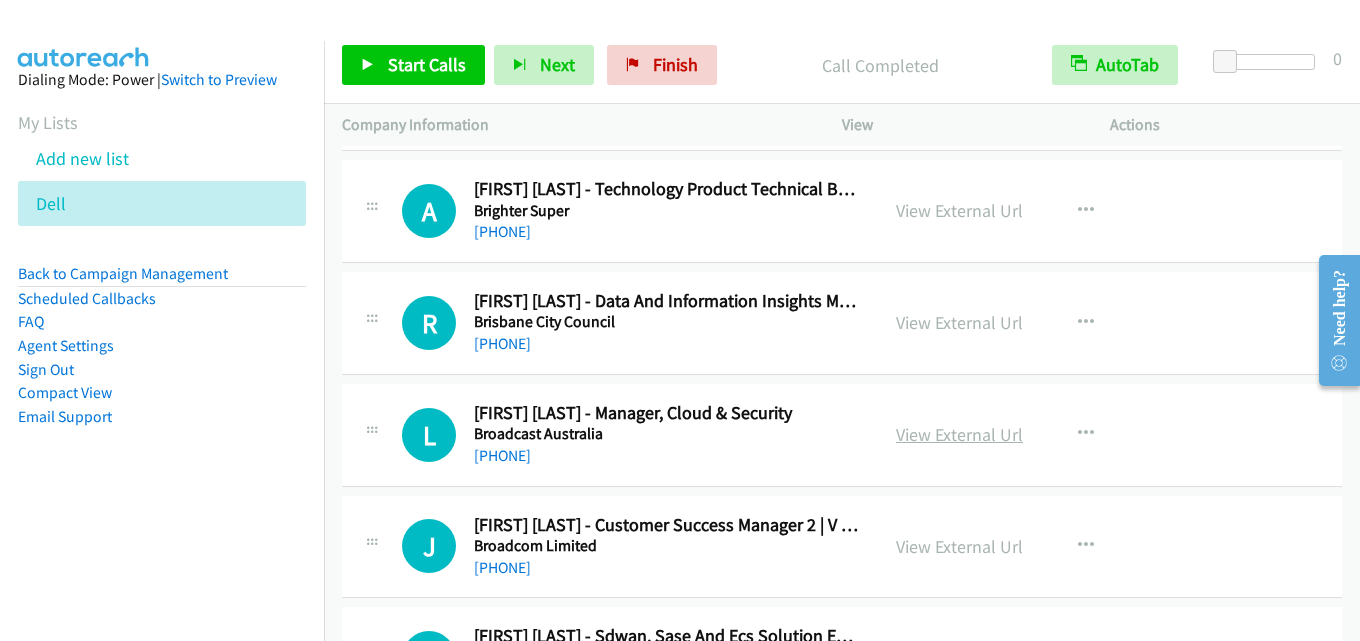 click on "View External Url" at bounding box center [959, 434] 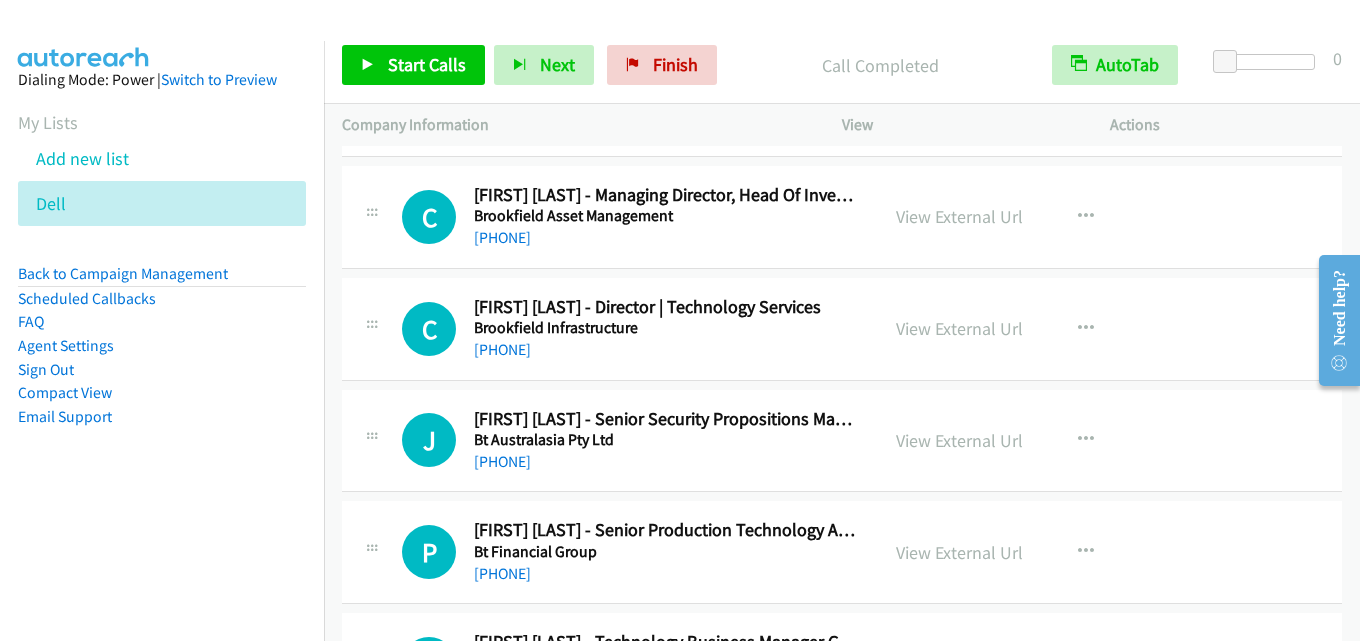 scroll, scrollTop: 9300, scrollLeft: 0, axis: vertical 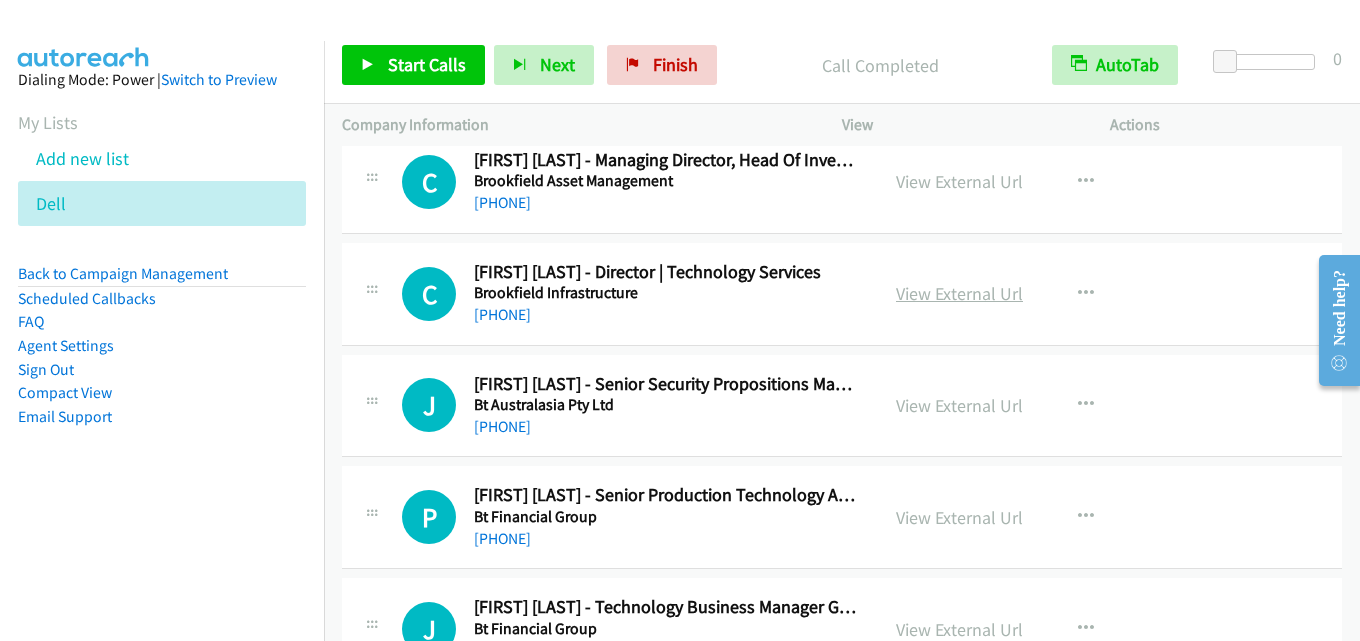 click on "View External Url" at bounding box center [959, 293] 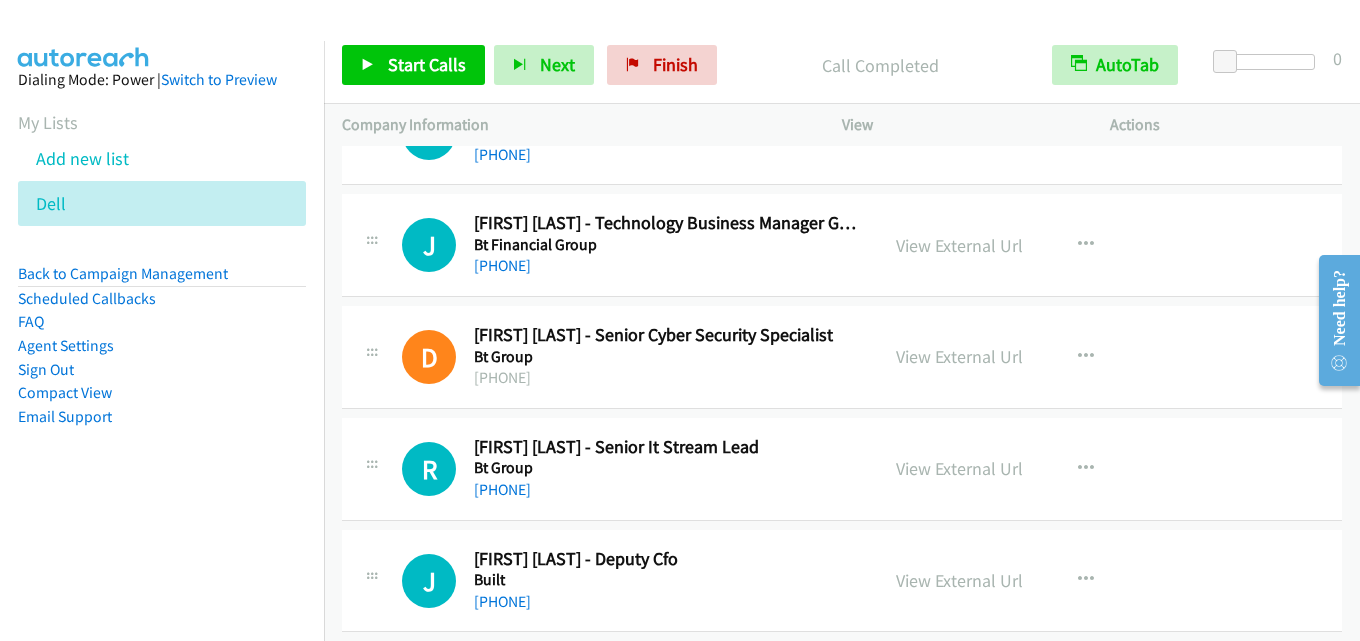 scroll, scrollTop: 9700, scrollLeft: 0, axis: vertical 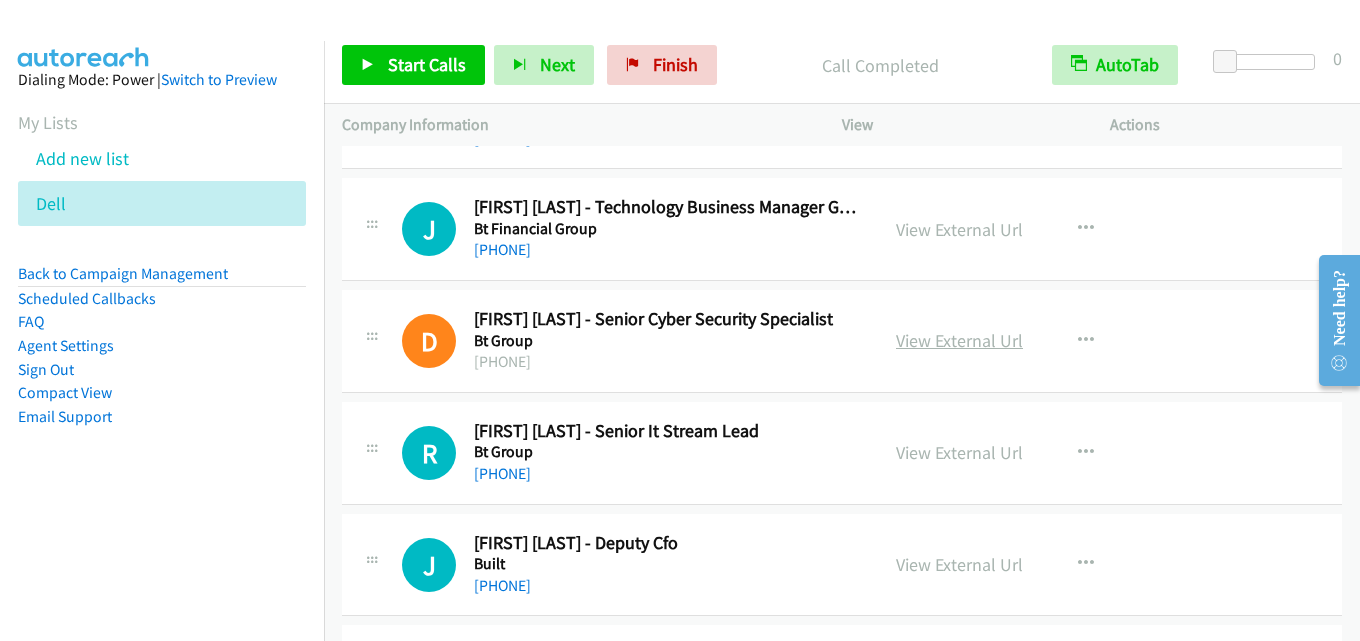 click on "View External Url" at bounding box center [959, 340] 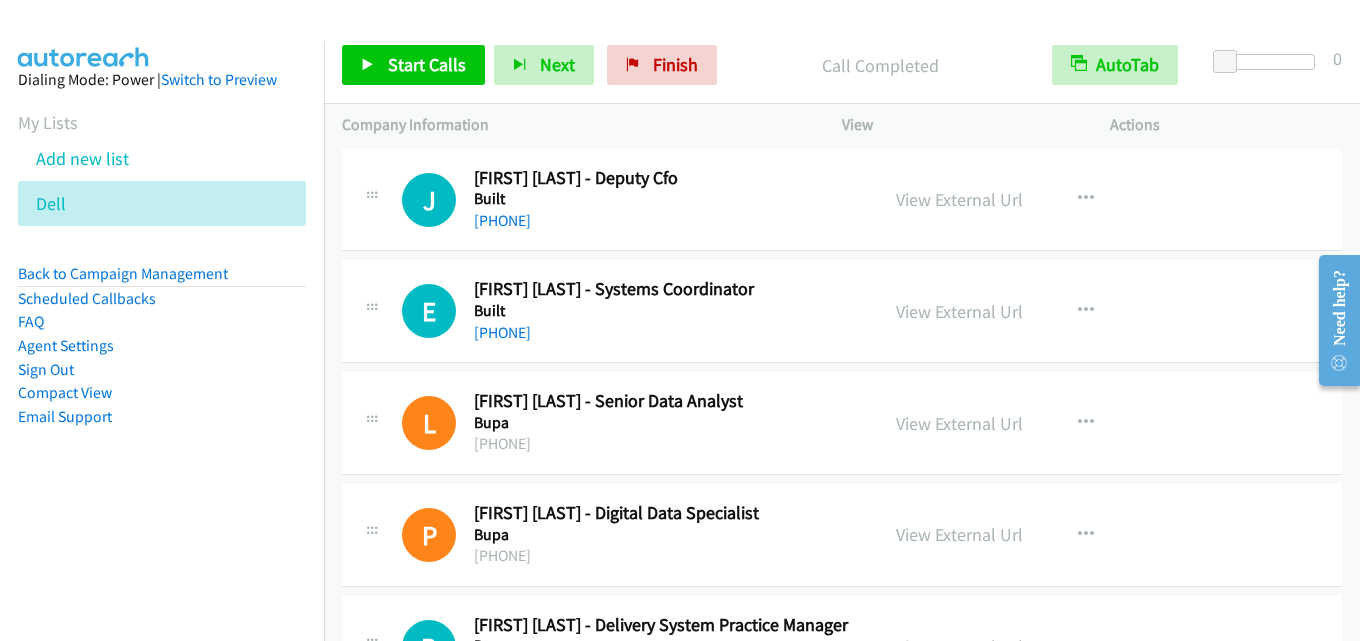 scroll, scrollTop: 10100, scrollLeft: 0, axis: vertical 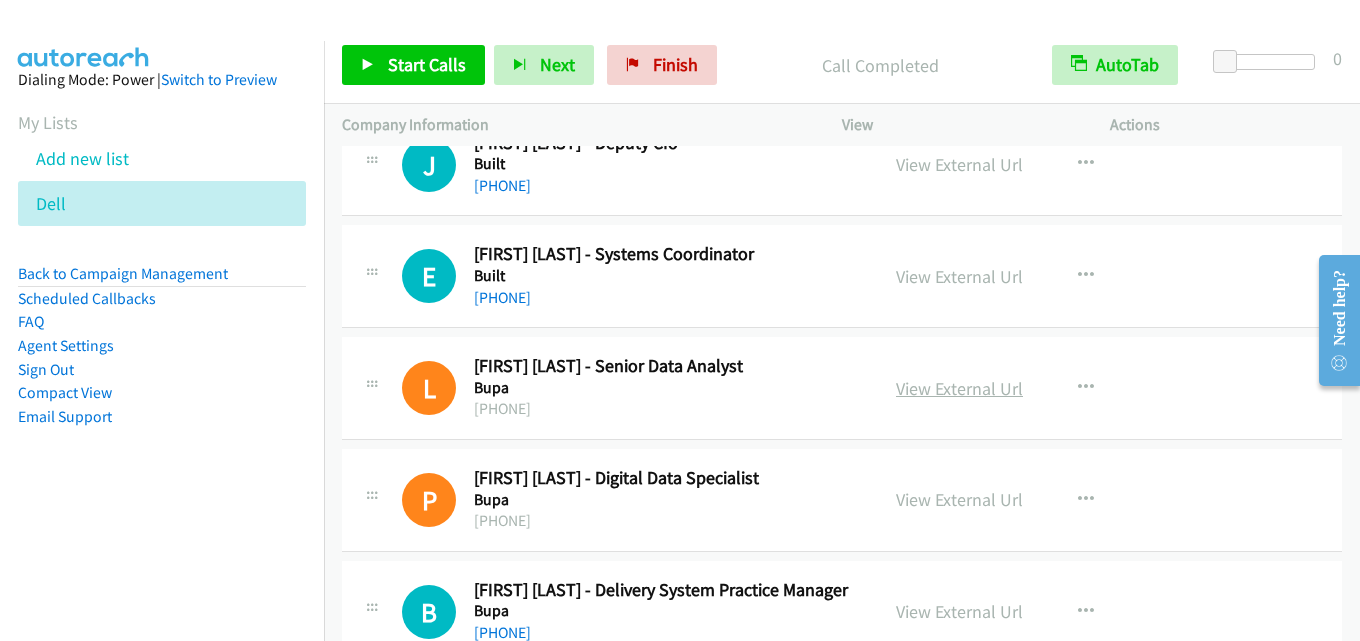 click on "View External Url" at bounding box center [959, 388] 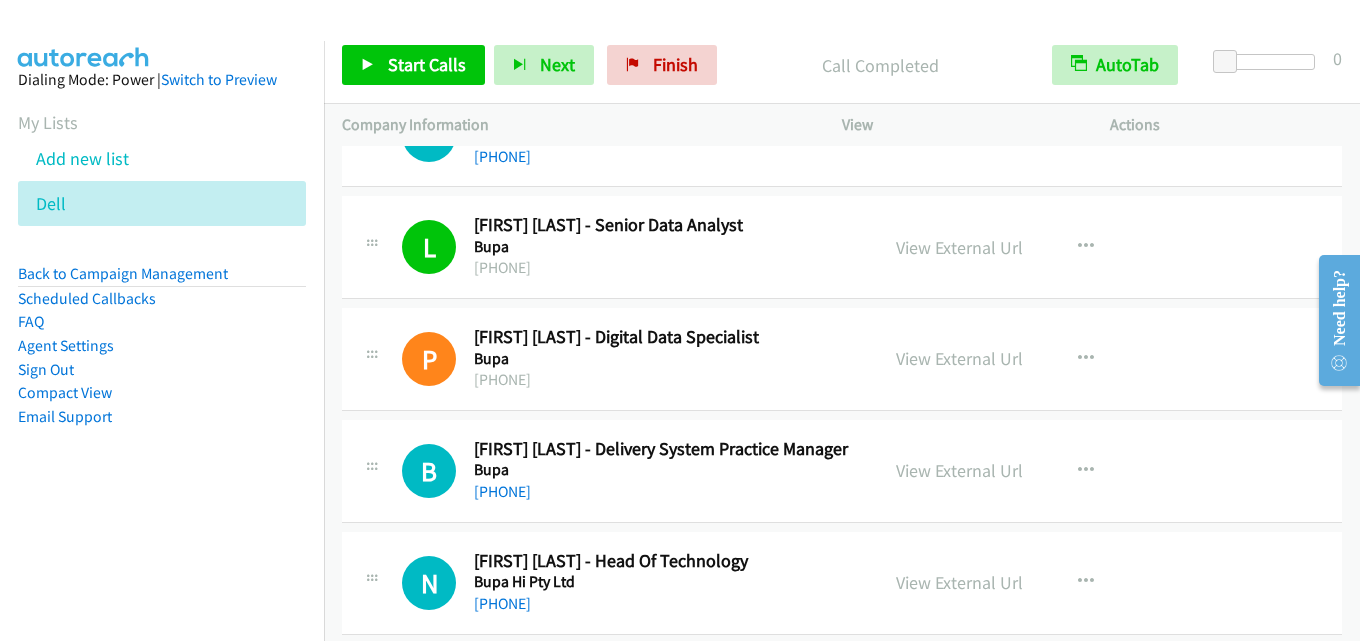 scroll, scrollTop: 10264, scrollLeft: 0, axis: vertical 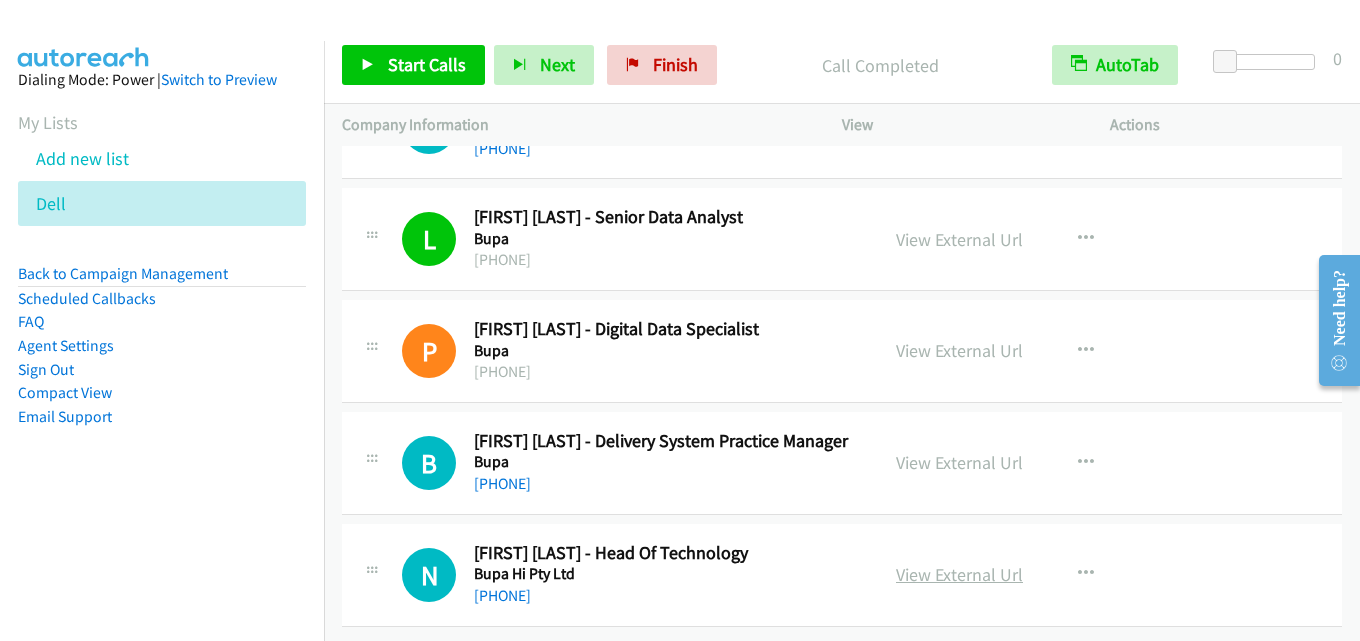 click on "View External Url" at bounding box center (959, 574) 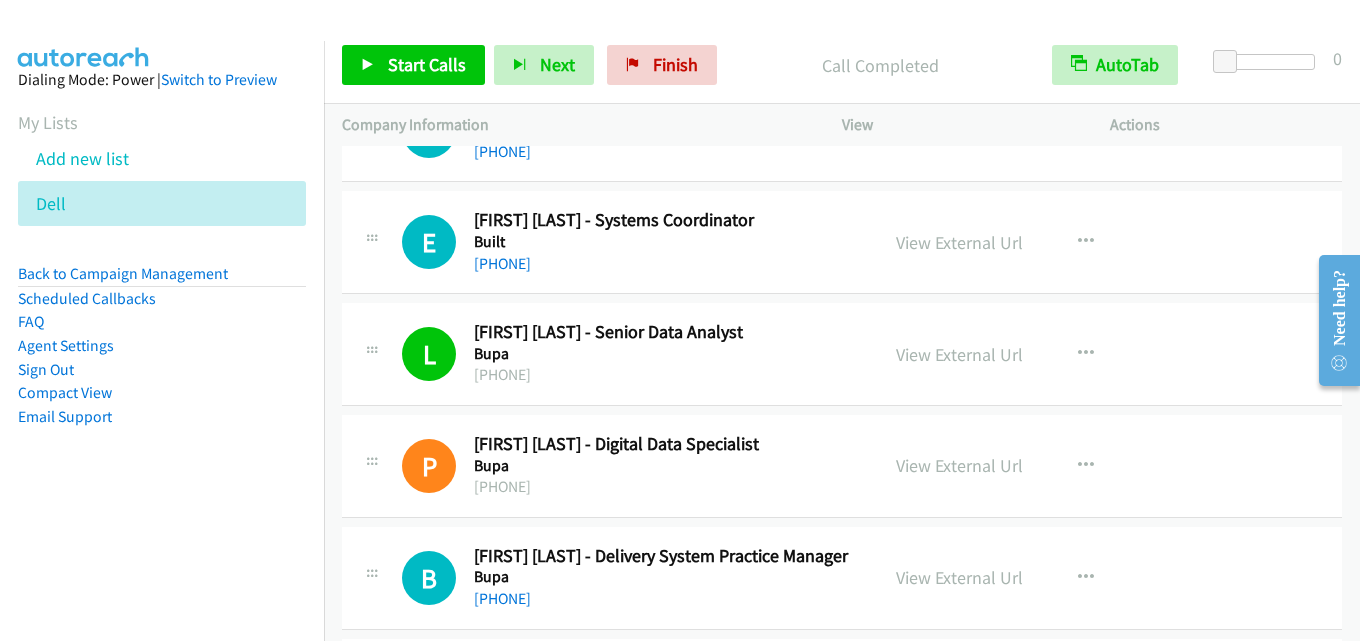 scroll, scrollTop: 9964, scrollLeft: 0, axis: vertical 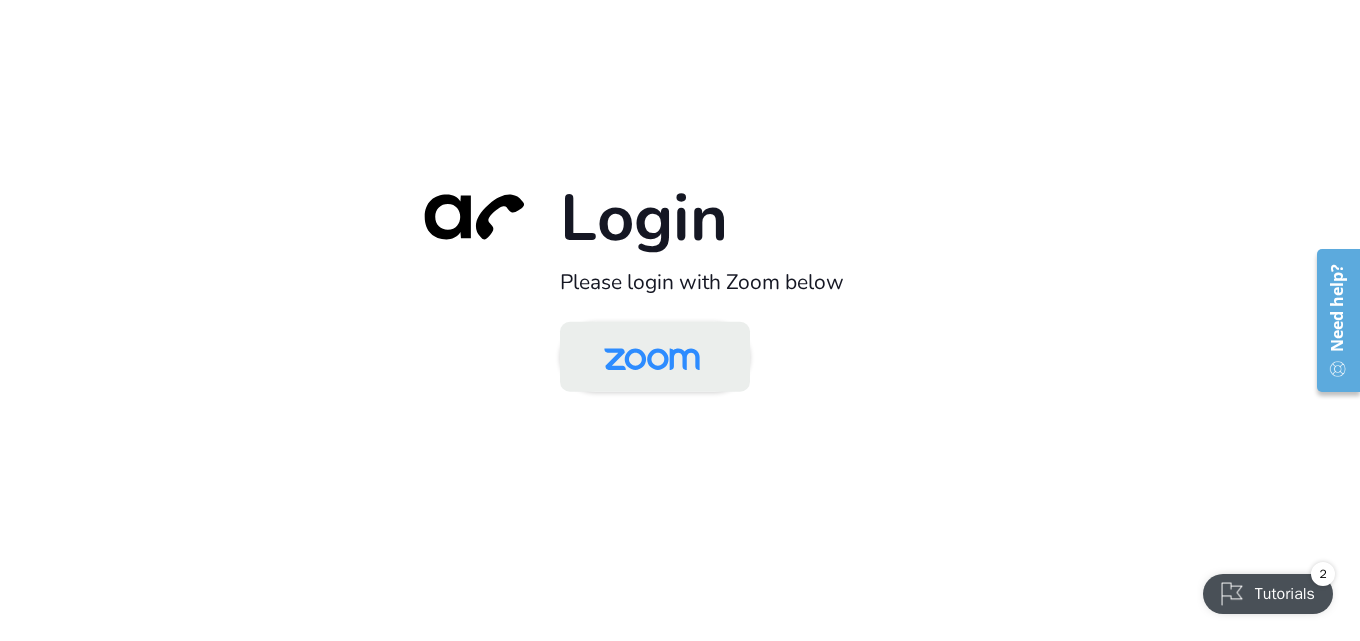 click at bounding box center (652, 358) 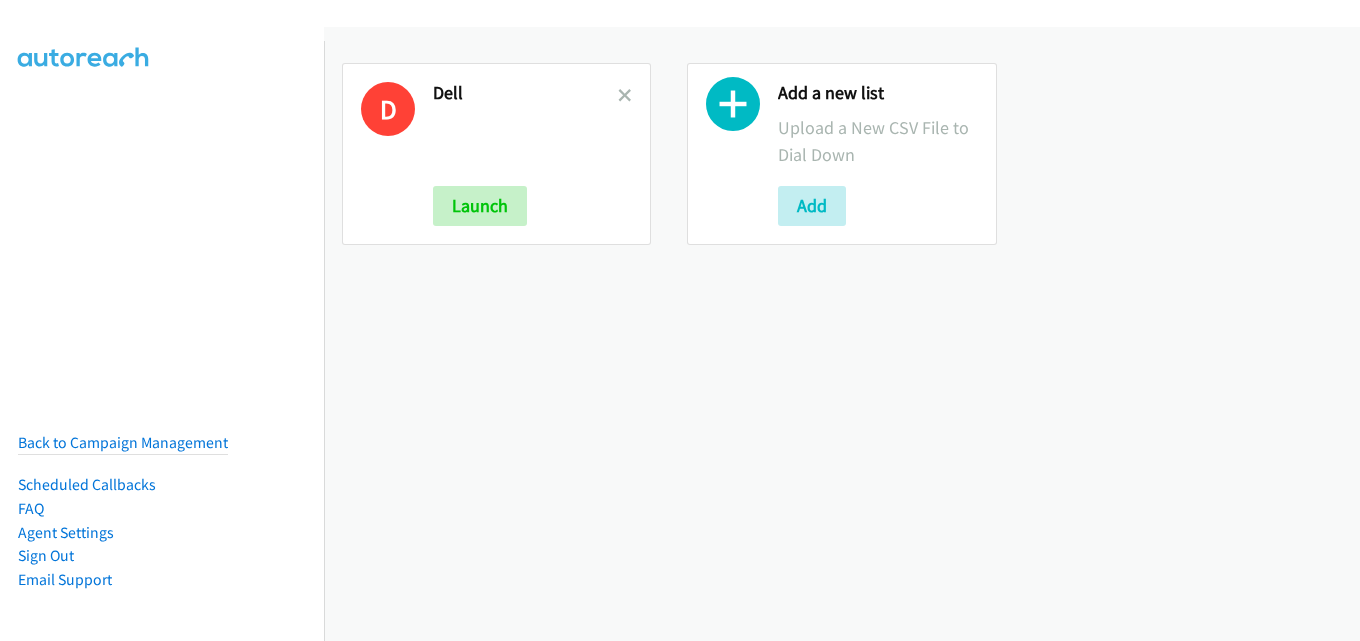 scroll, scrollTop: 0, scrollLeft: 0, axis: both 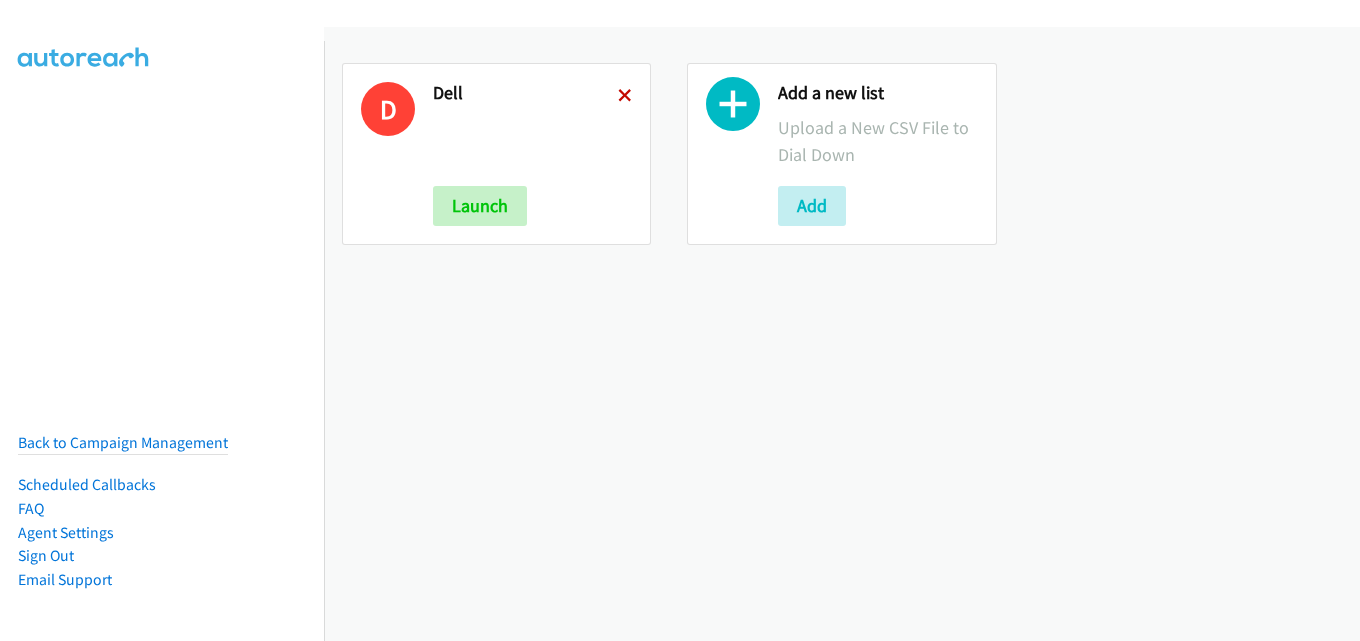 click at bounding box center (625, 97) 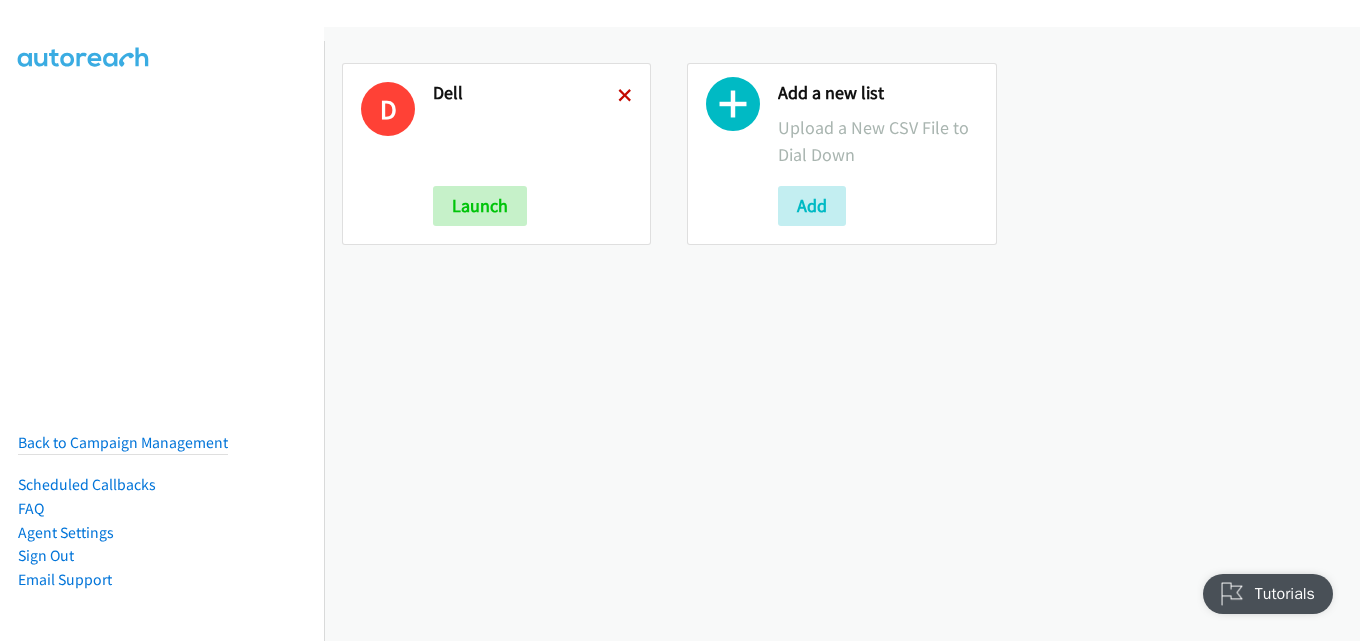 scroll, scrollTop: 0, scrollLeft: 0, axis: both 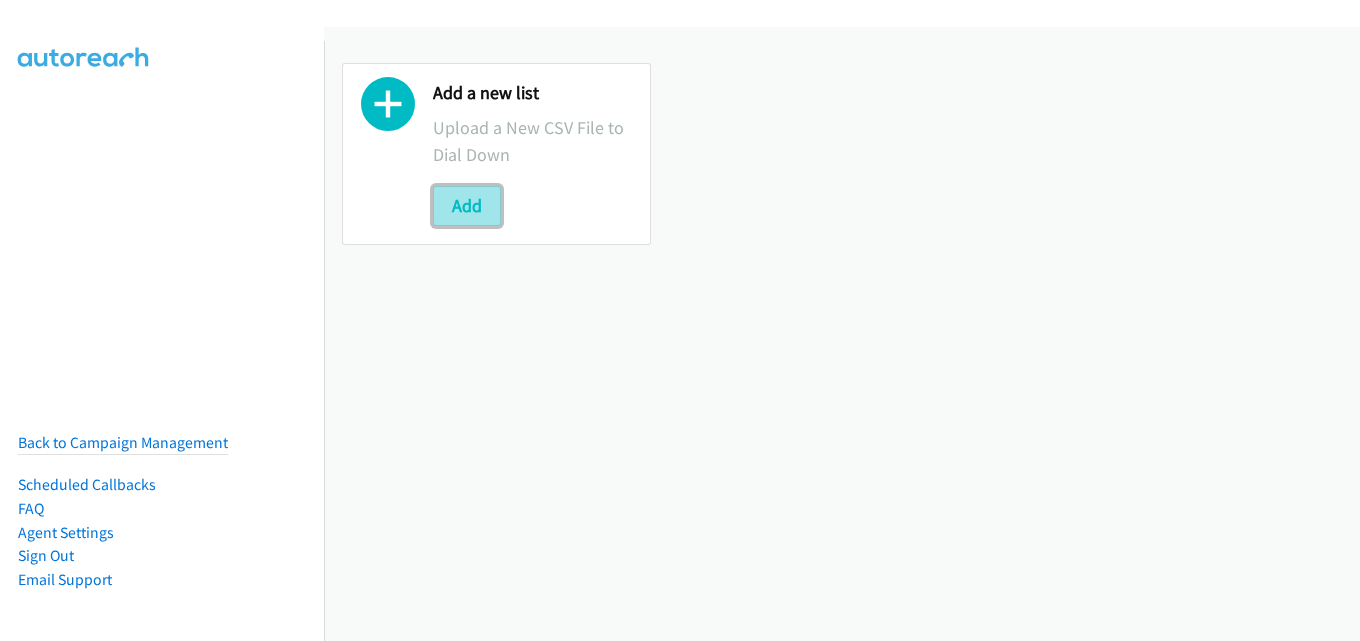click on "Add" at bounding box center (467, 206) 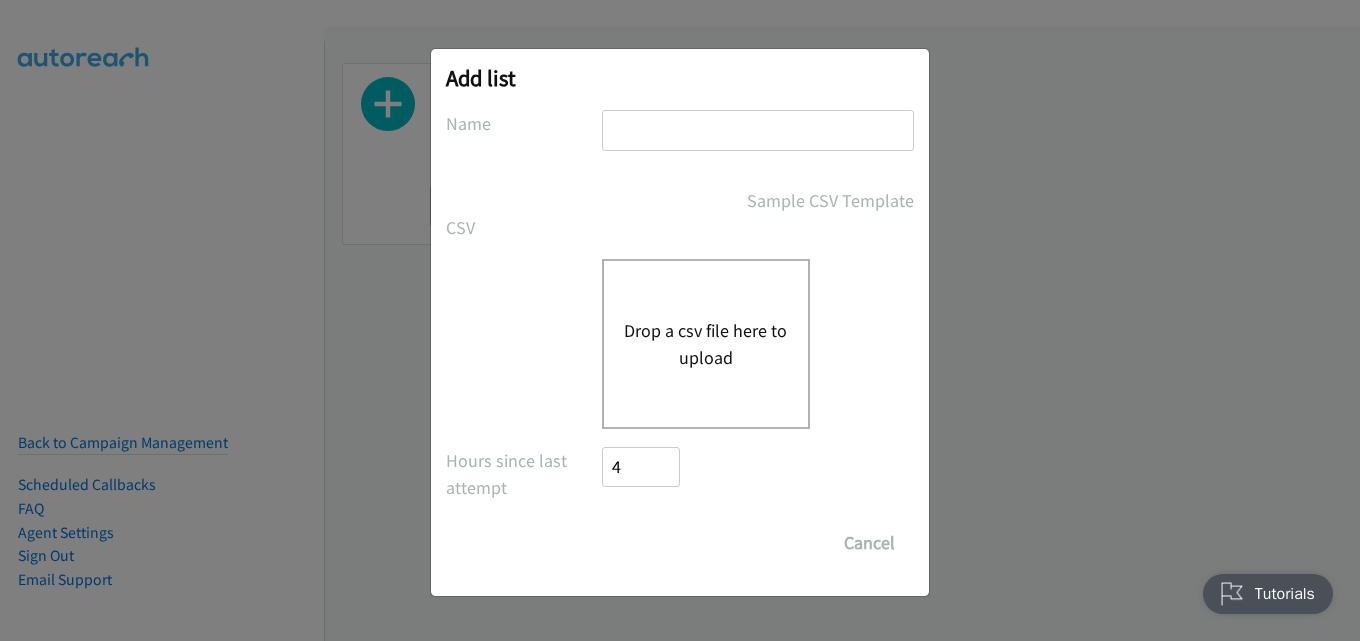 scroll, scrollTop: 0, scrollLeft: 0, axis: both 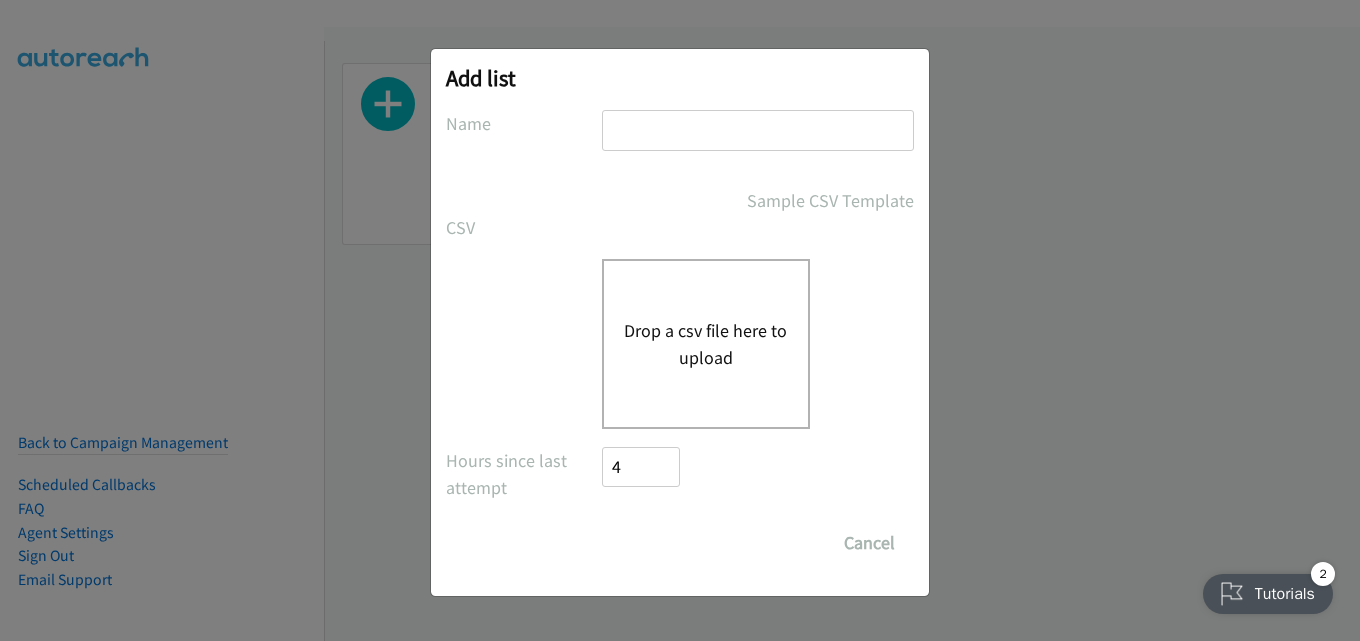 click at bounding box center (758, 130) 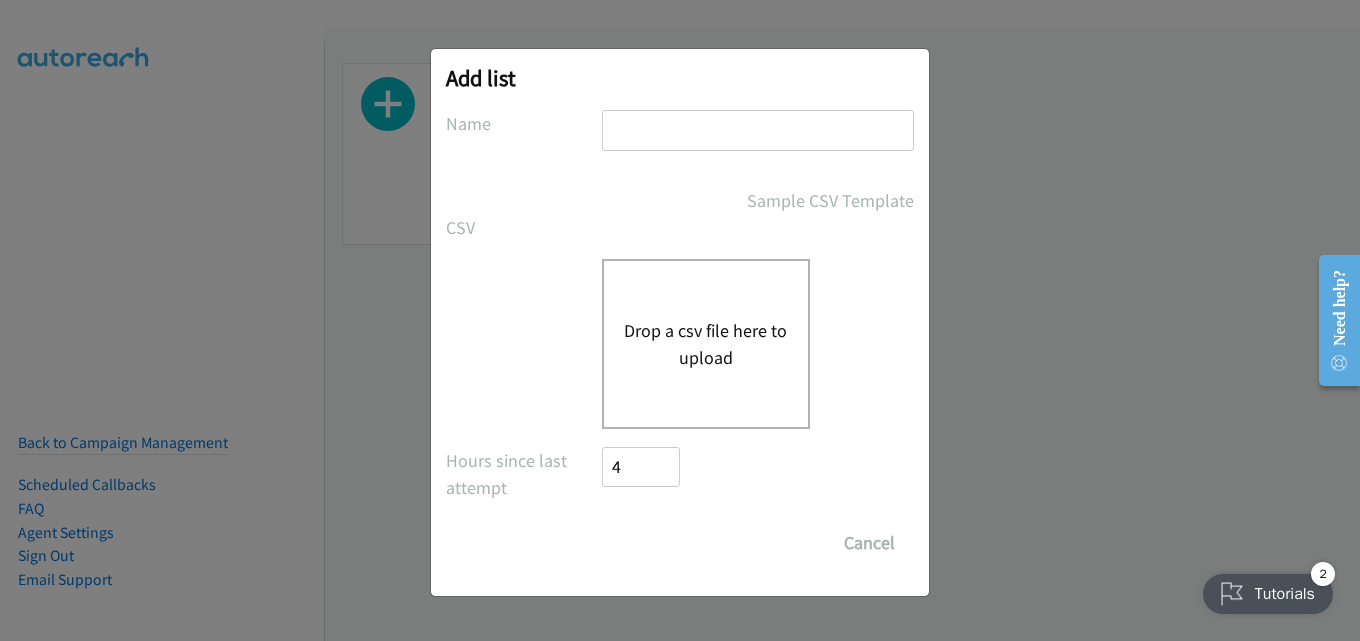 type on "dell" 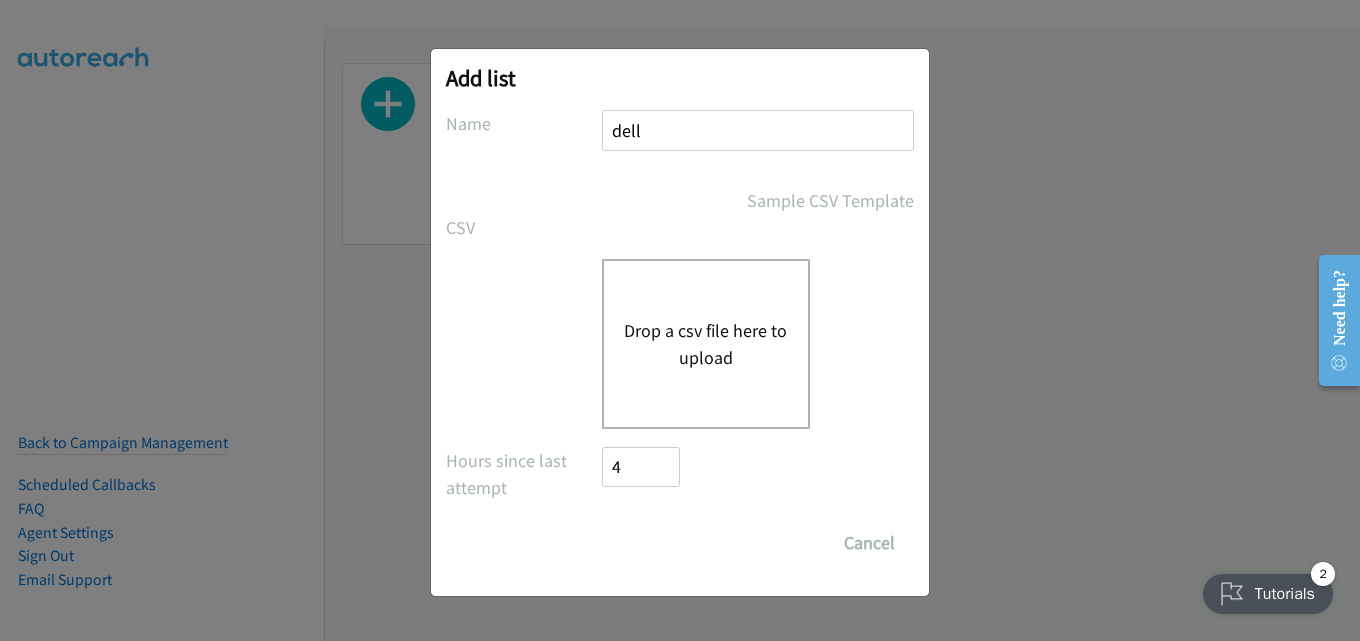 click on "Drop a csv file here to upload" at bounding box center [706, 344] 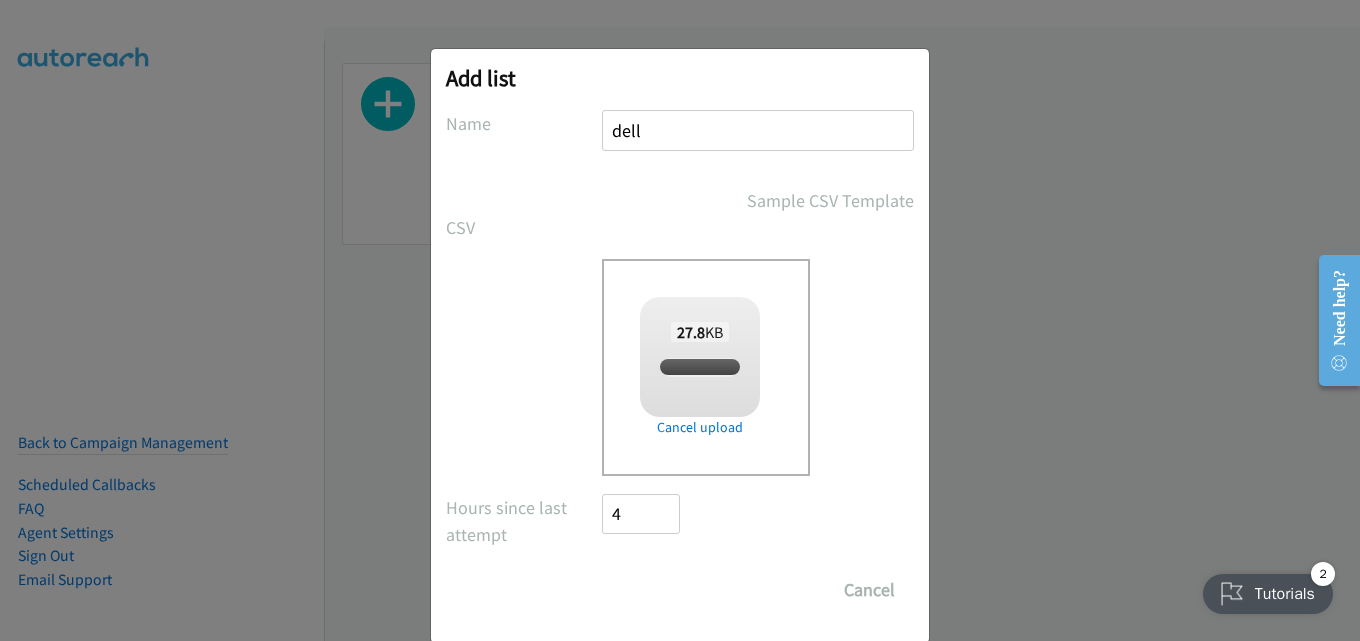 checkbox on "true" 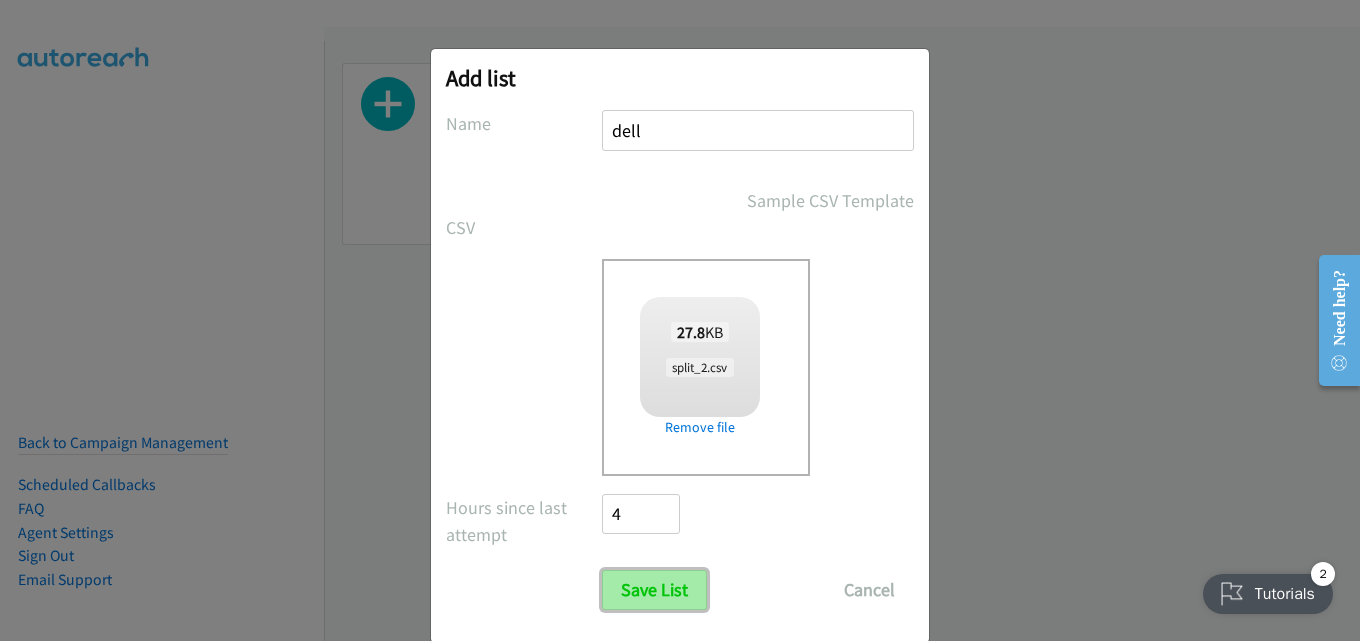 click on "Save List" at bounding box center (654, 590) 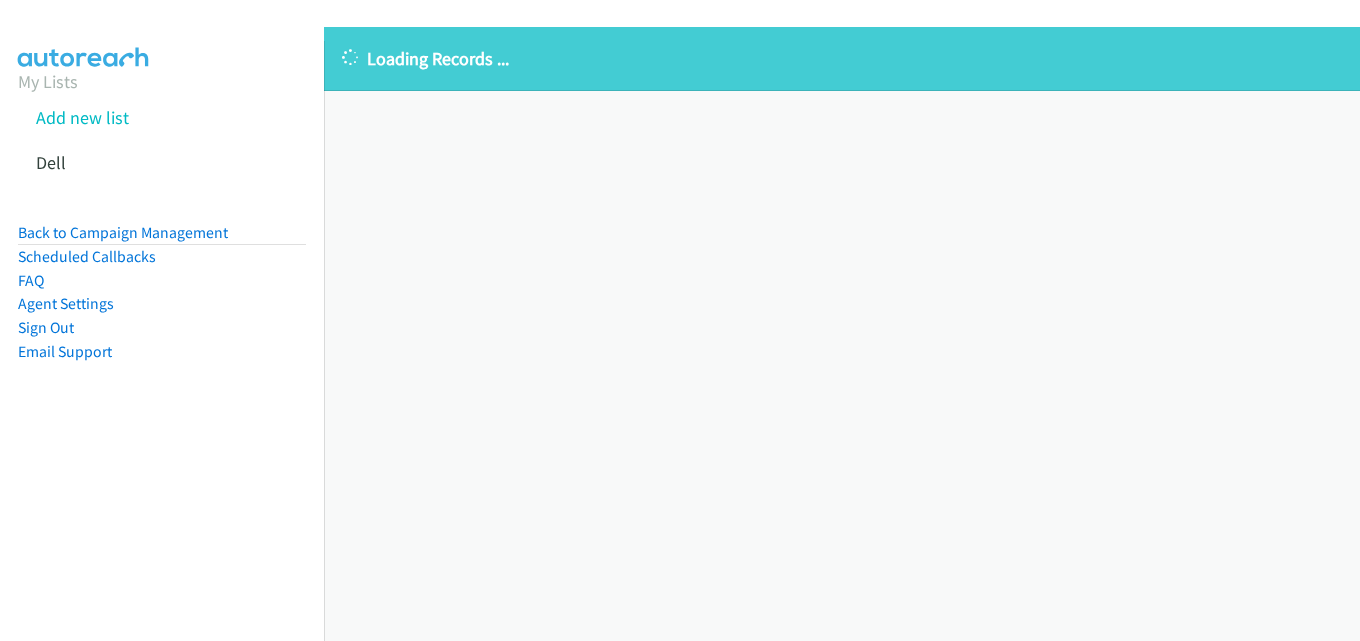 scroll, scrollTop: 0, scrollLeft: 0, axis: both 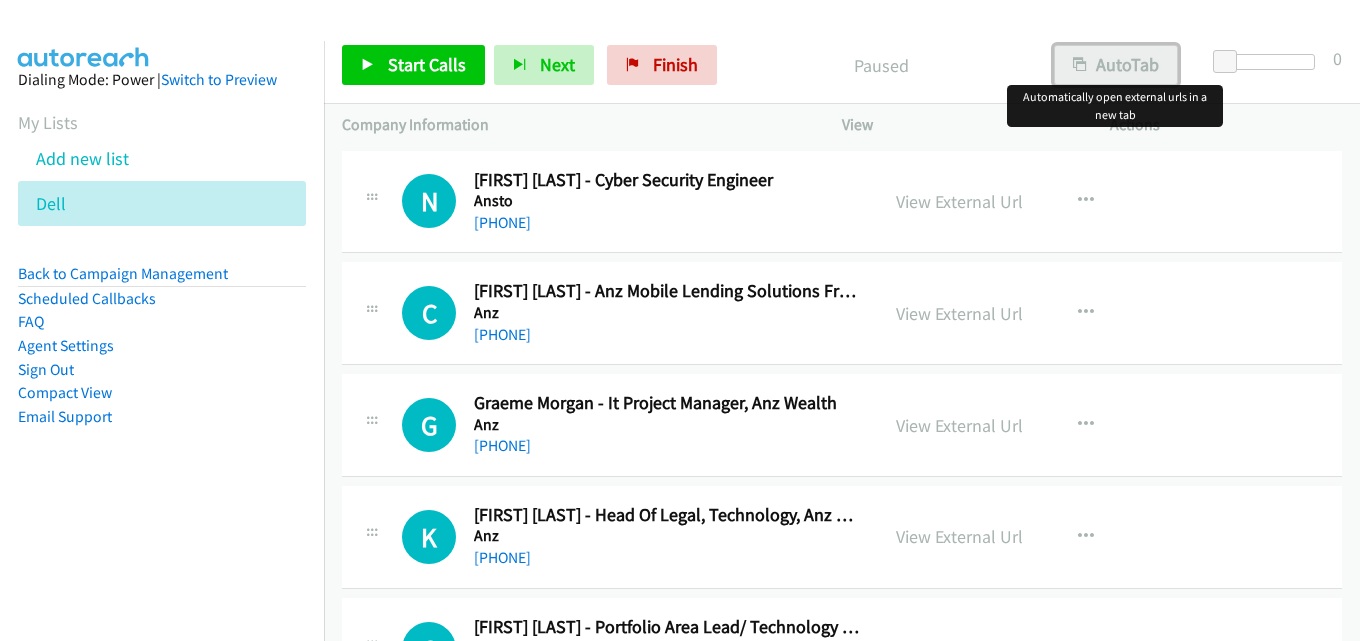 click on "AutoTab" at bounding box center (1116, 65) 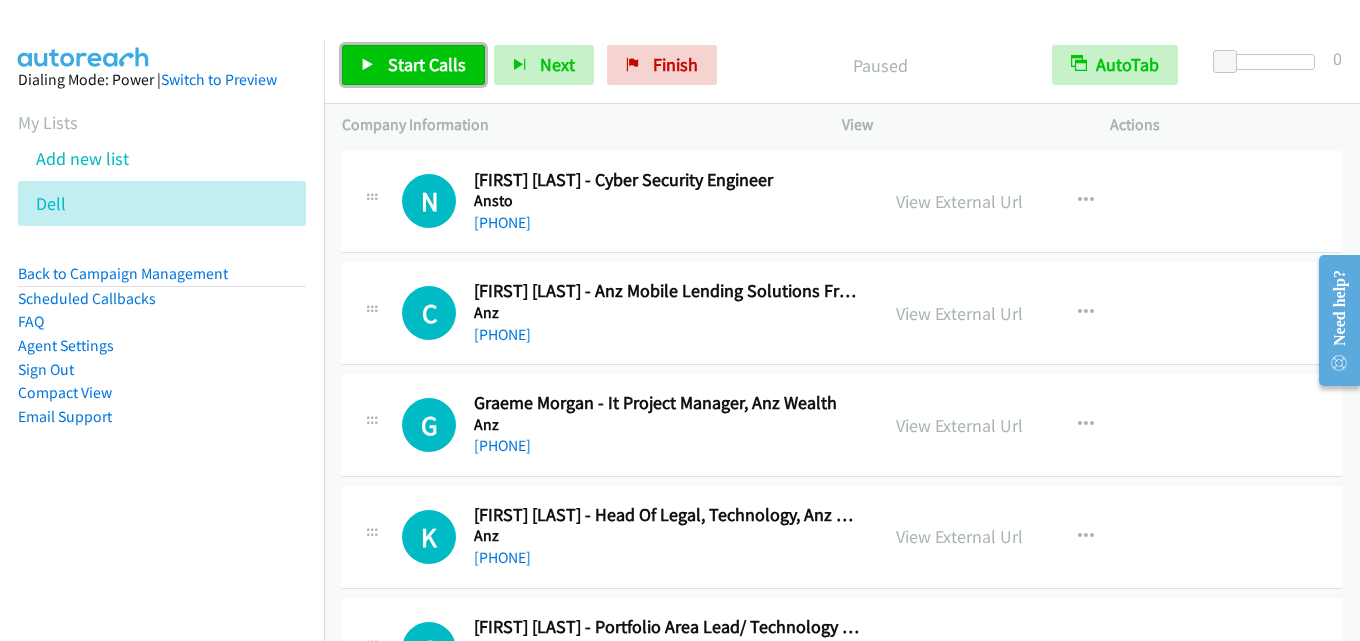 click on "Start Calls" at bounding box center [427, 64] 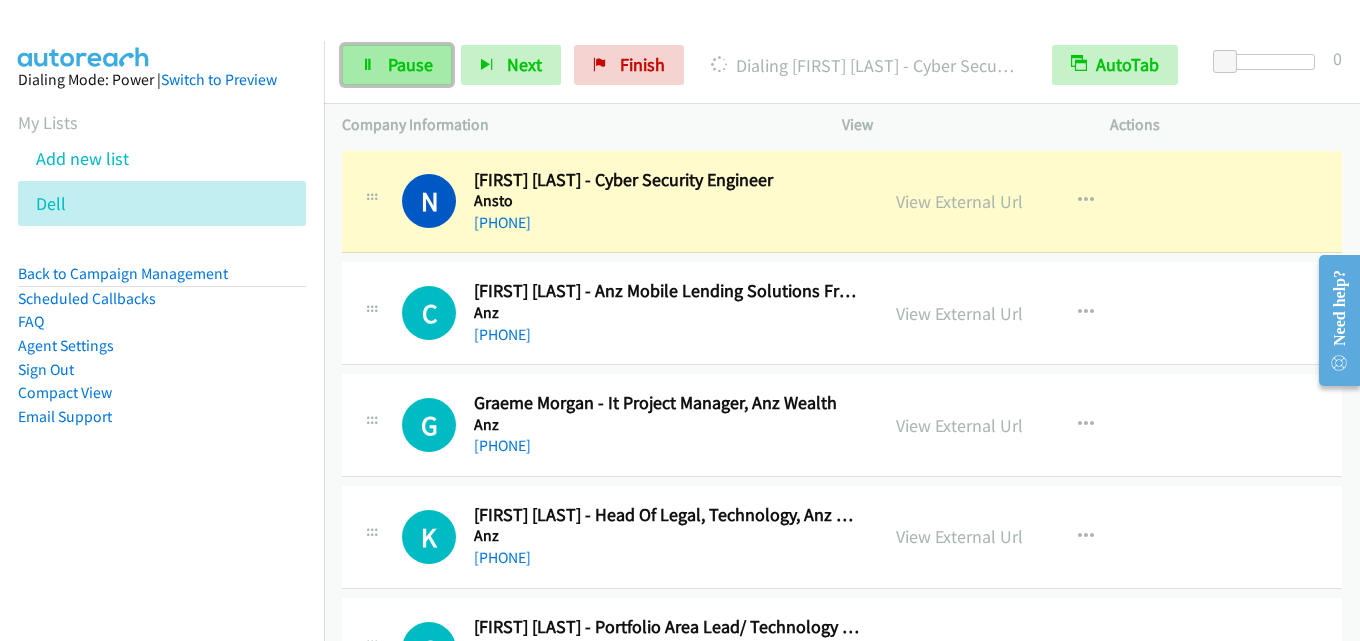 click on "Pause" at bounding box center (410, 64) 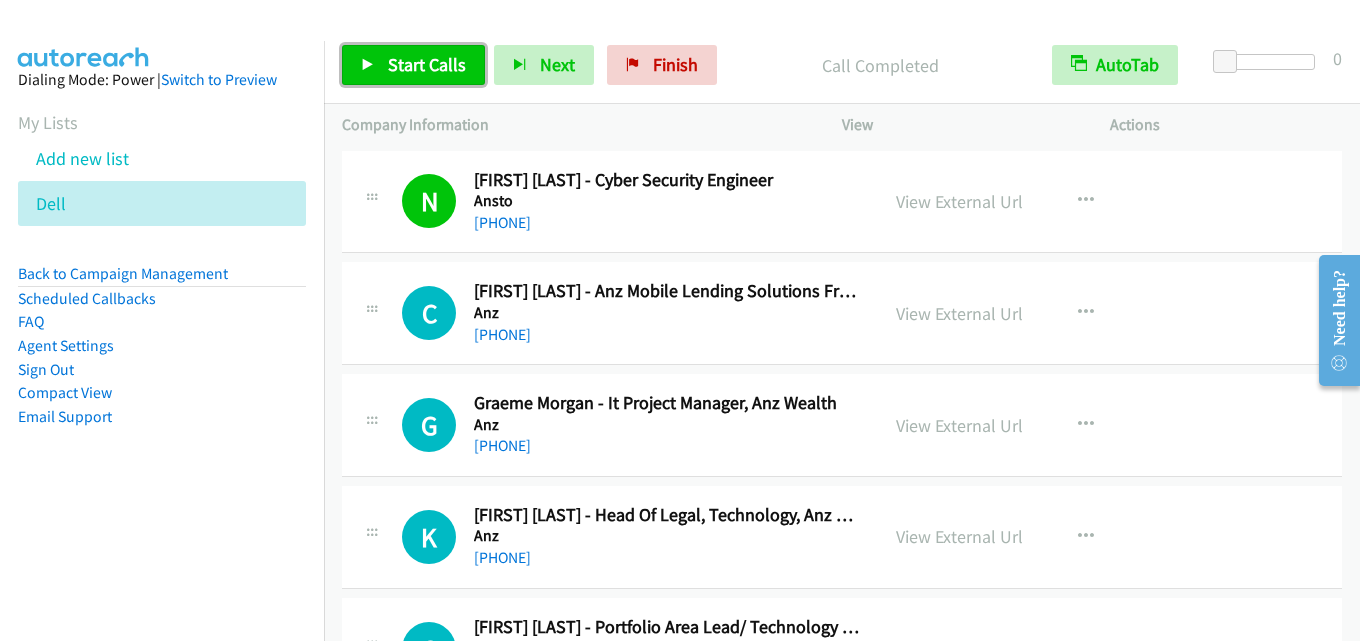 click on "Start Calls" at bounding box center (427, 64) 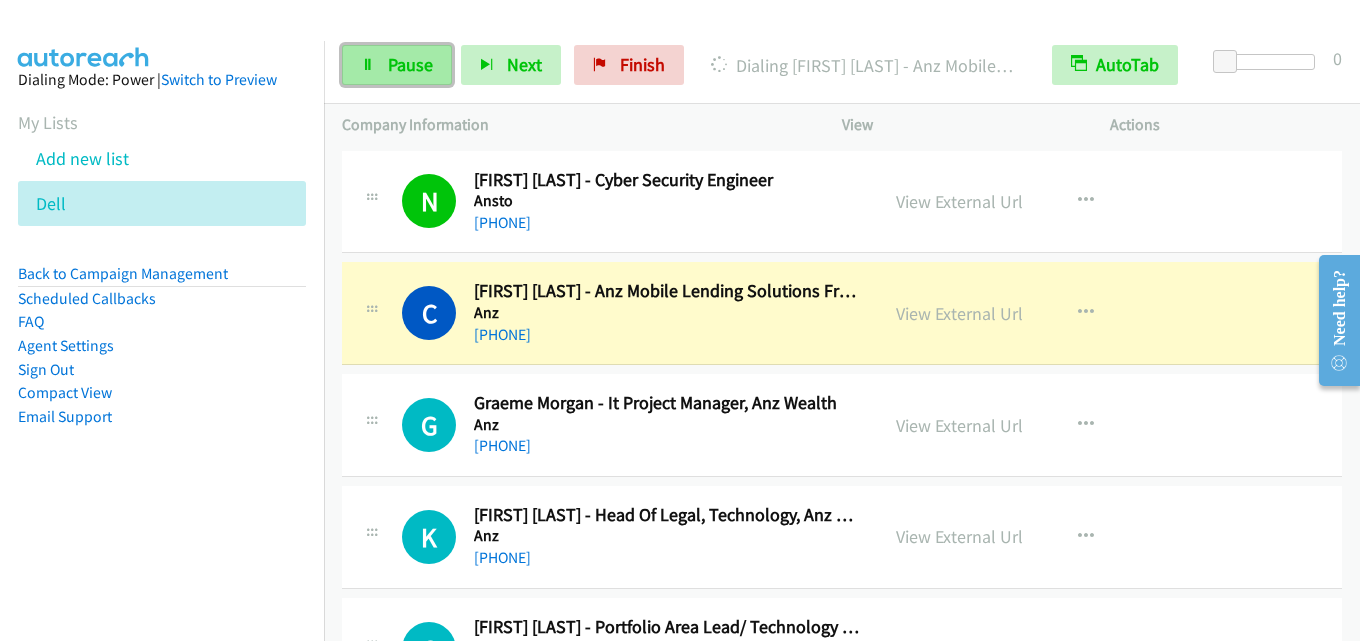 click on "Pause" at bounding box center (410, 64) 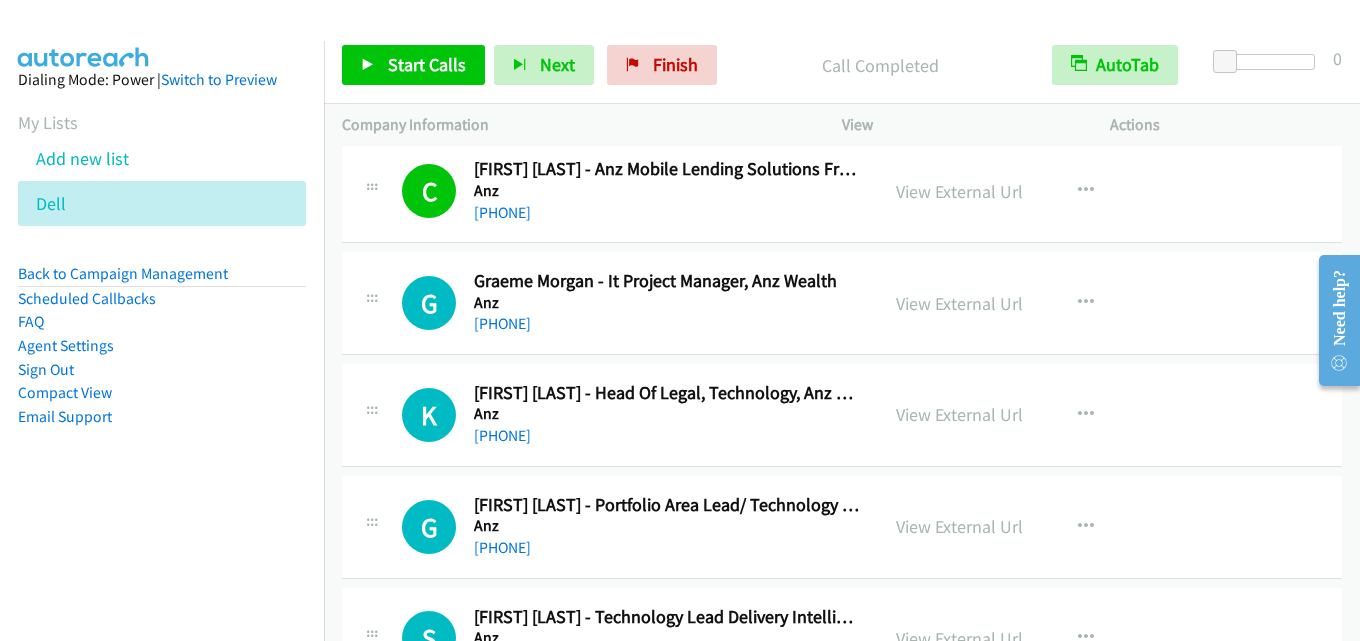 scroll, scrollTop: 100, scrollLeft: 0, axis: vertical 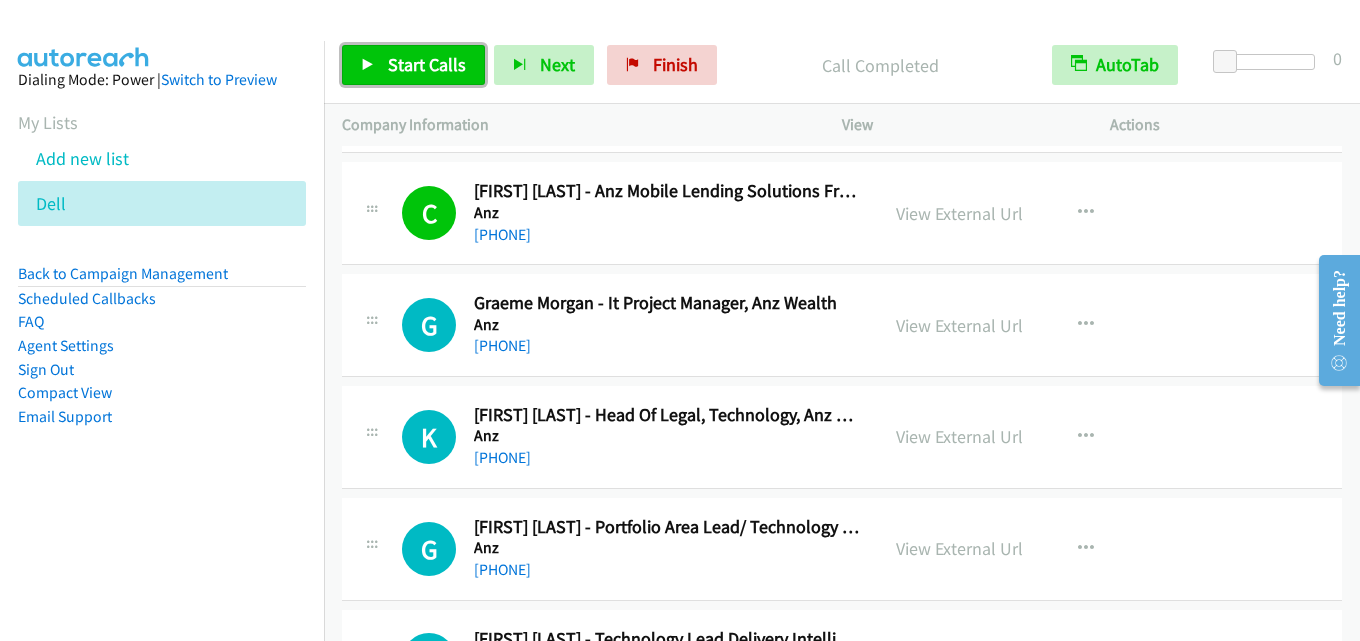 click on "Start Calls" at bounding box center (427, 64) 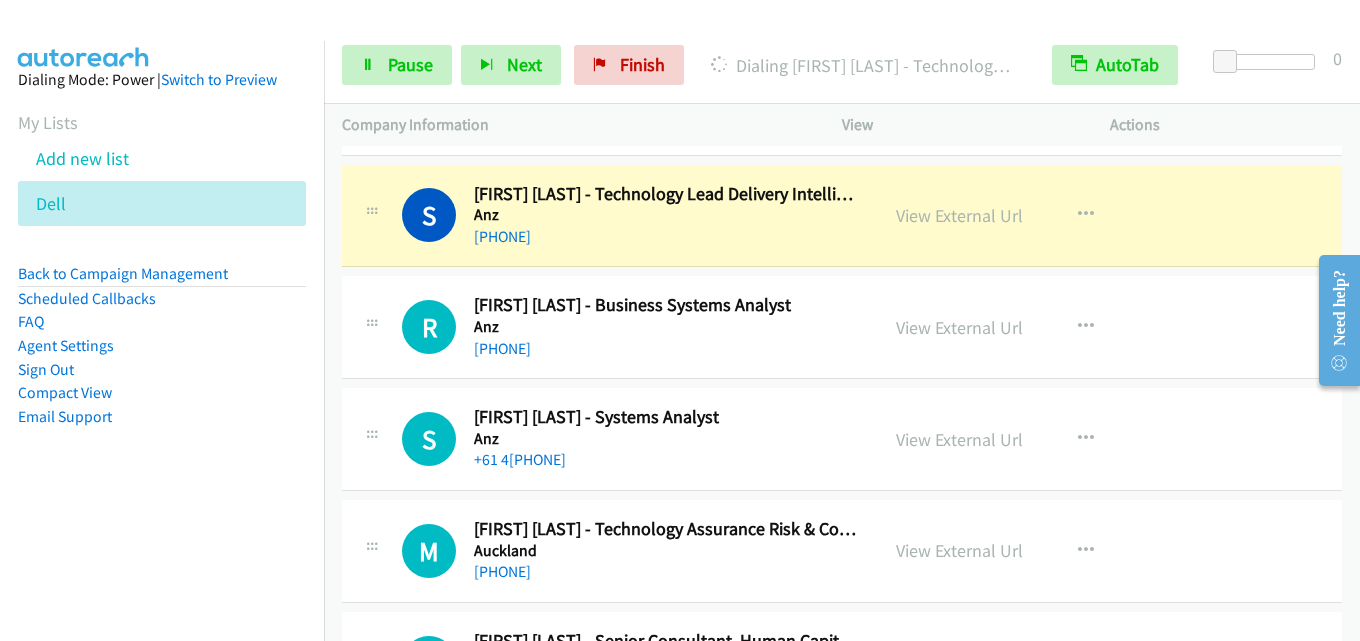 scroll, scrollTop: 500, scrollLeft: 0, axis: vertical 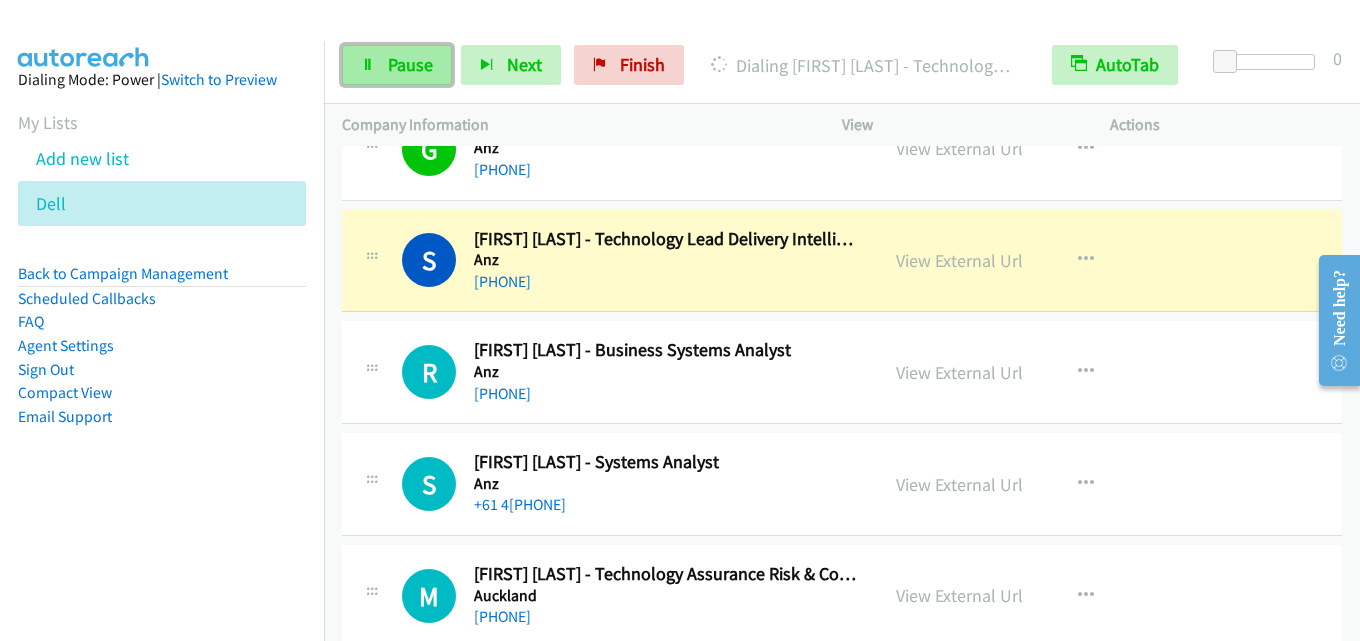 click on "Pause" at bounding box center [410, 64] 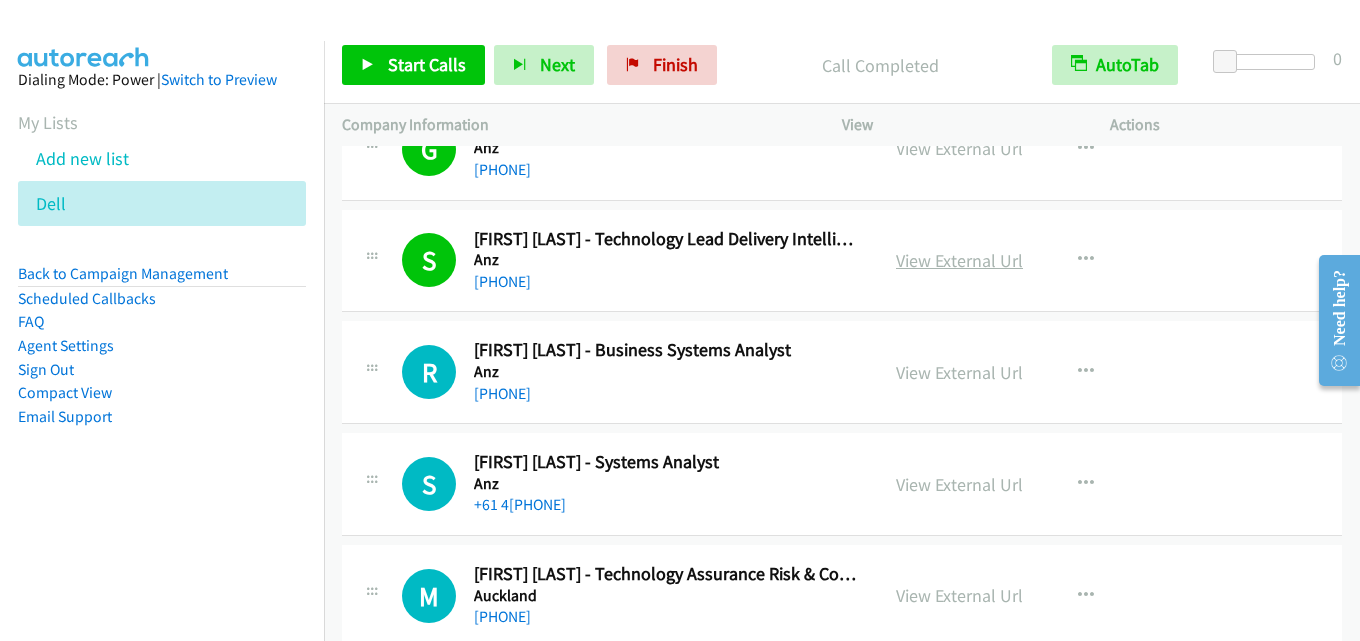 click on "View External Url" at bounding box center (959, 260) 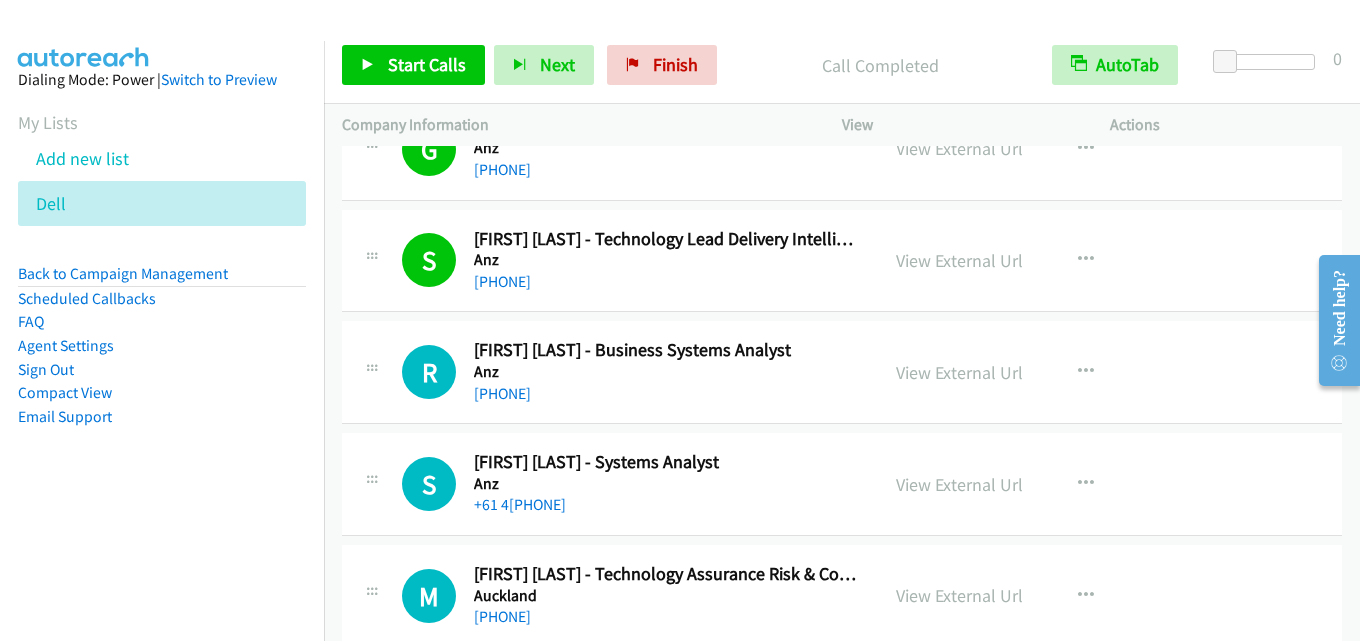 scroll, scrollTop: 600, scrollLeft: 0, axis: vertical 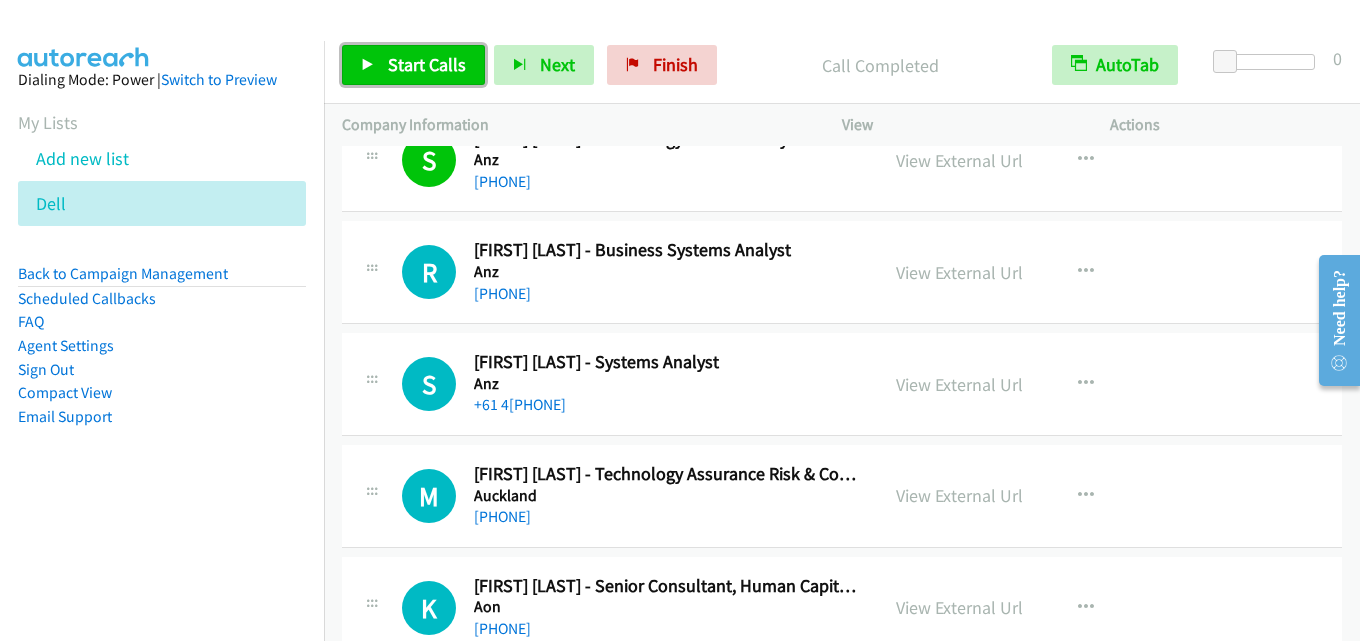 click on "Start Calls" at bounding box center (427, 64) 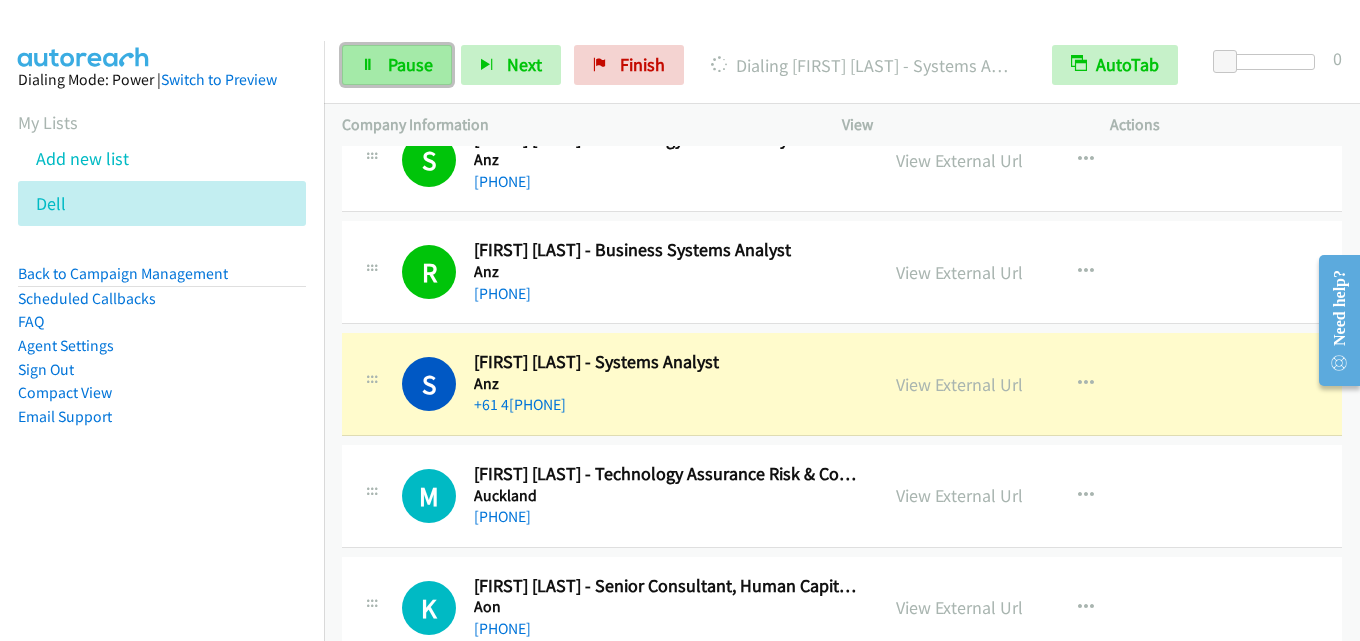 click on "Pause" at bounding box center [410, 64] 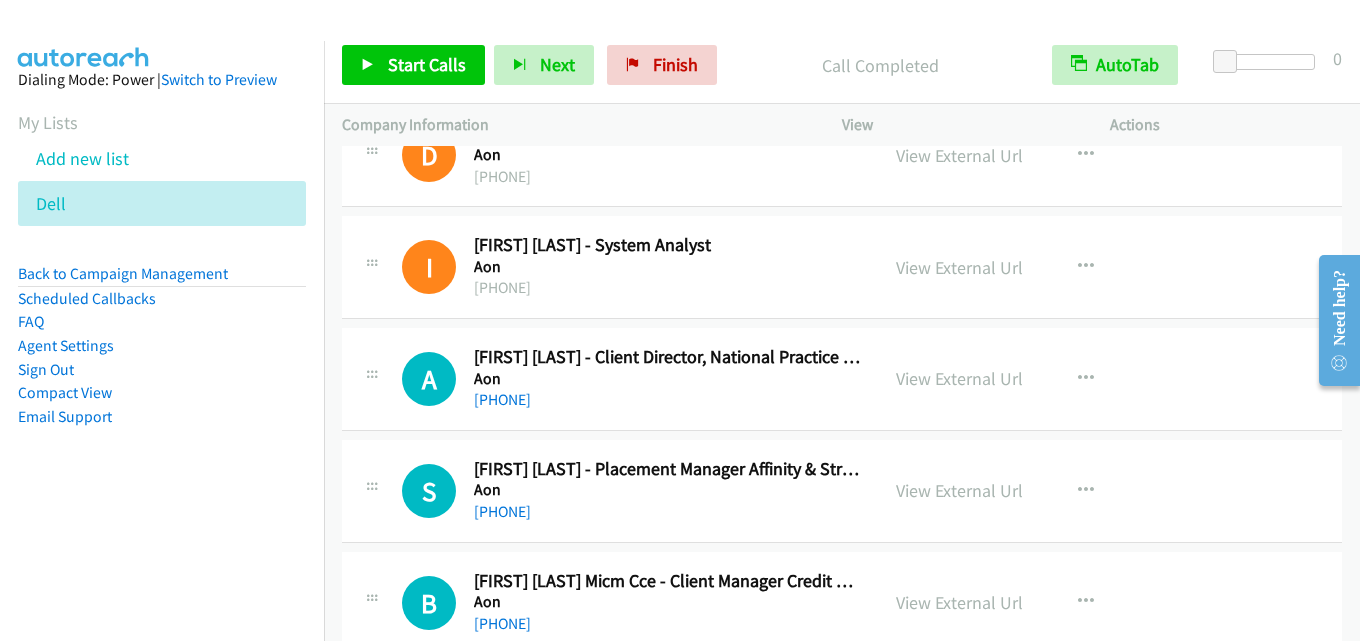 scroll, scrollTop: 1300, scrollLeft: 0, axis: vertical 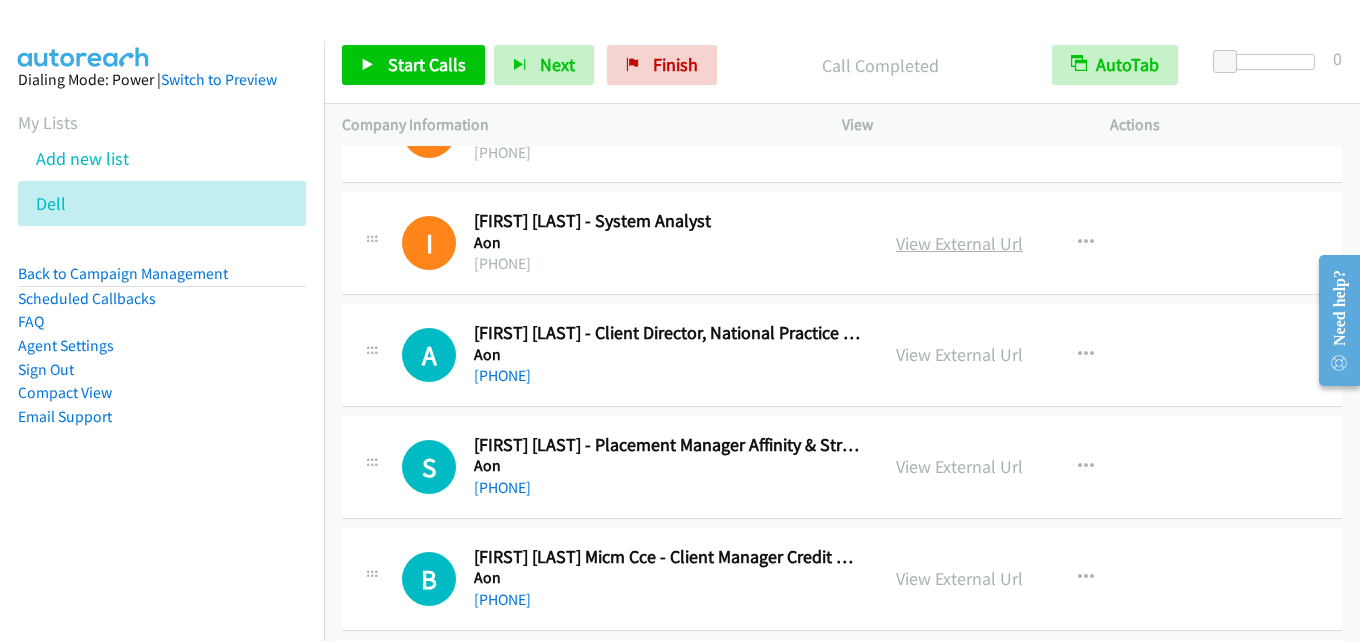 click on "View External Url" at bounding box center (959, 243) 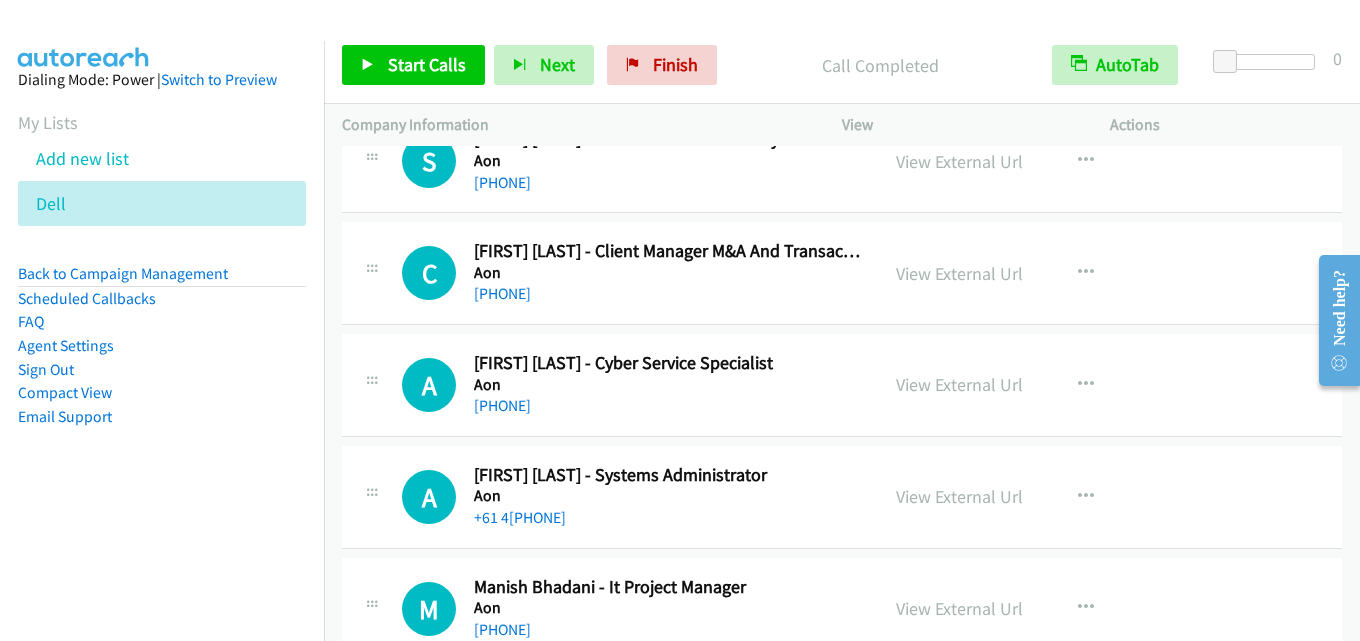 scroll, scrollTop: 2600, scrollLeft: 0, axis: vertical 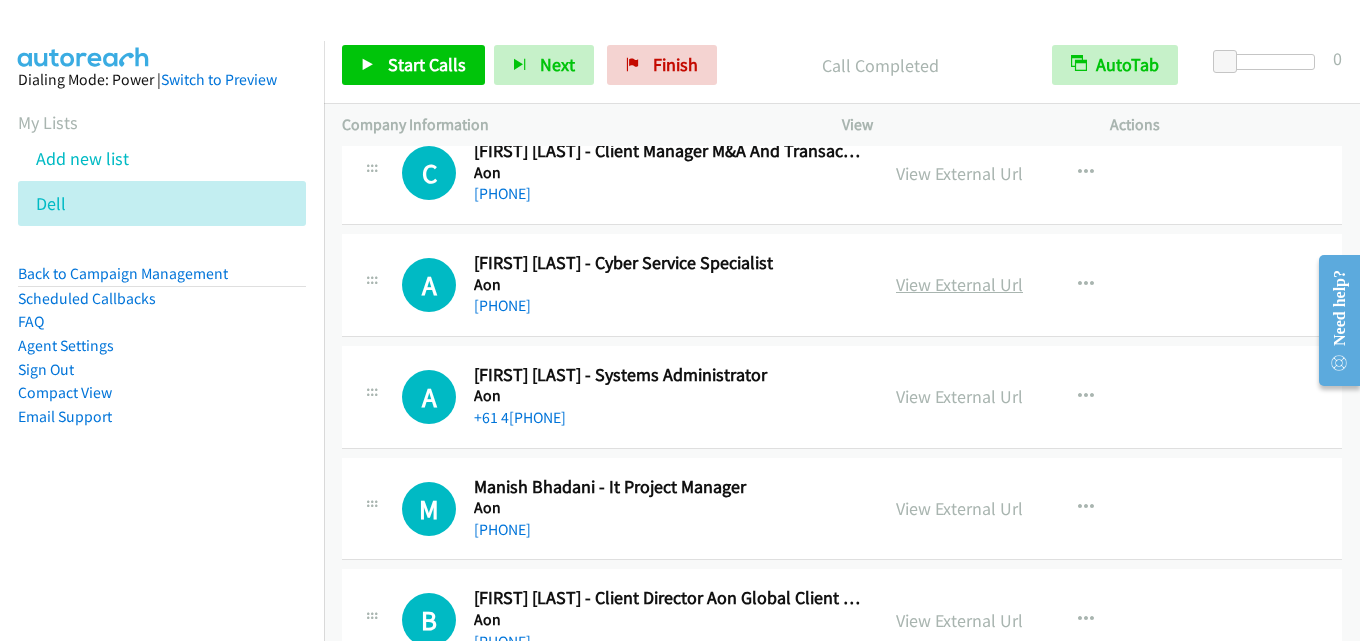 click on "View External Url" at bounding box center [959, 284] 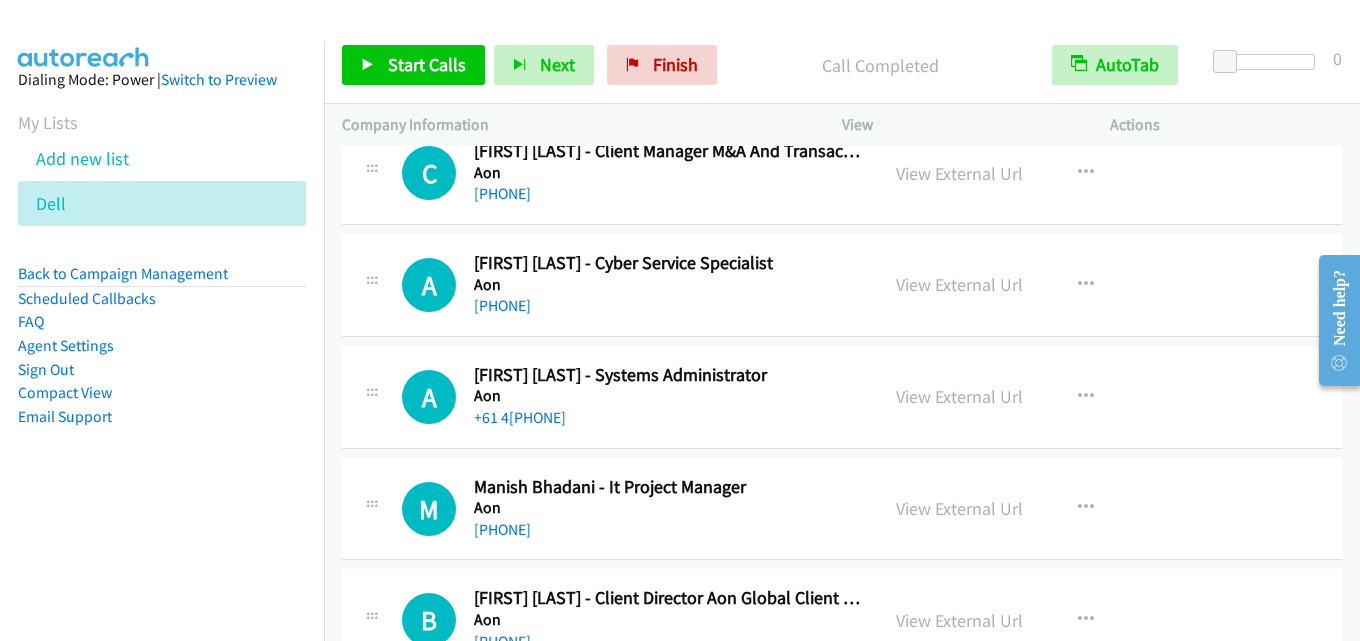 scroll, scrollTop: 2700, scrollLeft: 0, axis: vertical 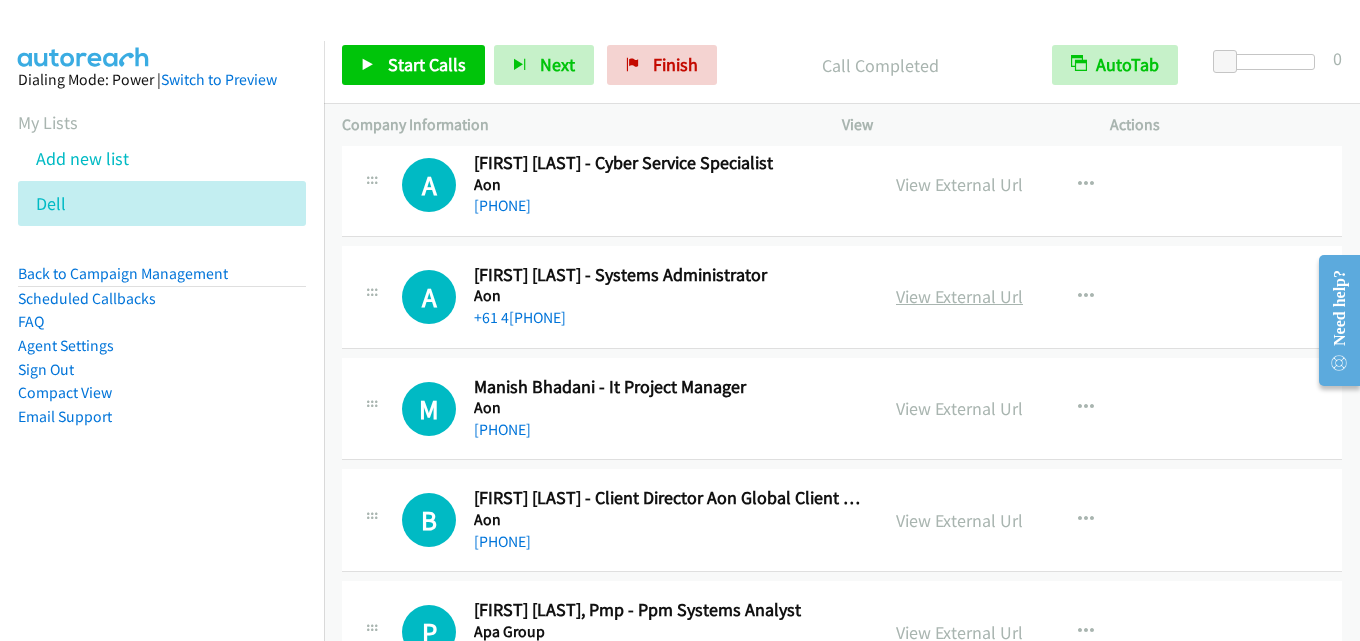 click on "View External Url" at bounding box center [959, 296] 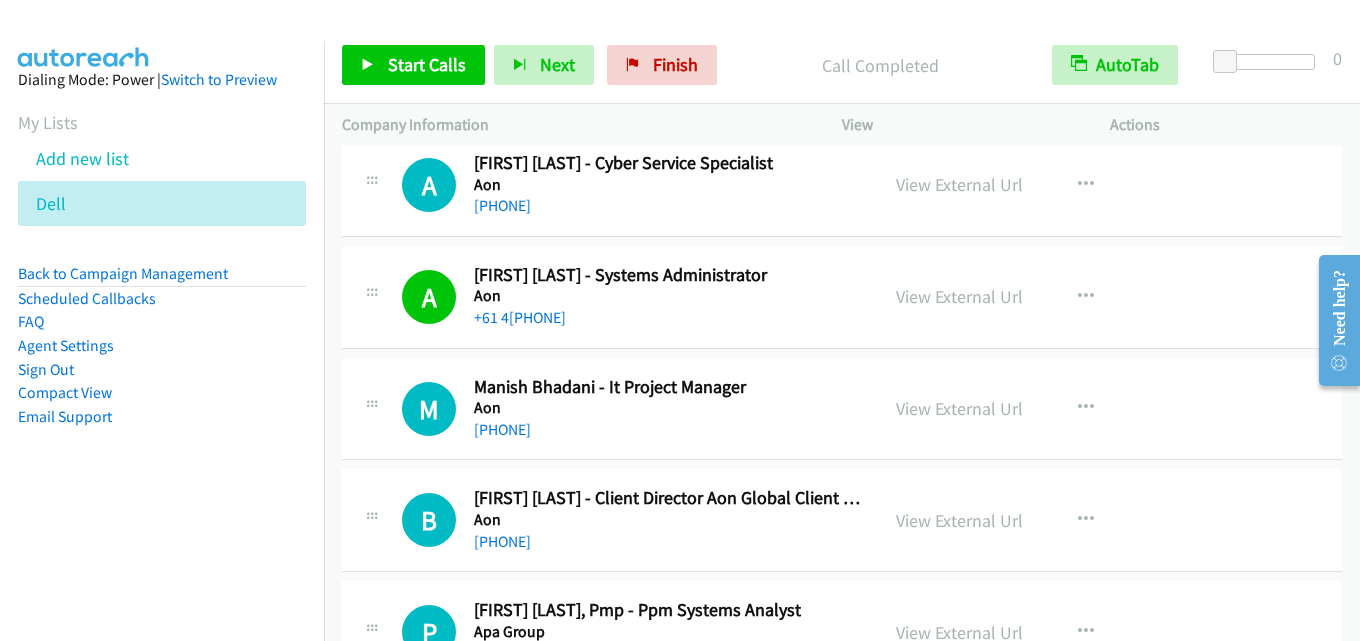 scroll, scrollTop: 2800, scrollLeft: 0, axis: vertical 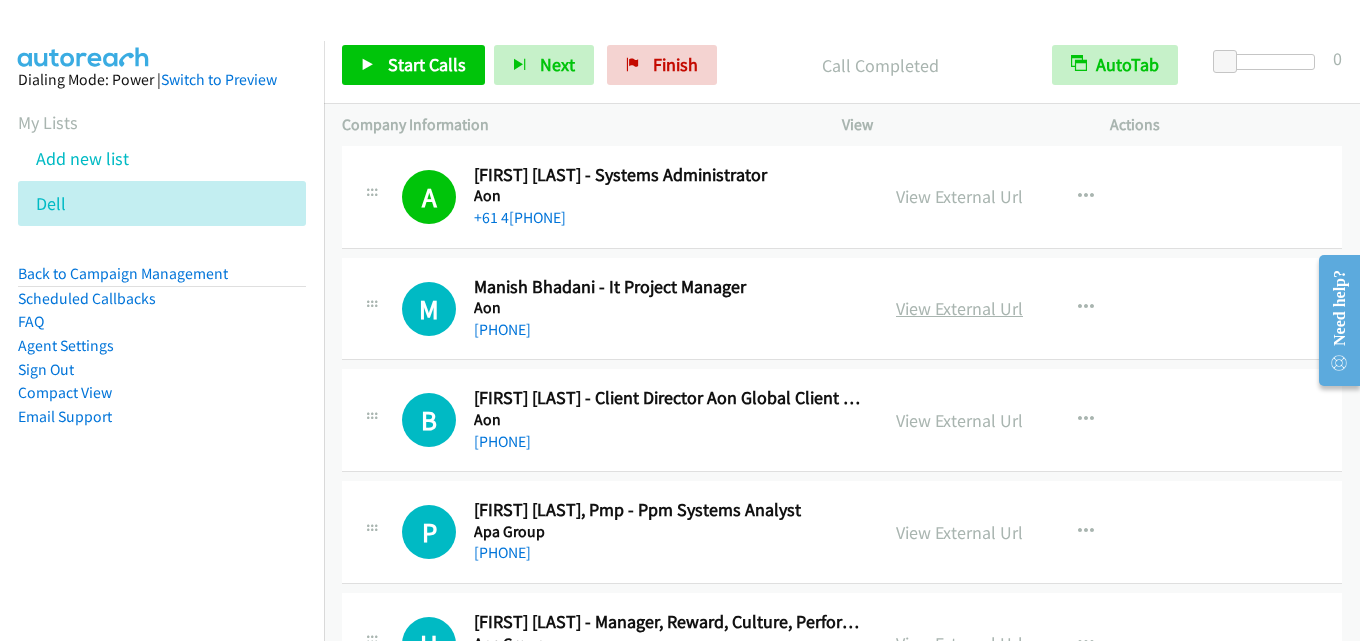 click on "View External Url" at bounding box center (959, 308) 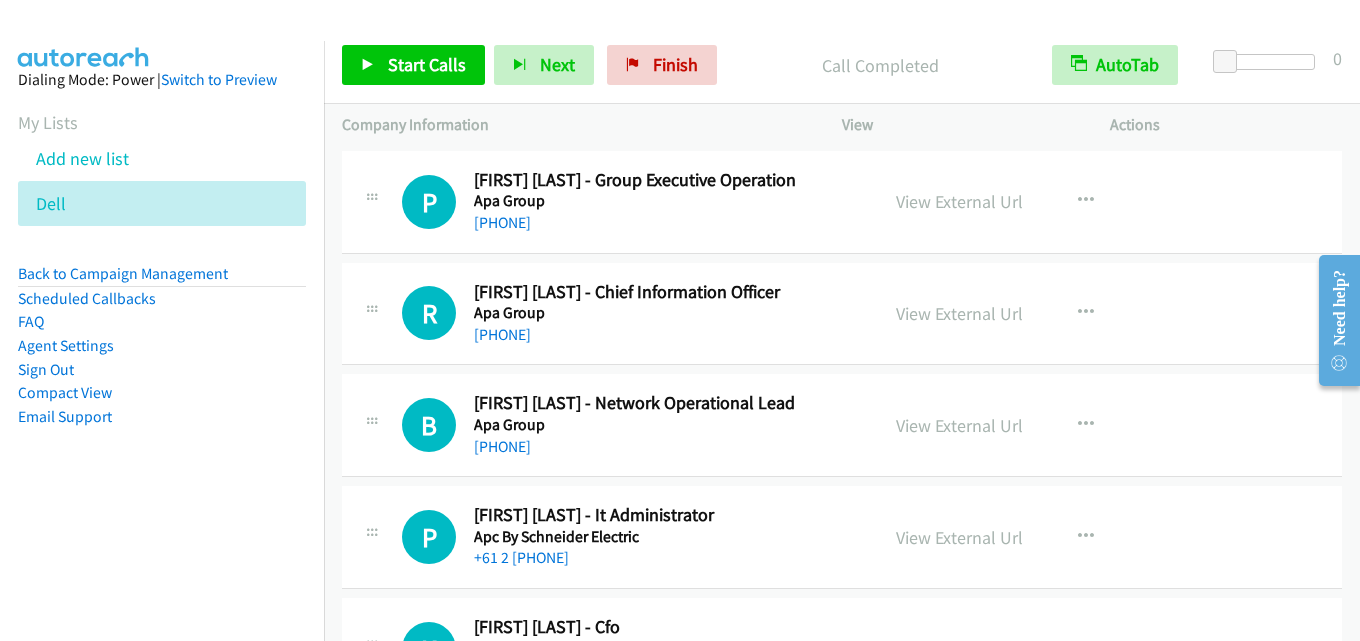 scroll, scrollTop: 3500, scrollLeft: 0, axis: vertical 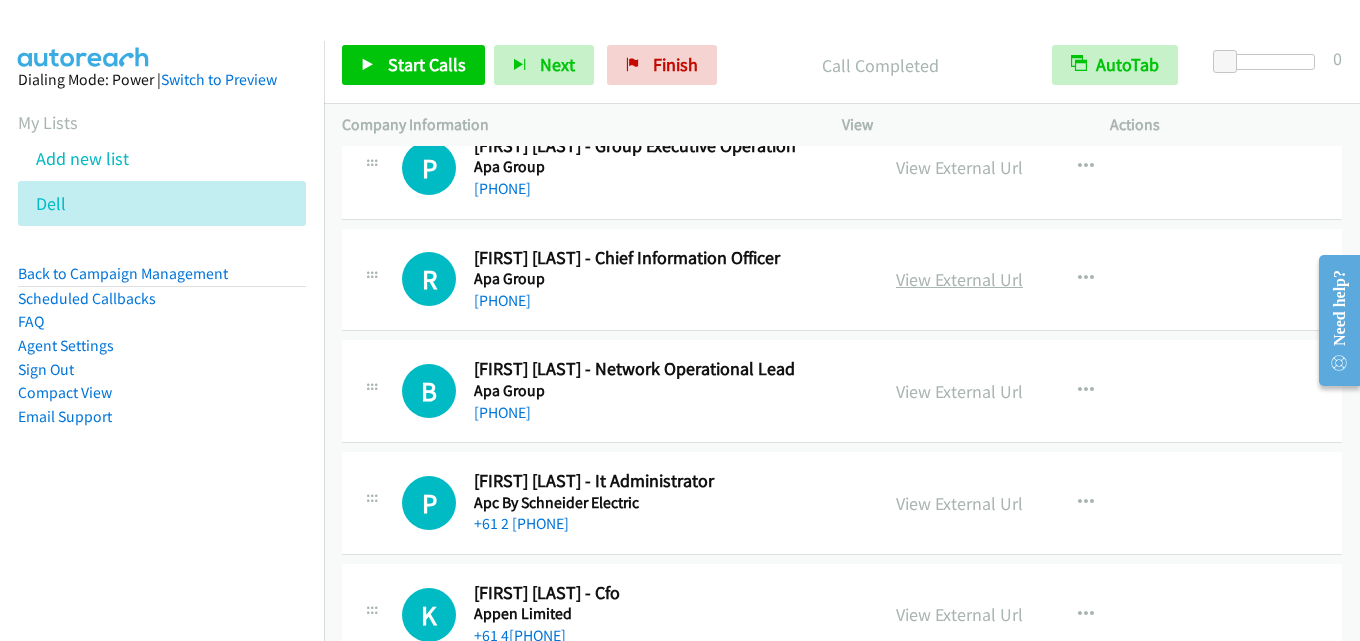 click on "View External Url" at bounding box center [959, 279] 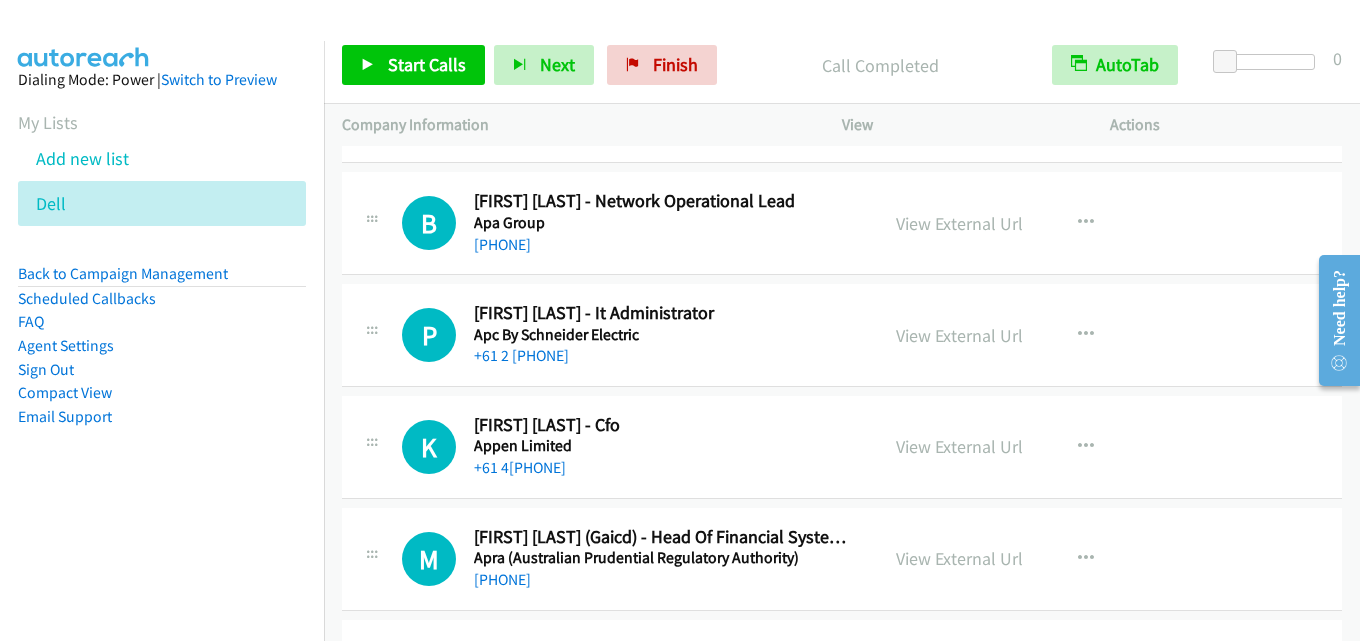 scroll, scrollTop: 3700, scrollLeft: 0, axis: vertical 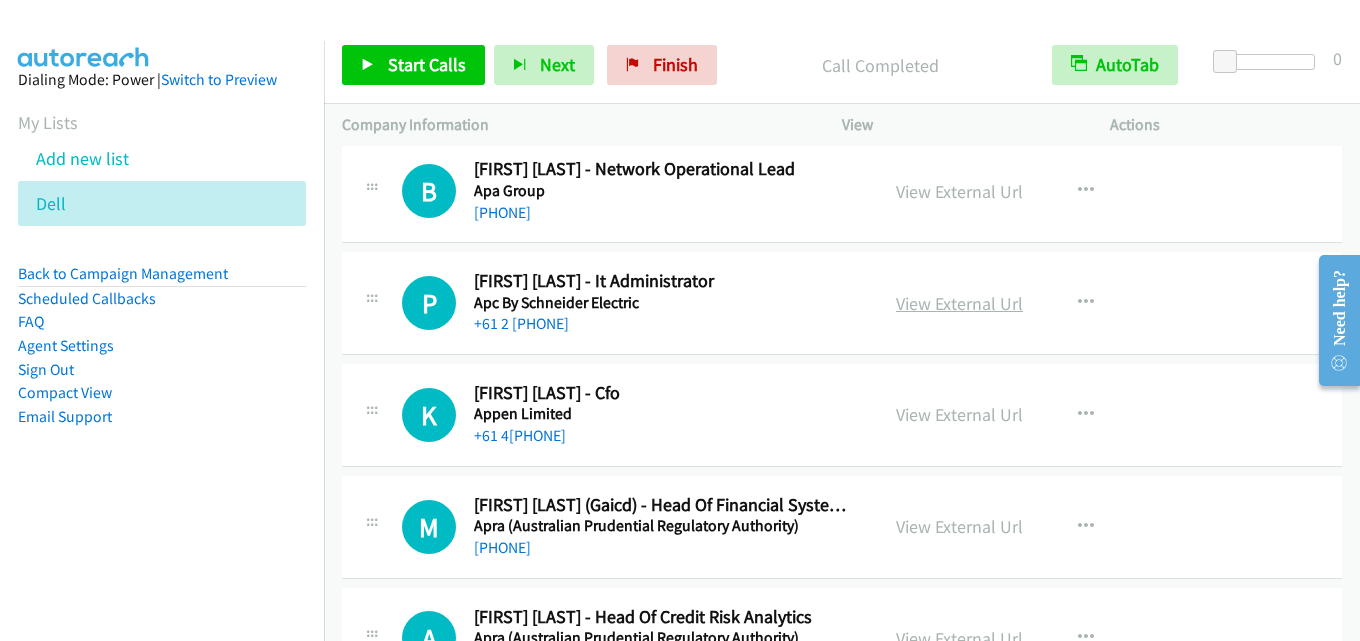 click on "View External Url" at bounding box center (959, 303) 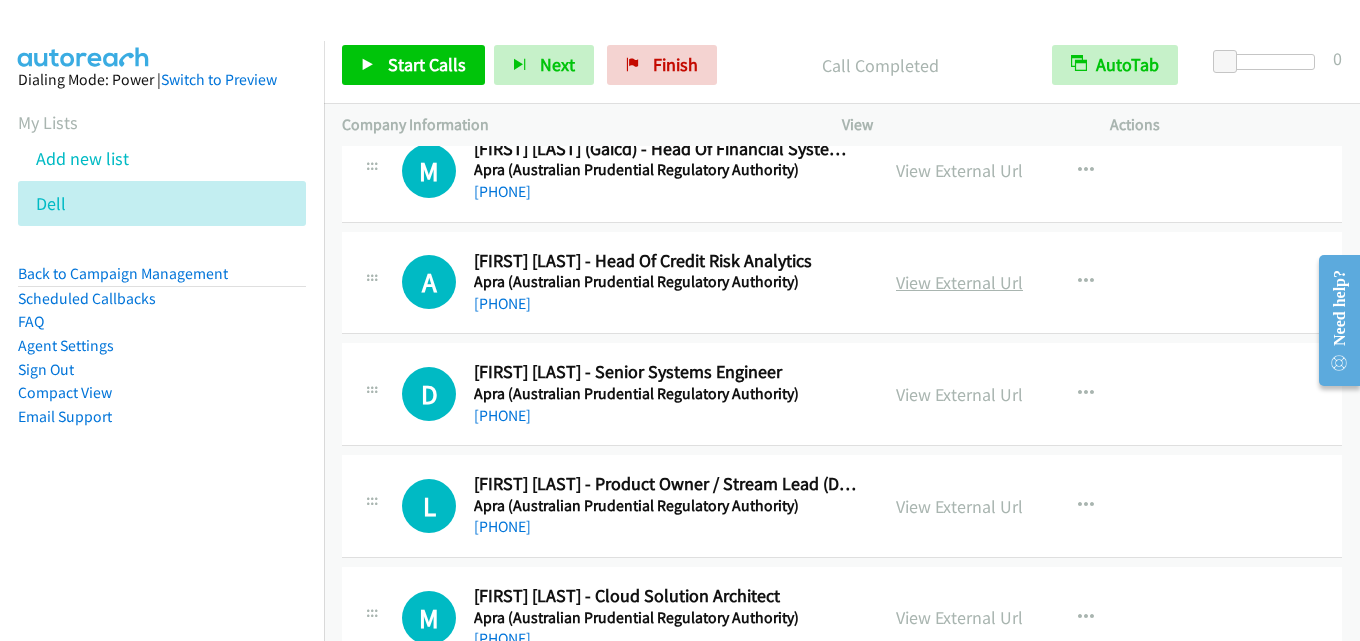 scroll, scrollTop: 4100, scrollLeft: 0, axis: vertical 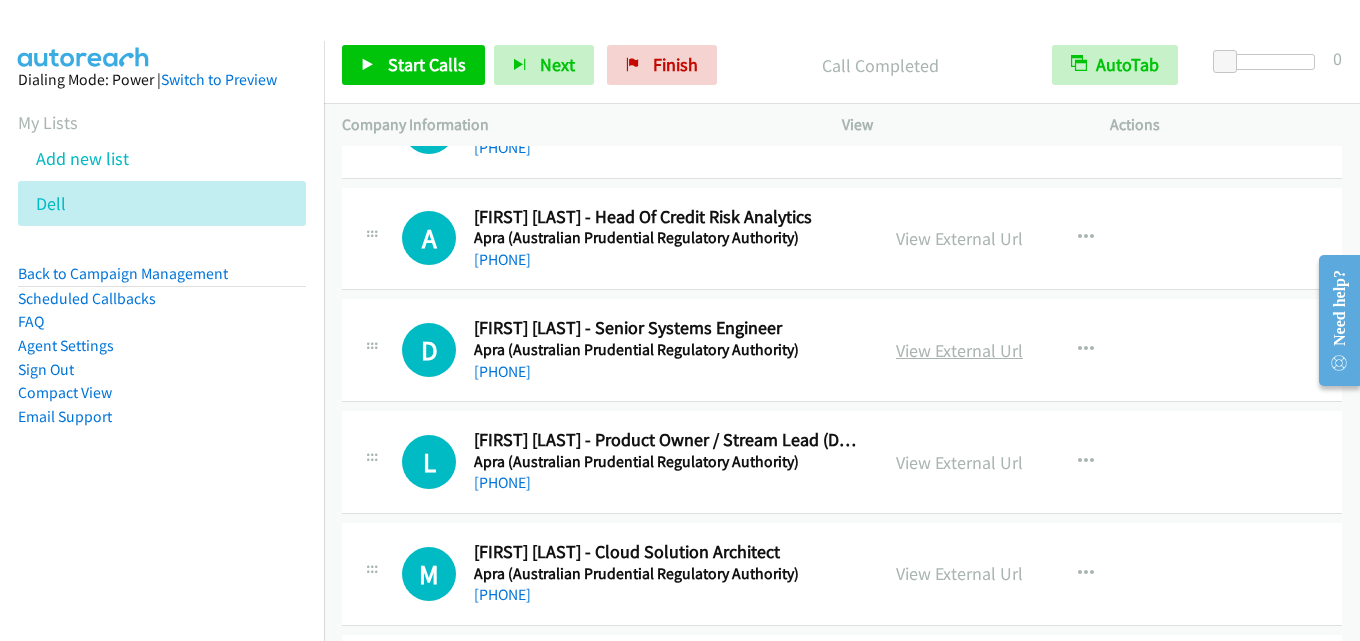 click on "View External Url" at bounding box center [959, 350] 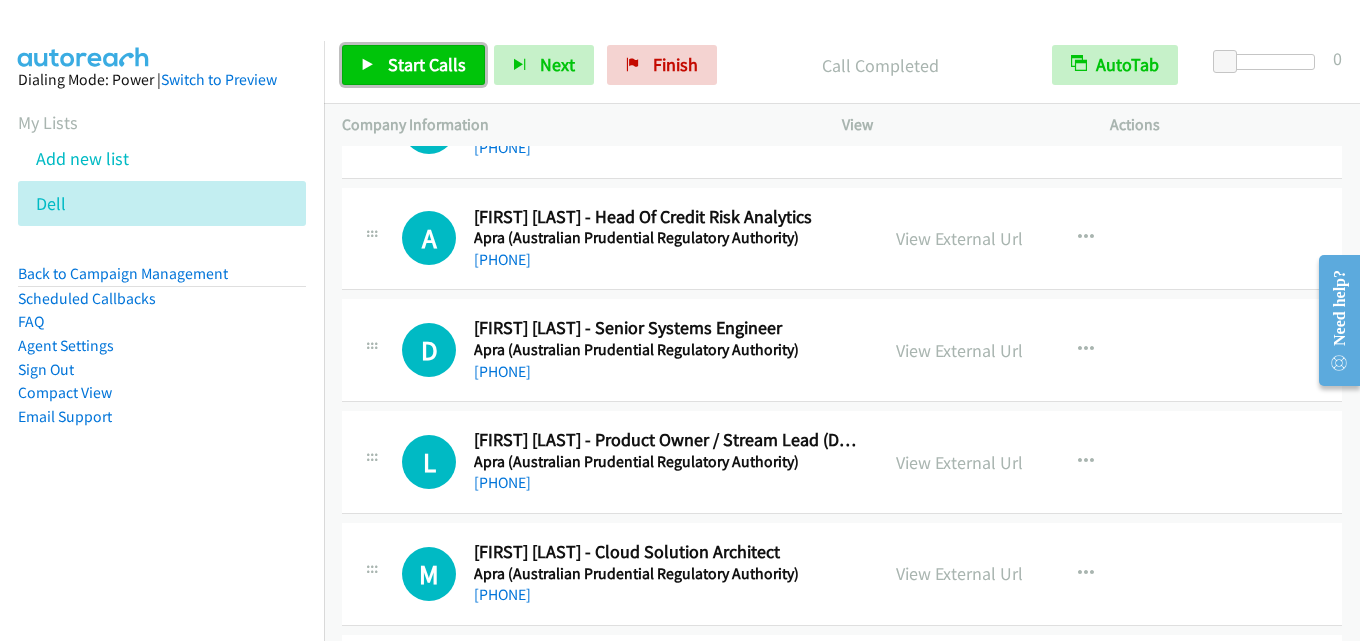 click on "Start Calls" at bounding box center (427, 64) 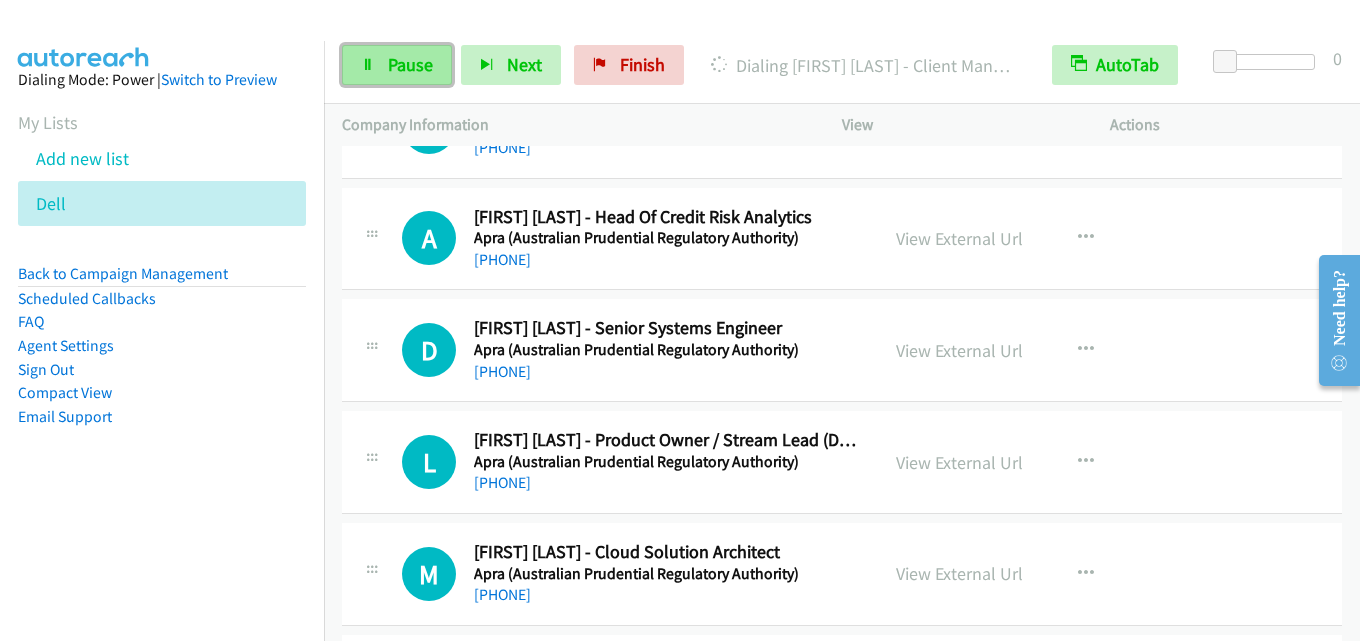 click on "Pause" at bounding box center (410, 64) 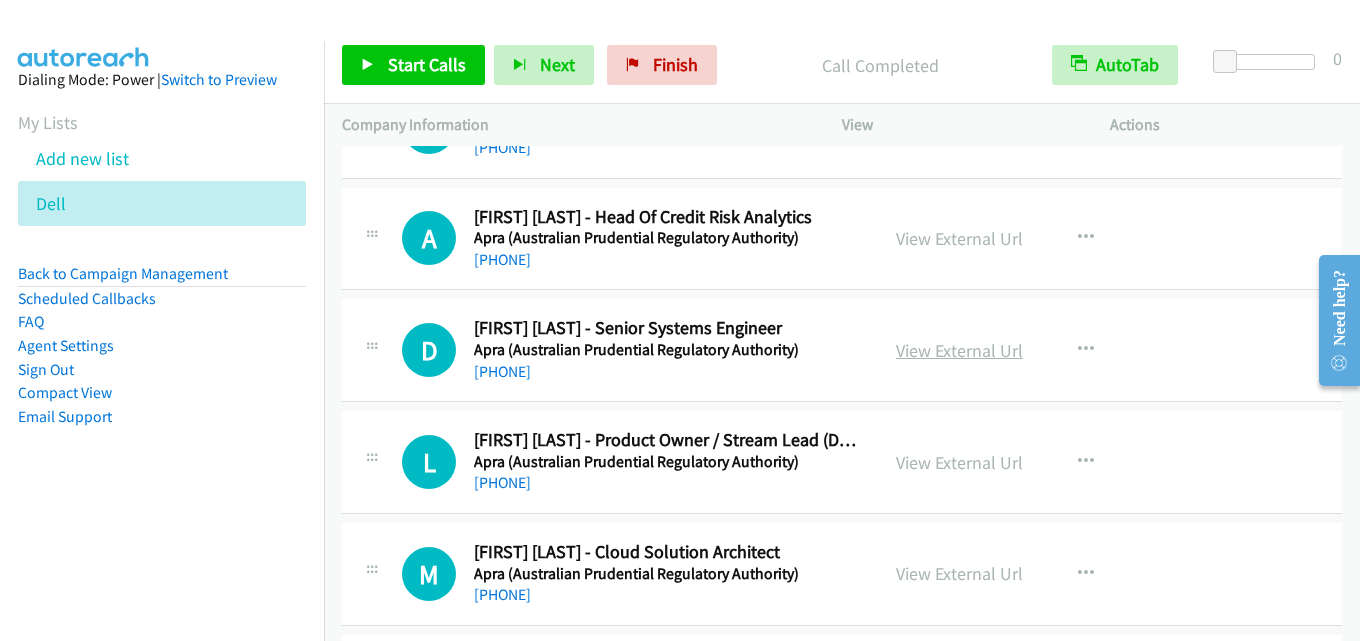 click on "View External Url" at bounding box center (959, 350) 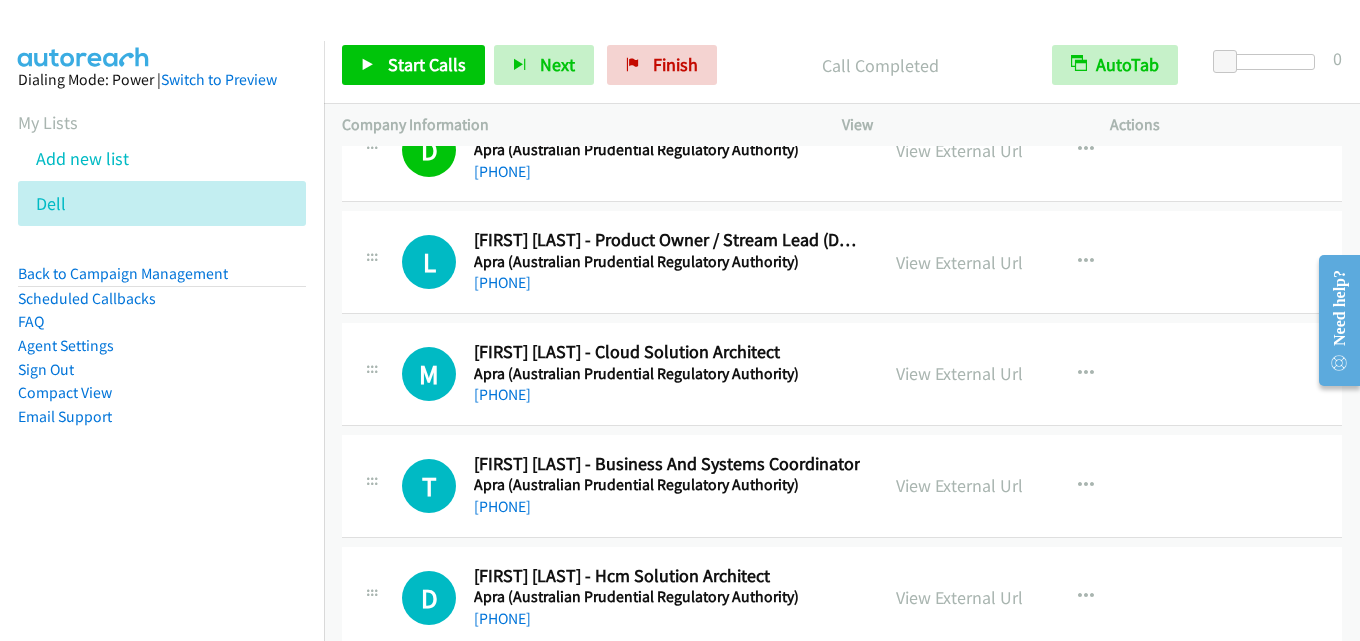 scroll, scrollTop: 4400, scrollLeft: 0, axis: vertical 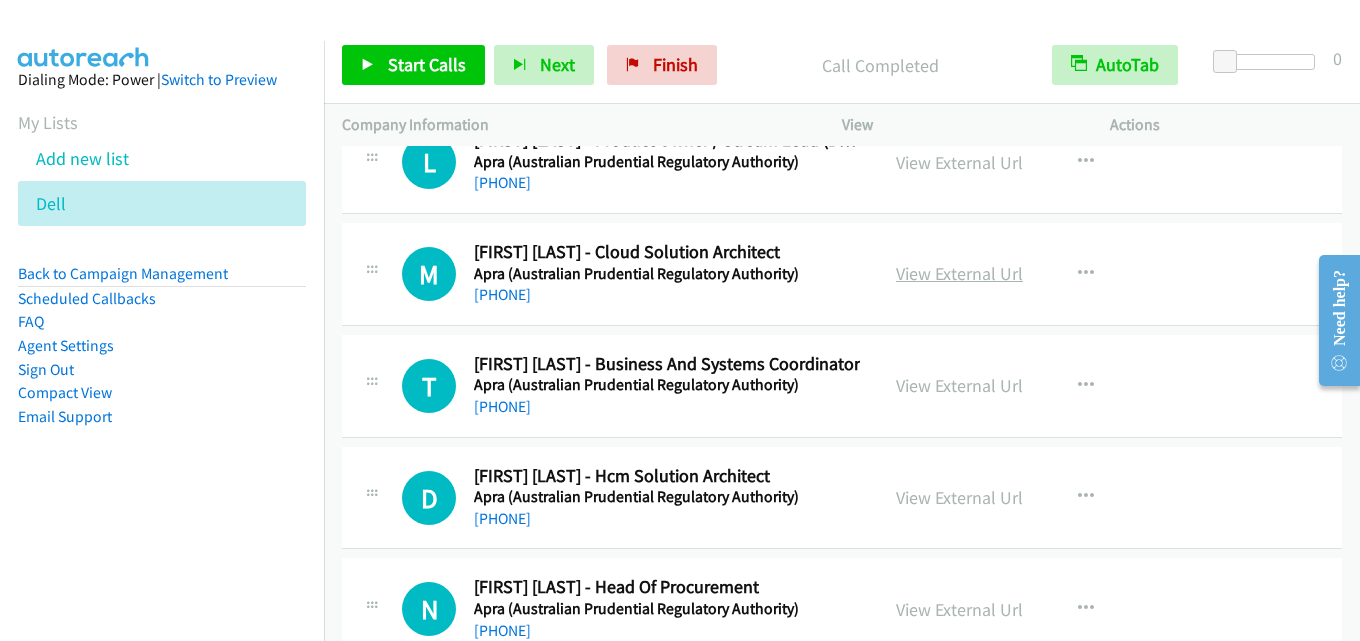 click on "View External Url" at bounding box center [959, 273] 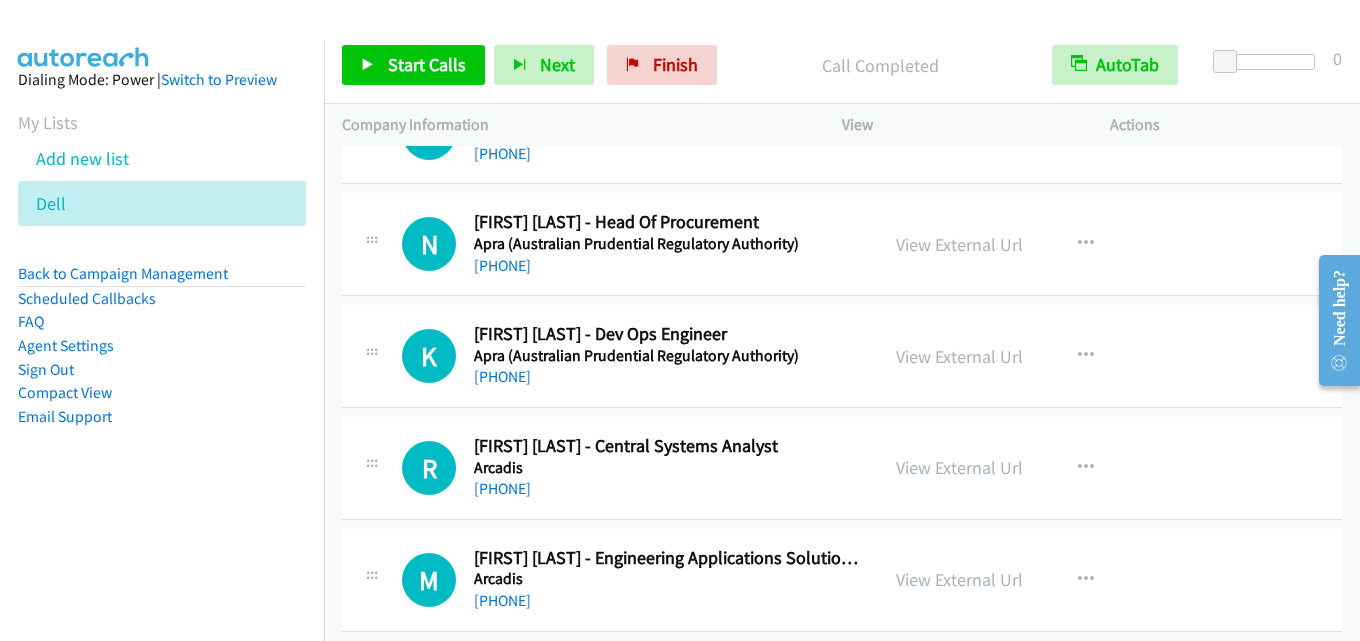 scroll, scrollTop: 4800, scrollLeft: 0, axis: vertical 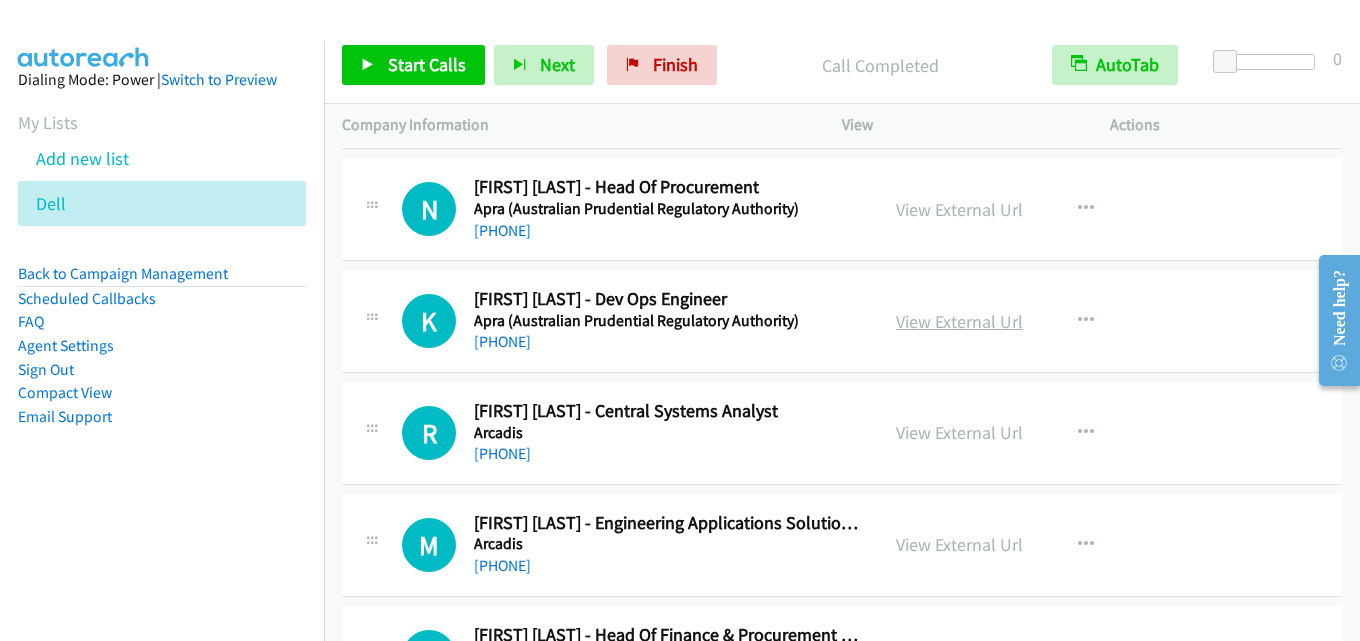 click on "View External Url" at bounding box center (959, 321) 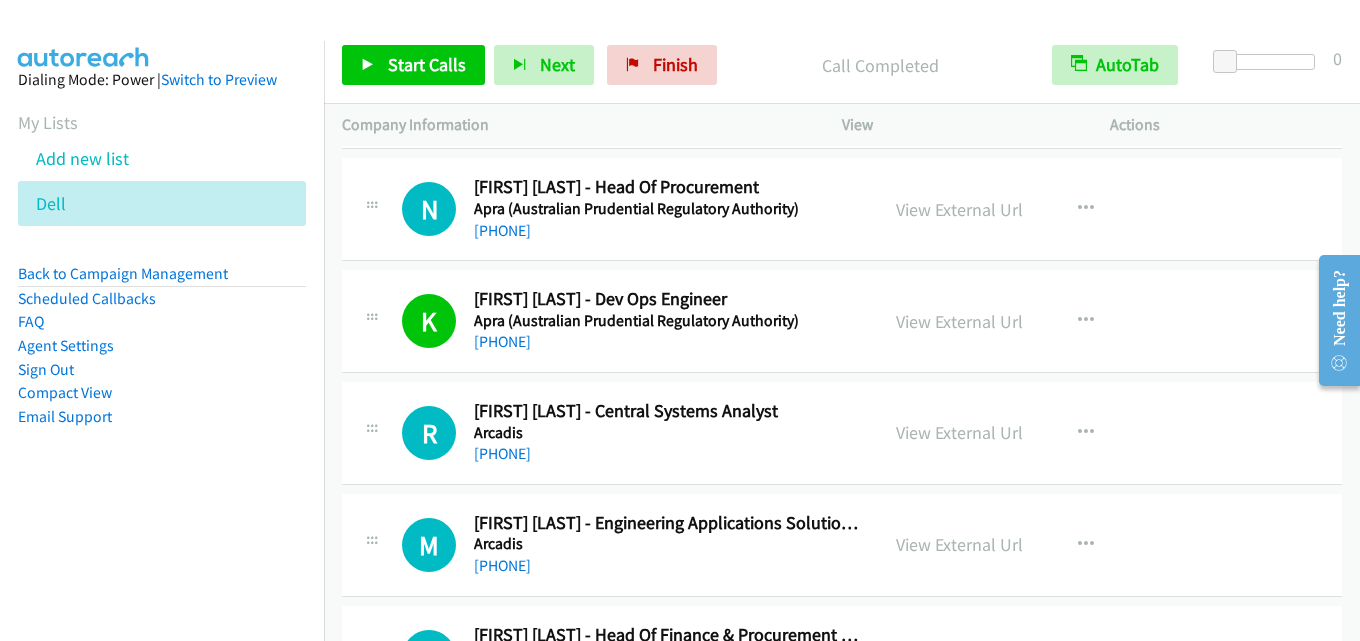 scroll, scrollTop: 4900, scrollLeft: 0, axis: vertical 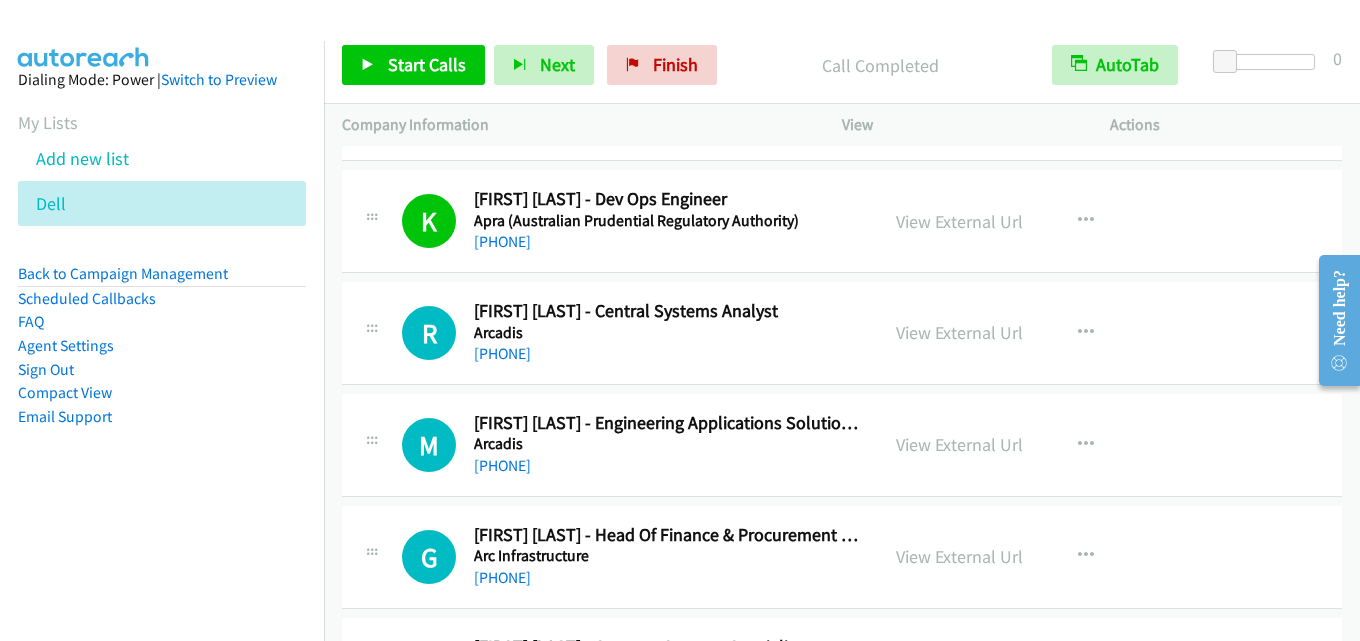 click on "View External Url
View External Url
Schedule/Manage Callback
Start Calls Here
Remove from list
Add to do not call list
Reset Call Status" at bounding box center [1021, 333] 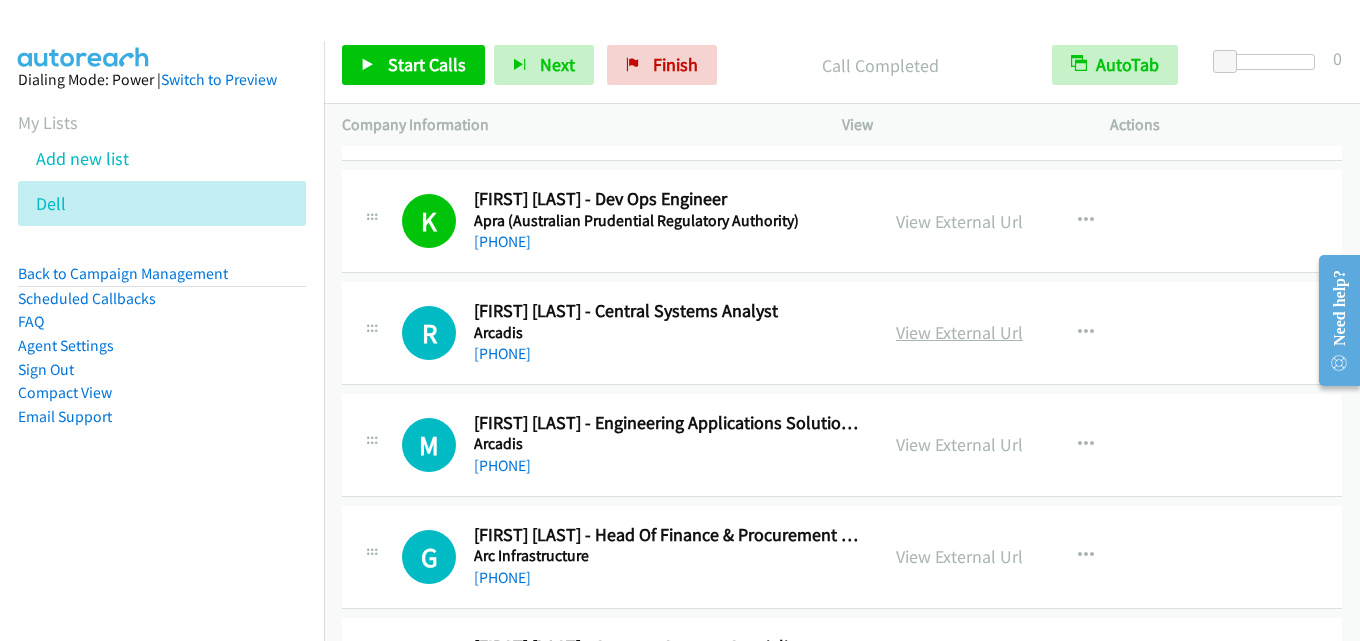 click on "View External Url" at bounding box center (959, 332) 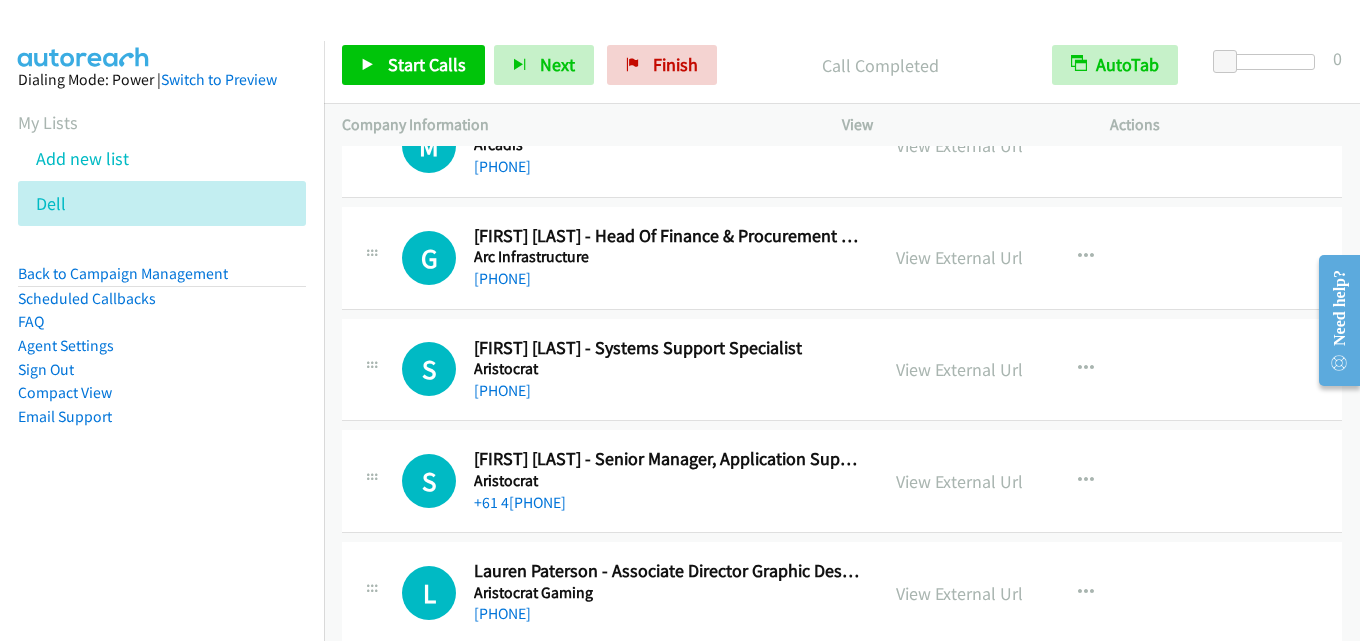 scroll, scrollTop: 5200, scrollLeft: 0, axis: vertical 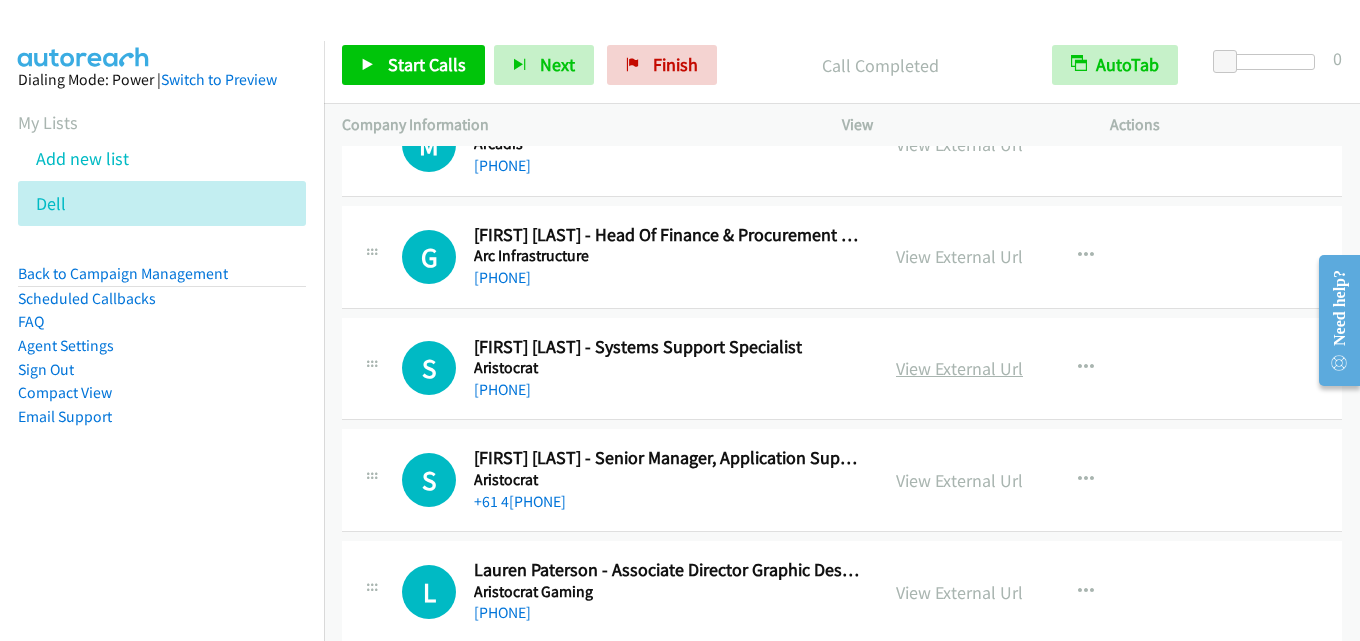 click on "View External Url" at bounding box center (959, 368) 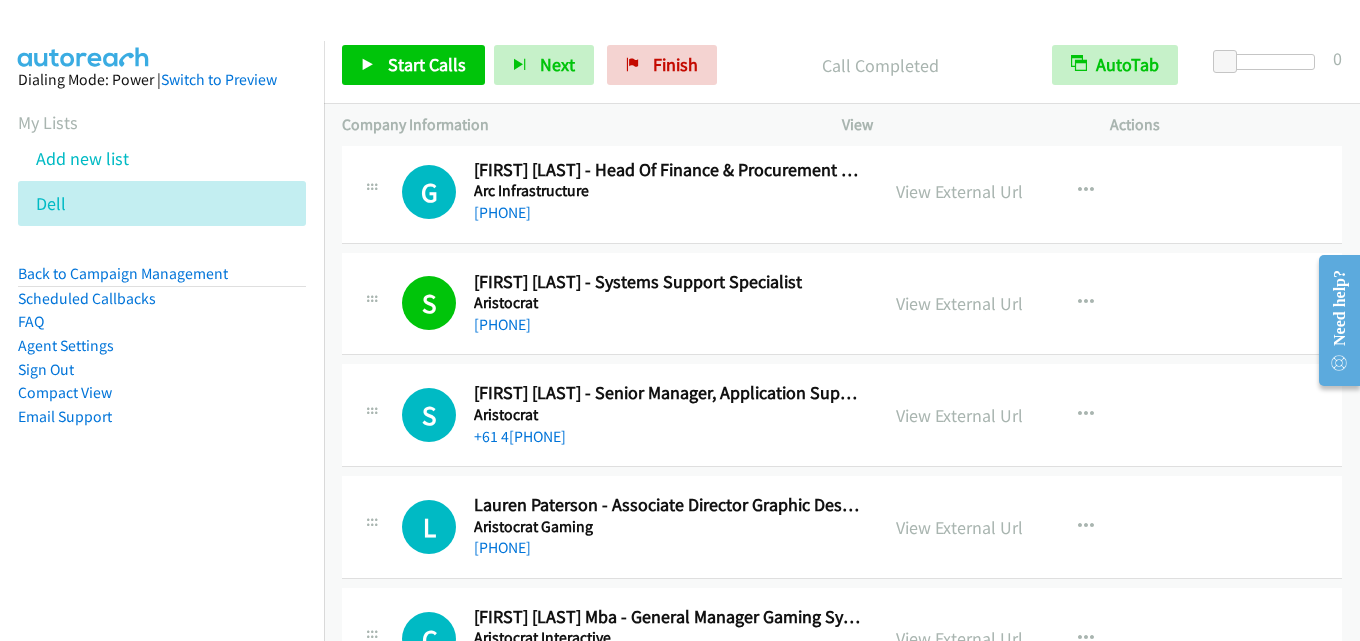 scroll, scrollTop: 5300, scrollLeft: 0, axis: vertical 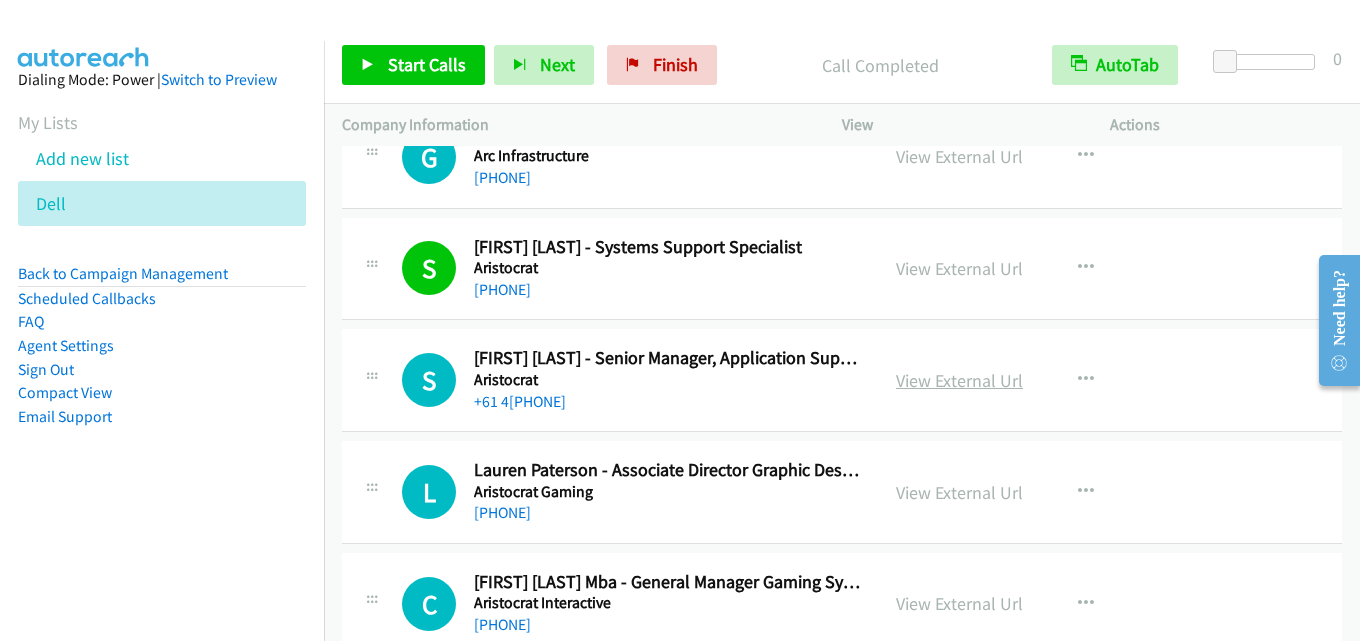click on "View External Url" at bounding box center (959, 380) 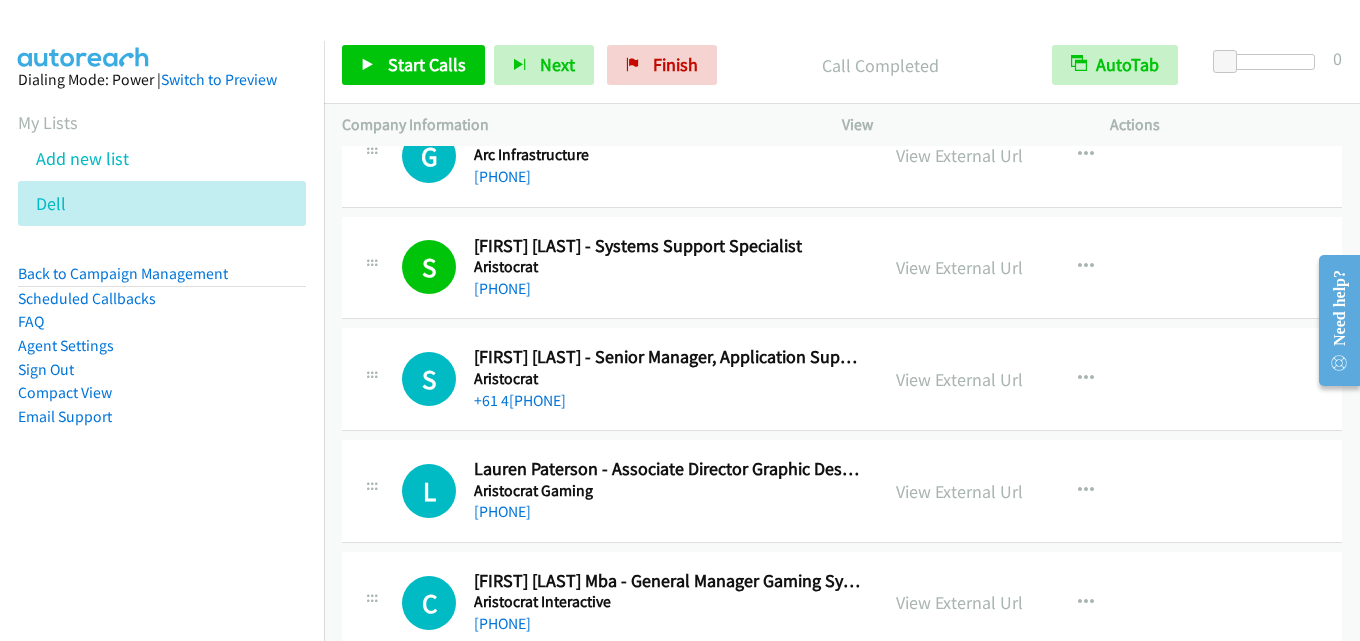 scroll, scrollTop: 5300, scrollLeft: 0, axis: vertical 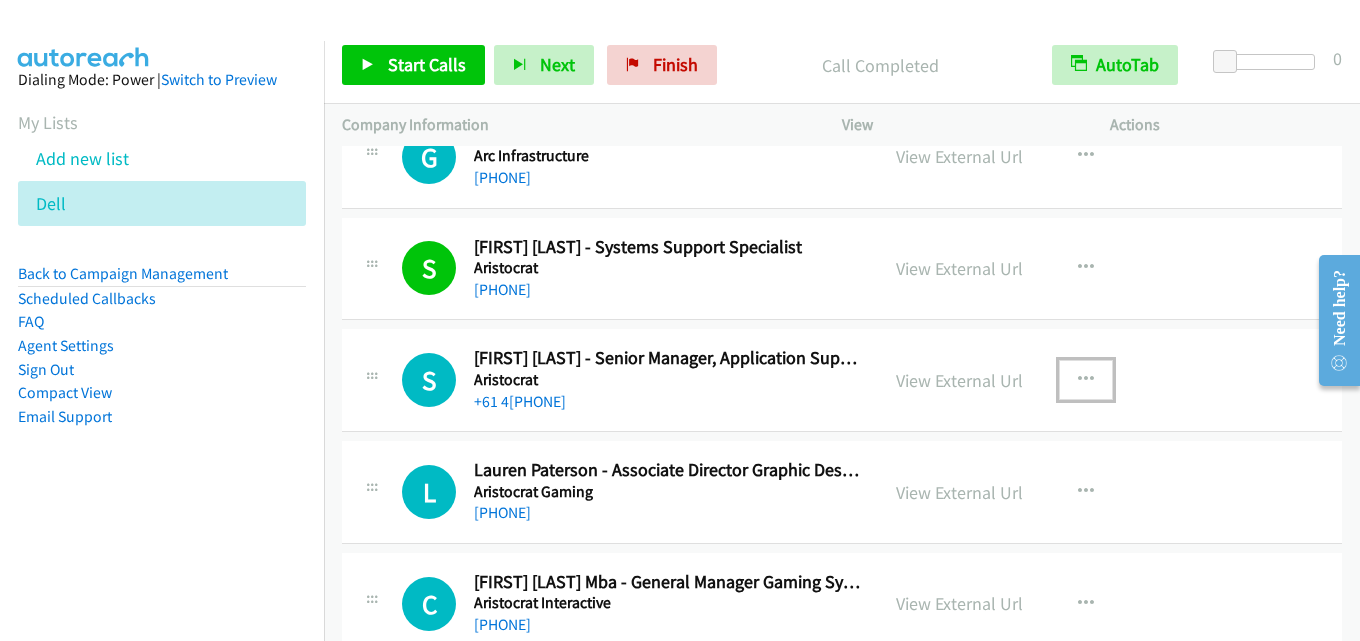 click at bounding box center (1086, 380) 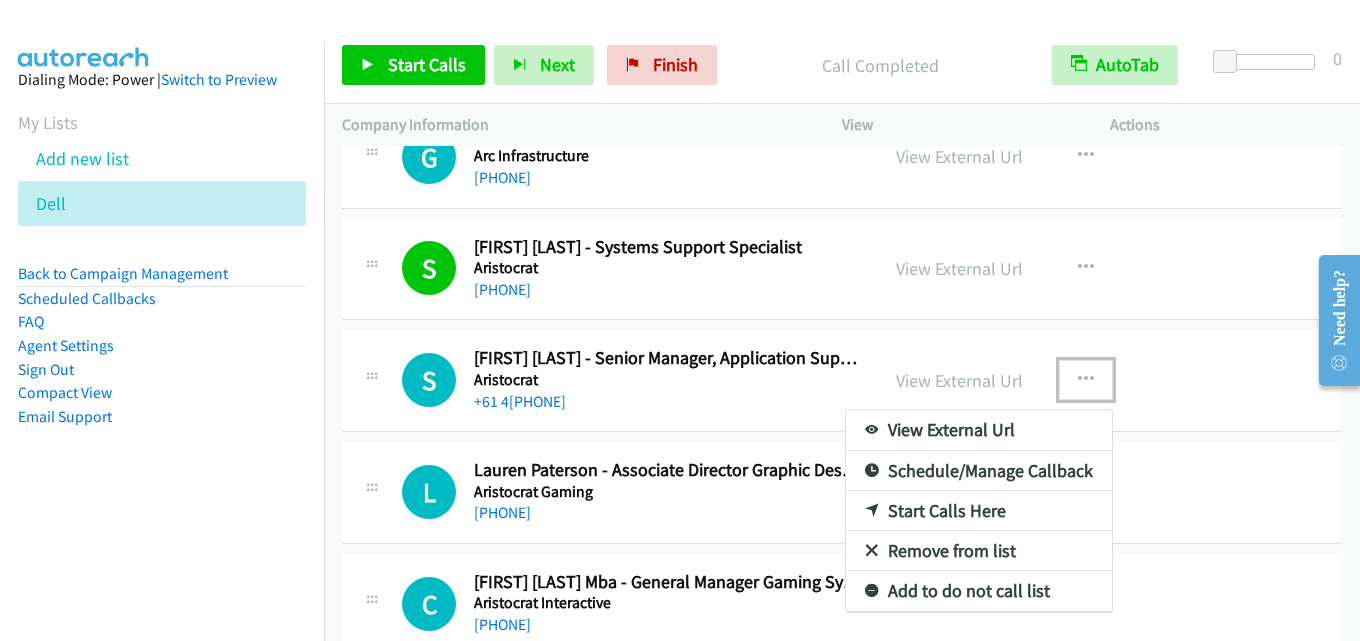 click on "Start Calls Here" at bounding box center (979, 511) 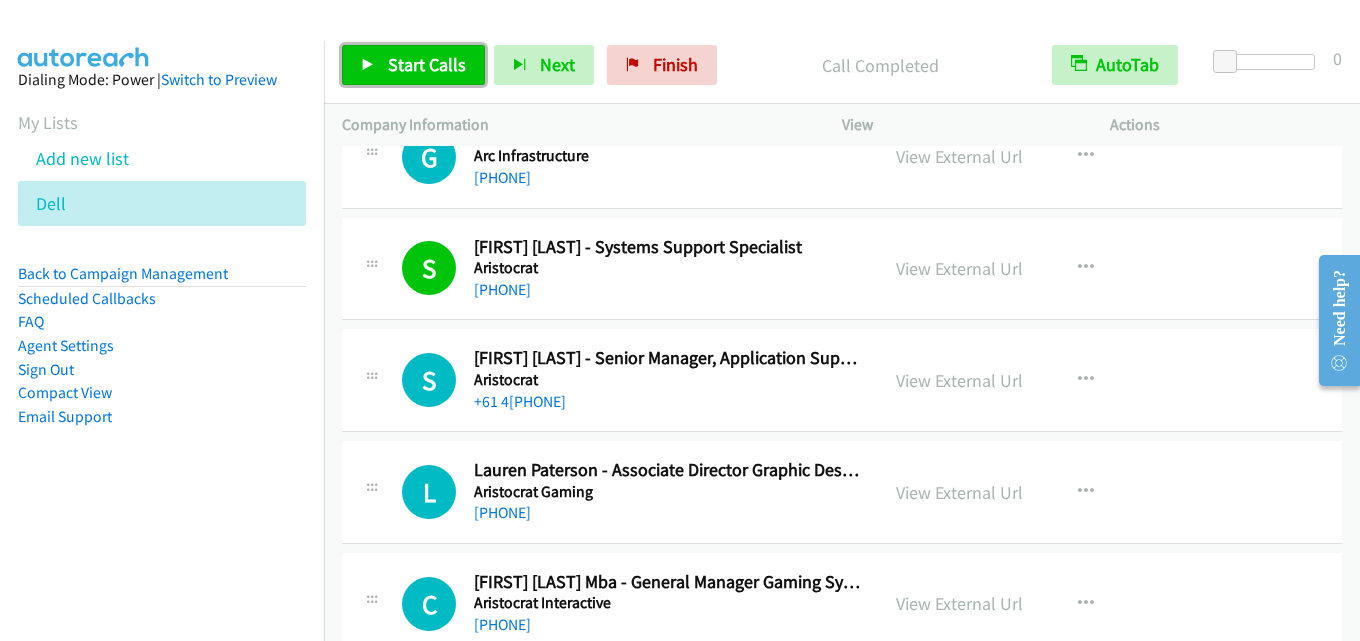 click on "Start Calls" at bounding box center (427, 64) 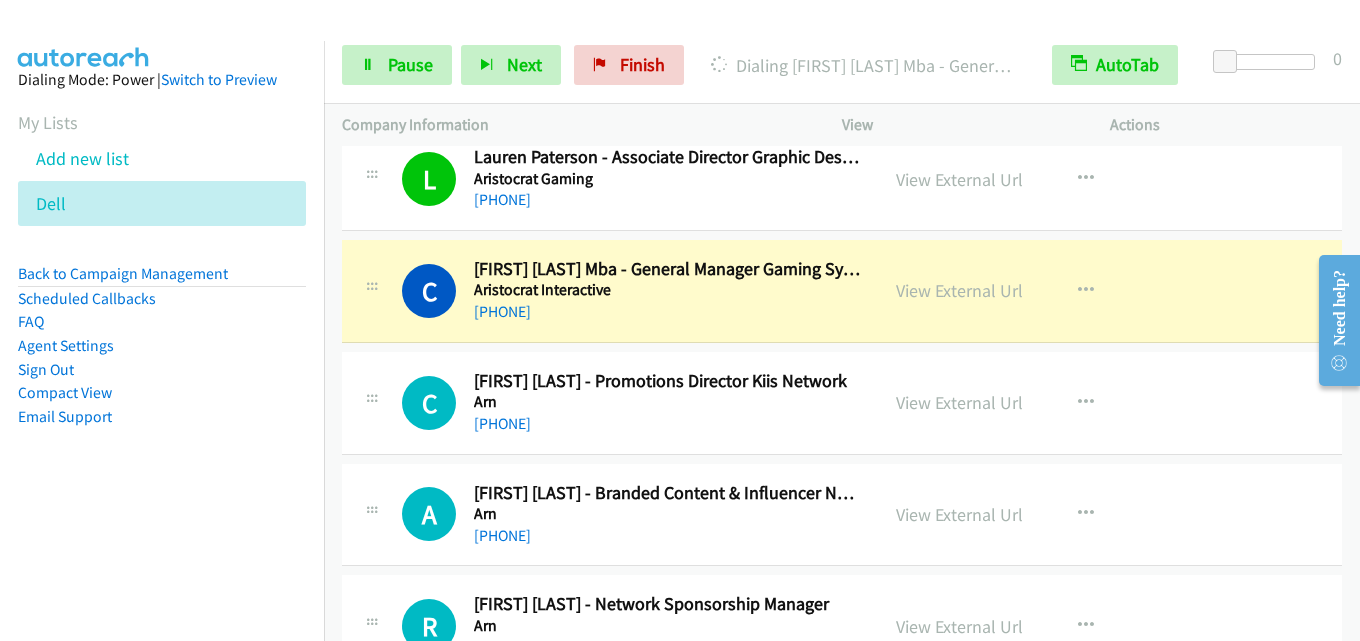 scroll, scrollTop: 5700, scrollLeft: 0, axis: vertical 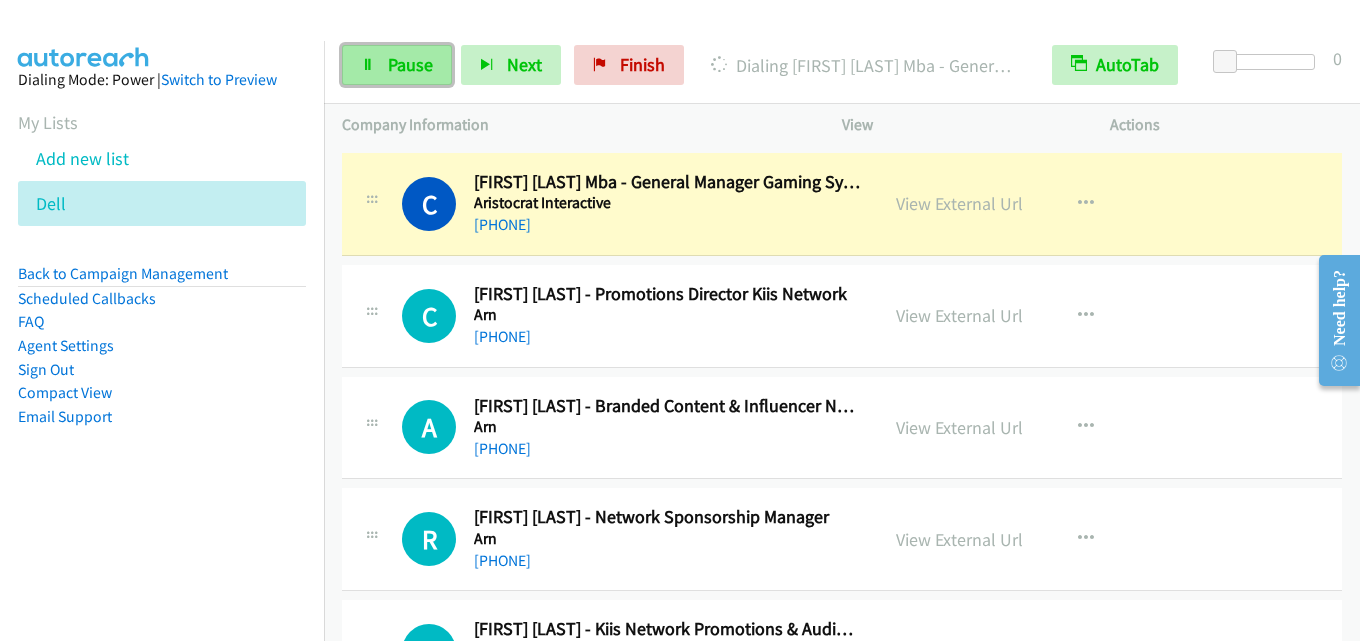 click on "Pause" at bounding box center [410, 64] 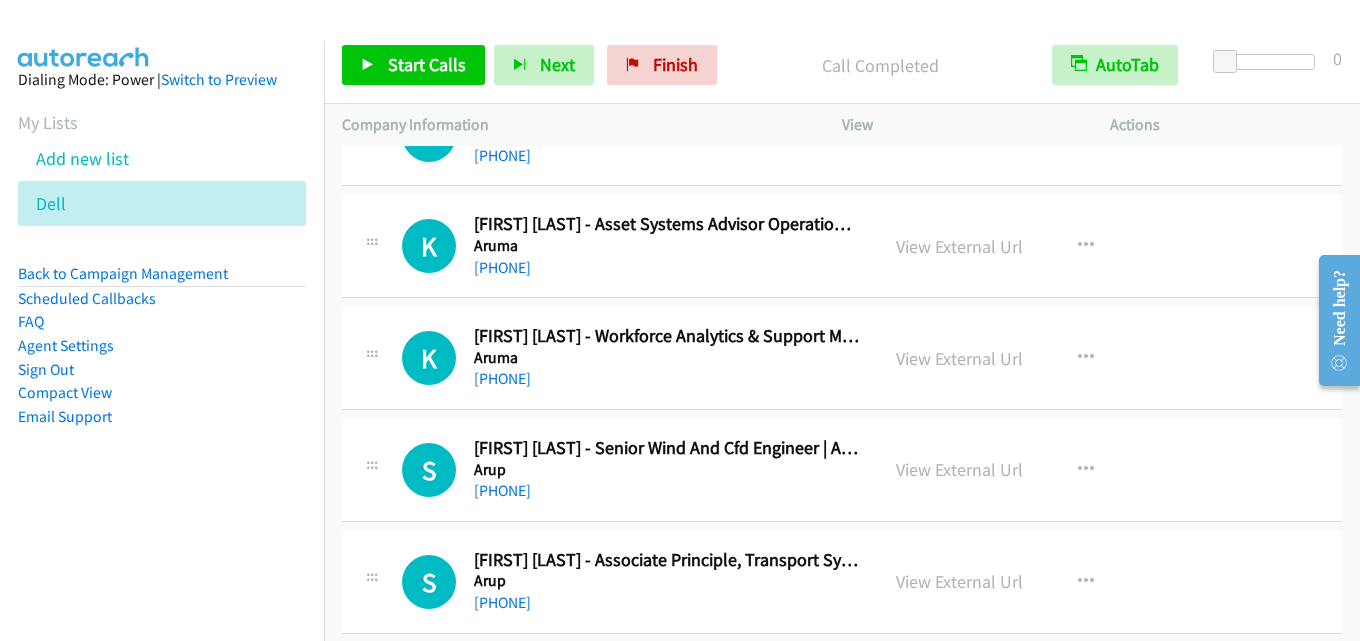 scroll, scrollTop: 6300, scrollLeft: 0, axis: vertical 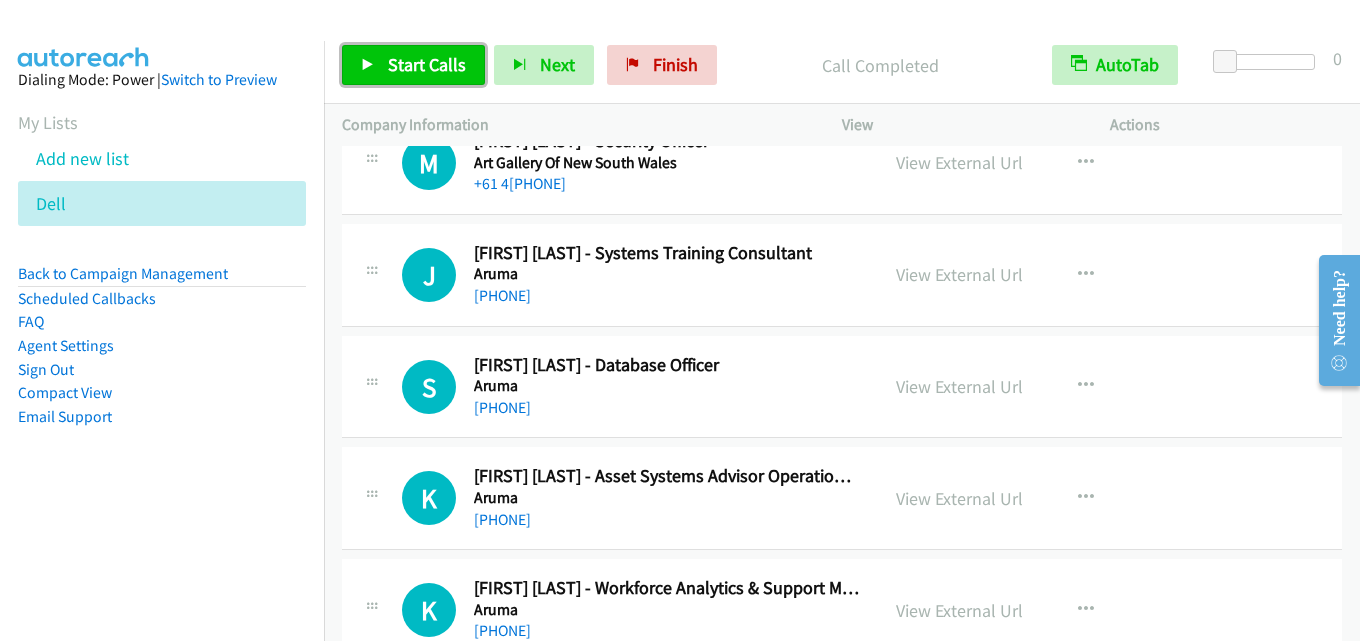 click on "Start Calls" at bounding box center [427, 64] 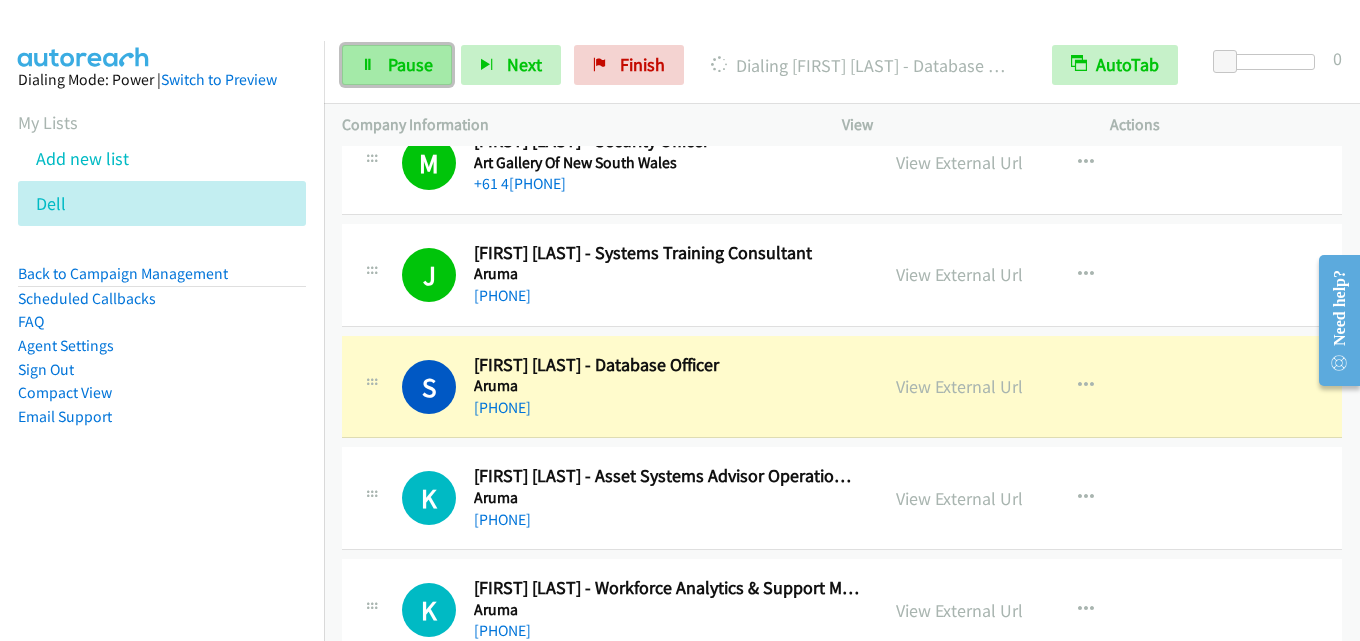 click on "Pause" at bounding box center [410, 64] 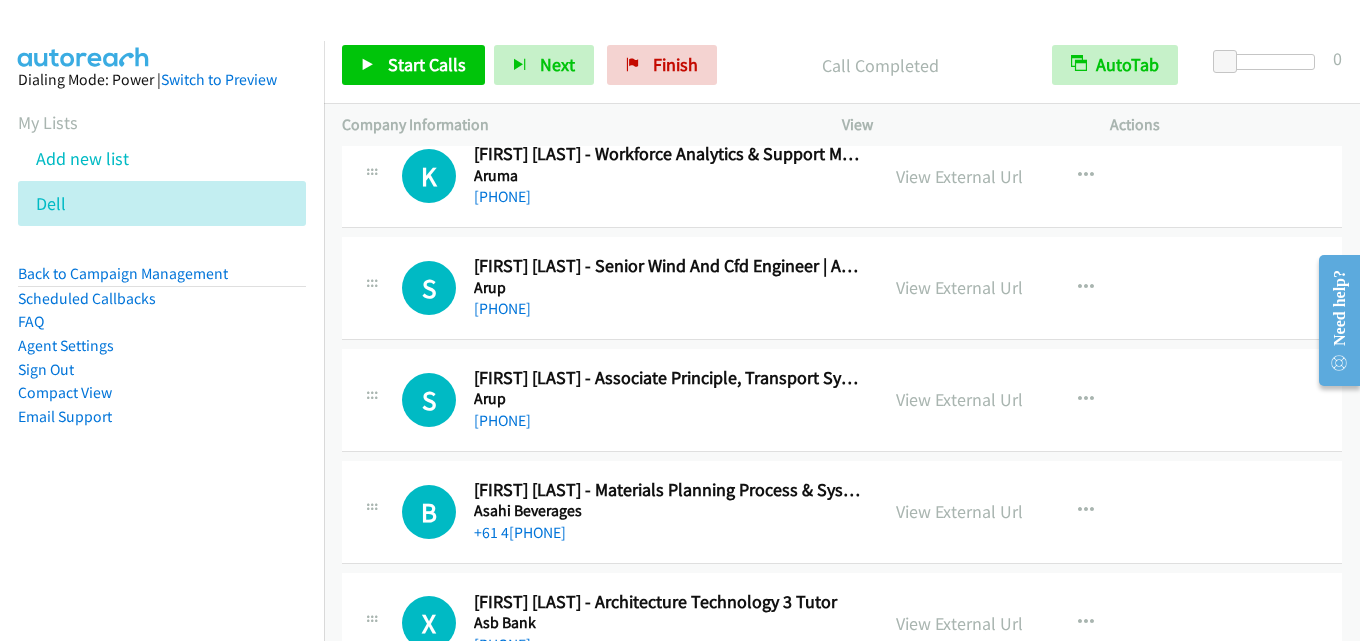 scroll, scrollTop: 6700, scrollLeft: 0, axis: vertical 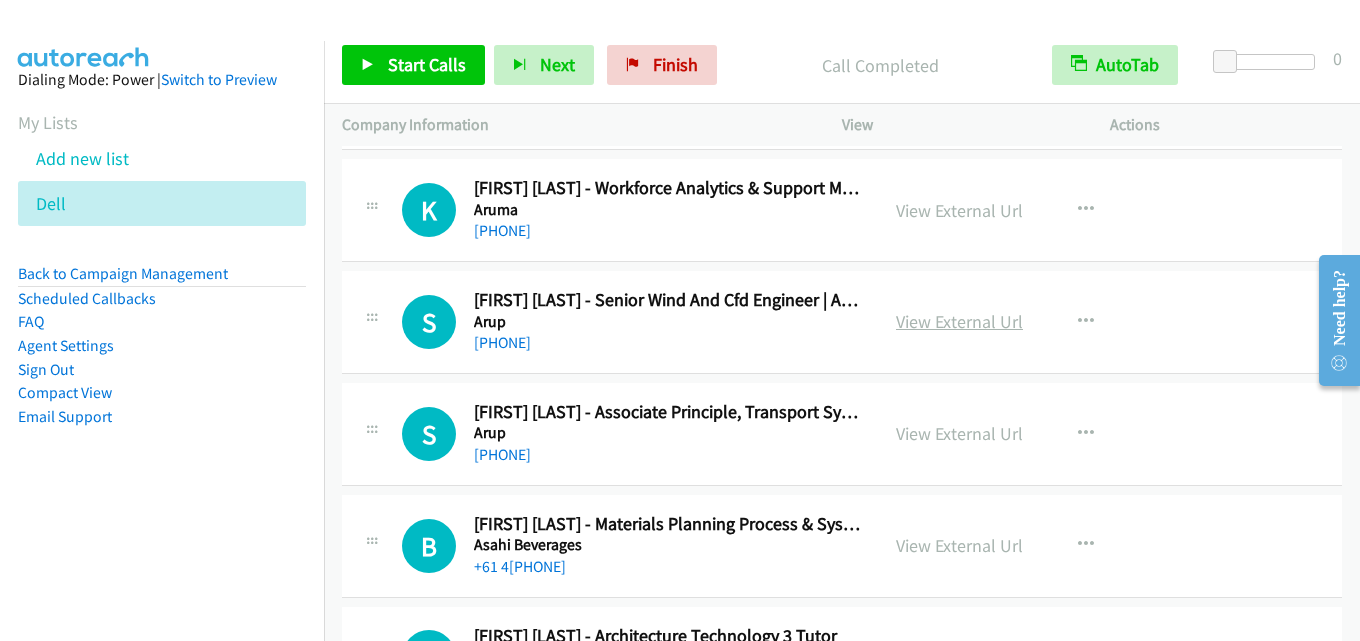 click on "View External Url" at bounding box center (959, 321) 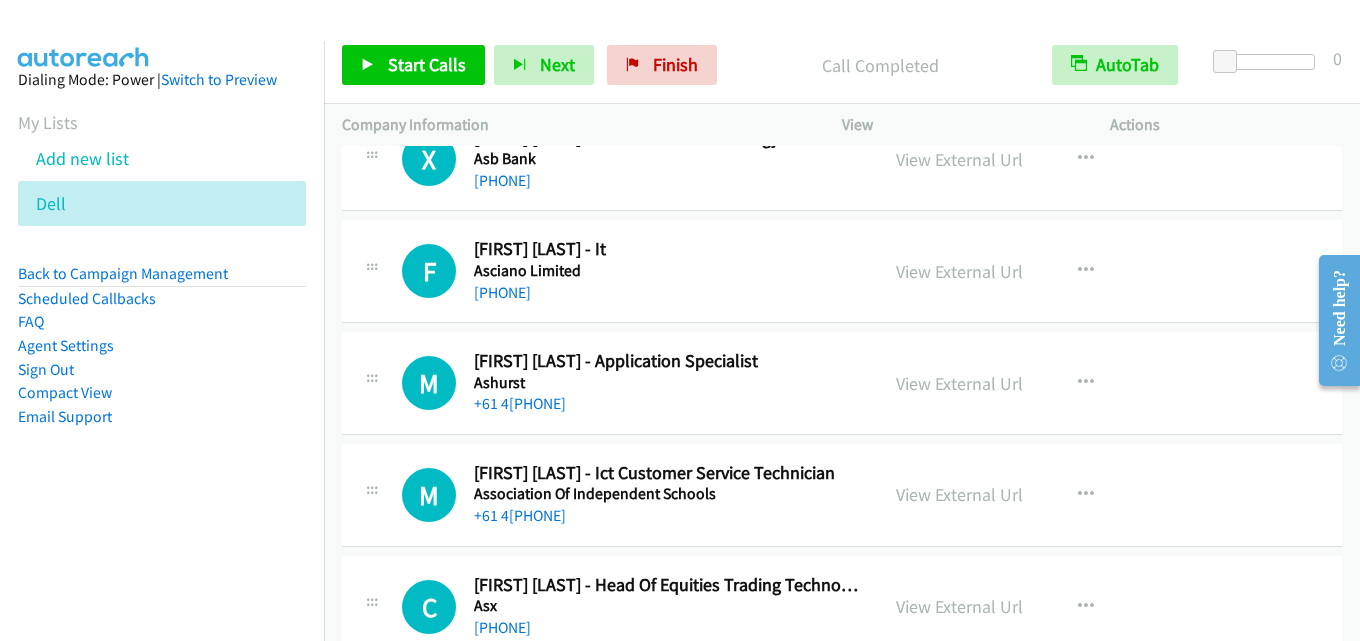 scroll, scrollTop: 7200, scrollLeft: 0, axis: vertical 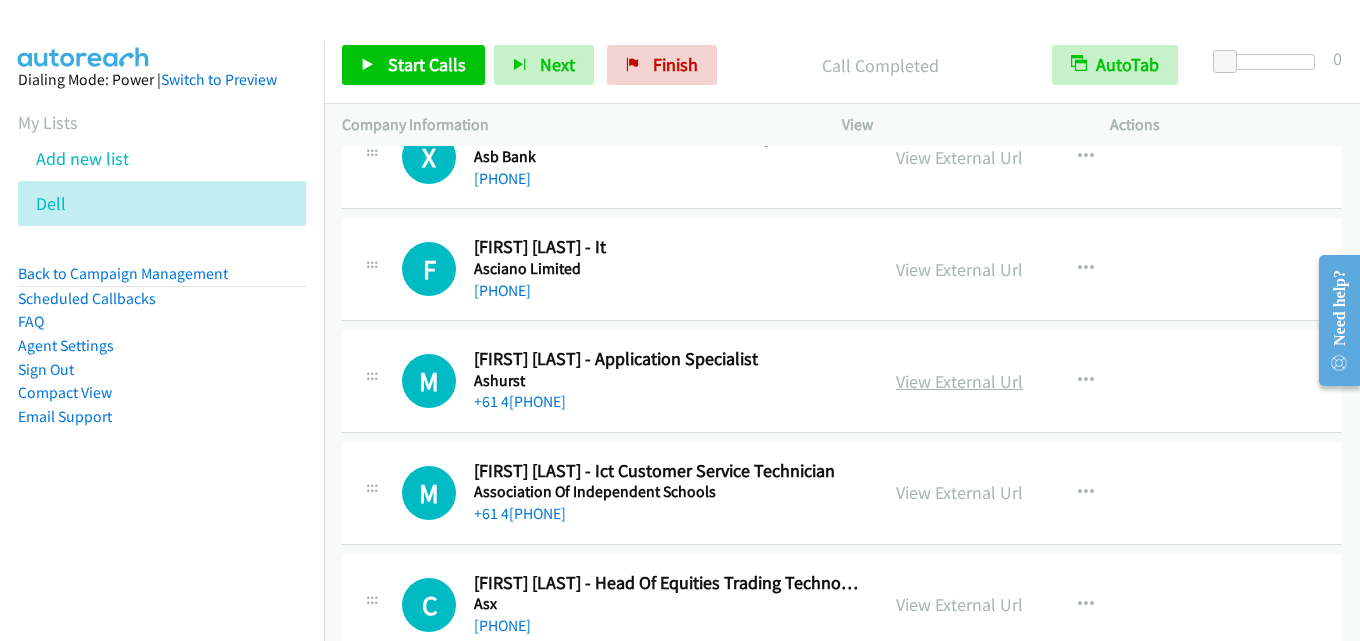 click on "View External Url" at bounding box center [959, 381] 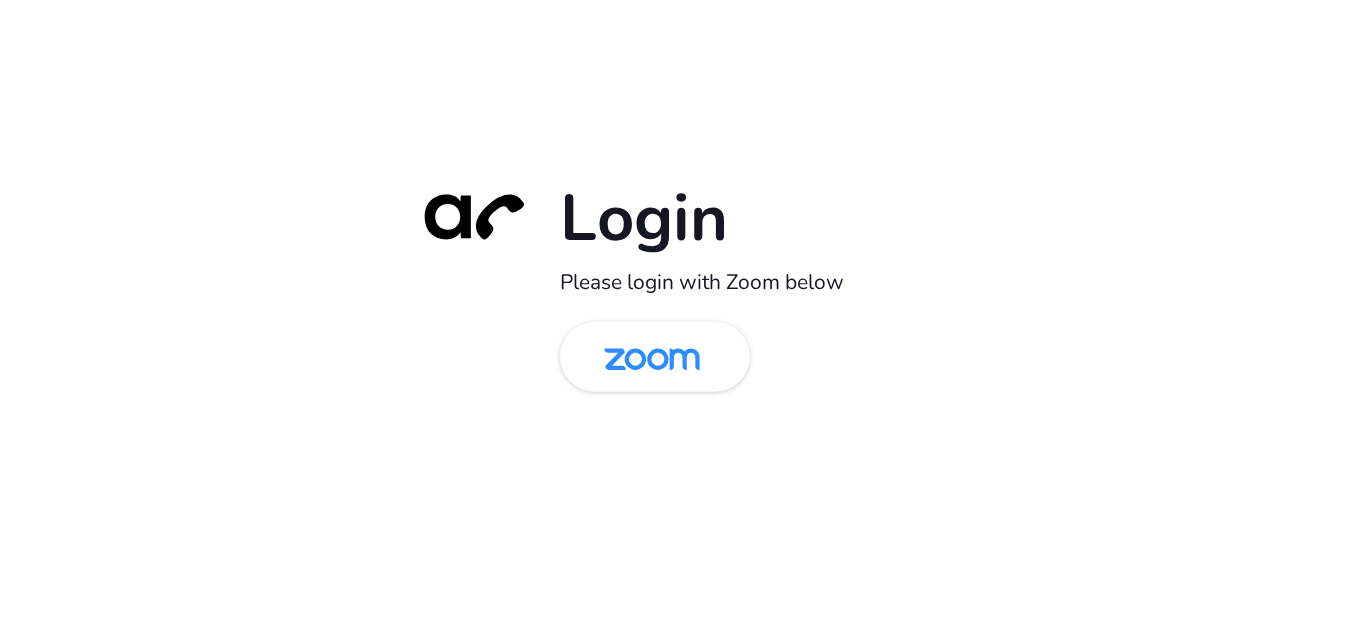 scroll, scrollTop: 0, scrollLeft: 0, axis: both 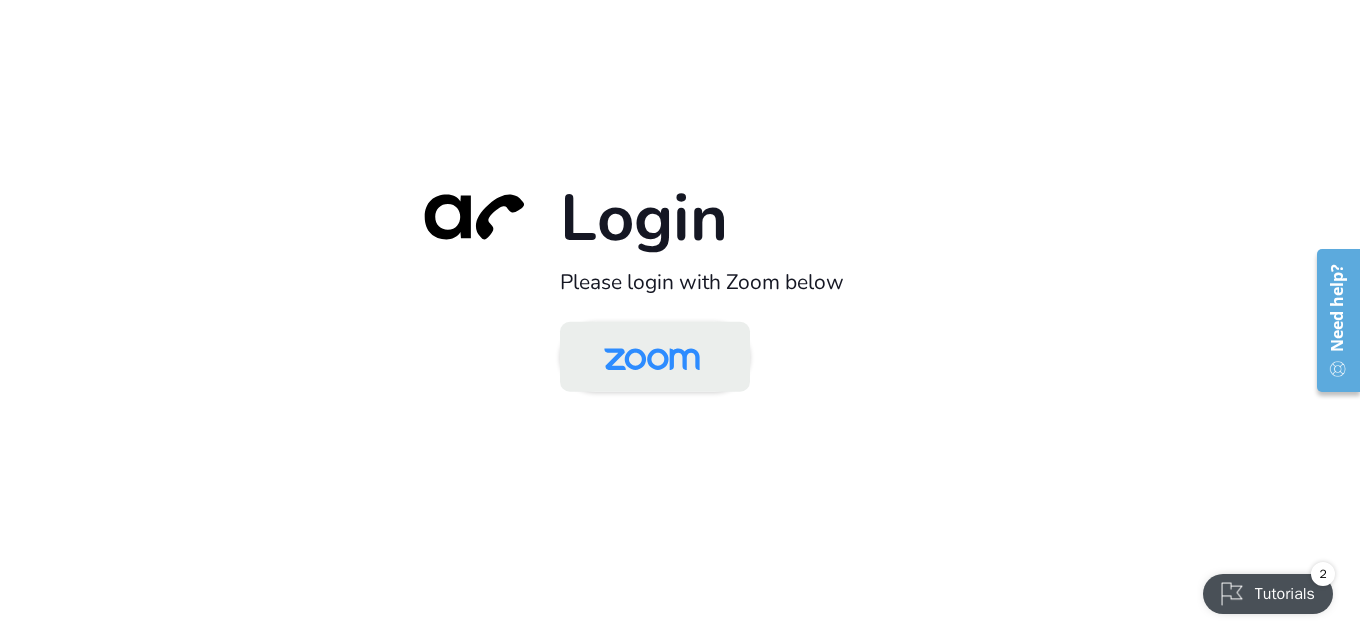 click at bounding box center [652, 358] 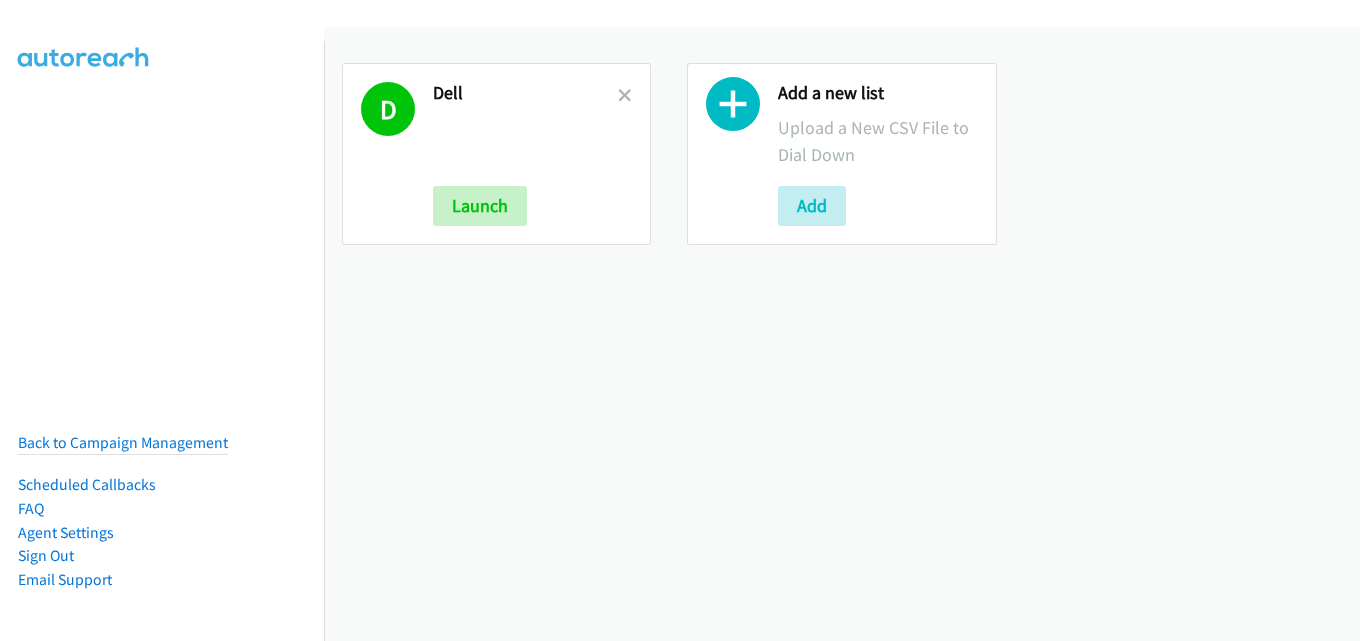 scroll, scrollTop: 0, scrollLeft: 0, axis: both 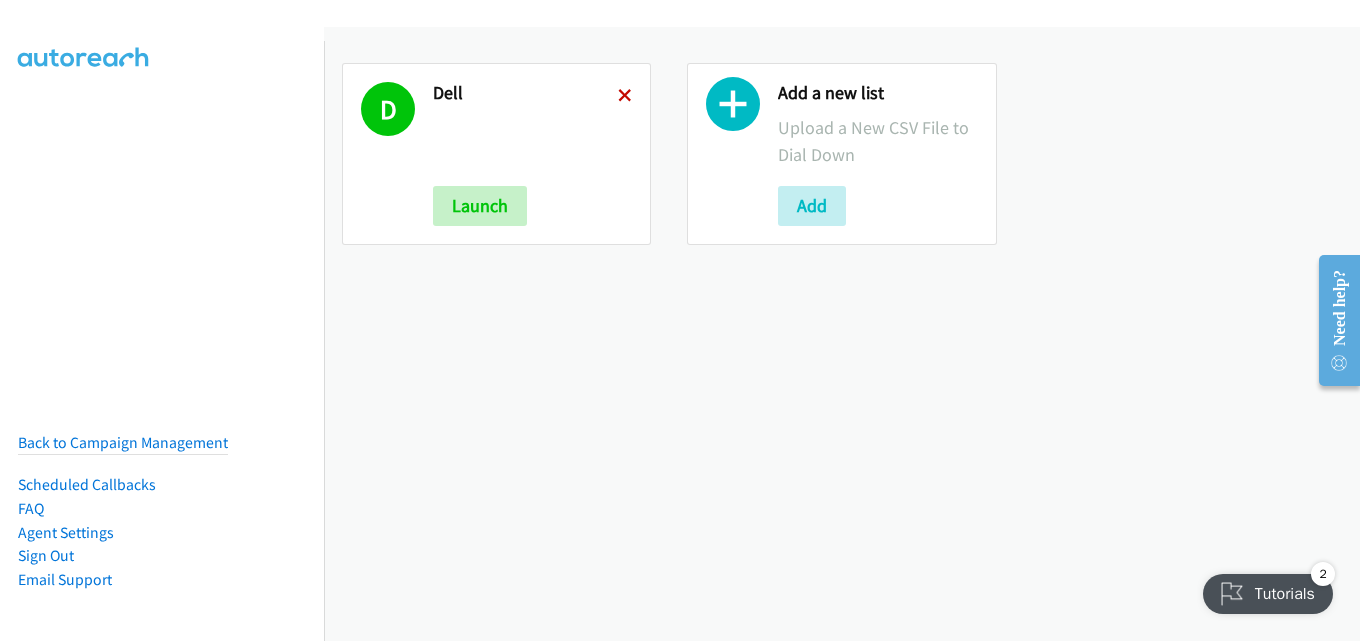 click at bounding box center (625, 97) 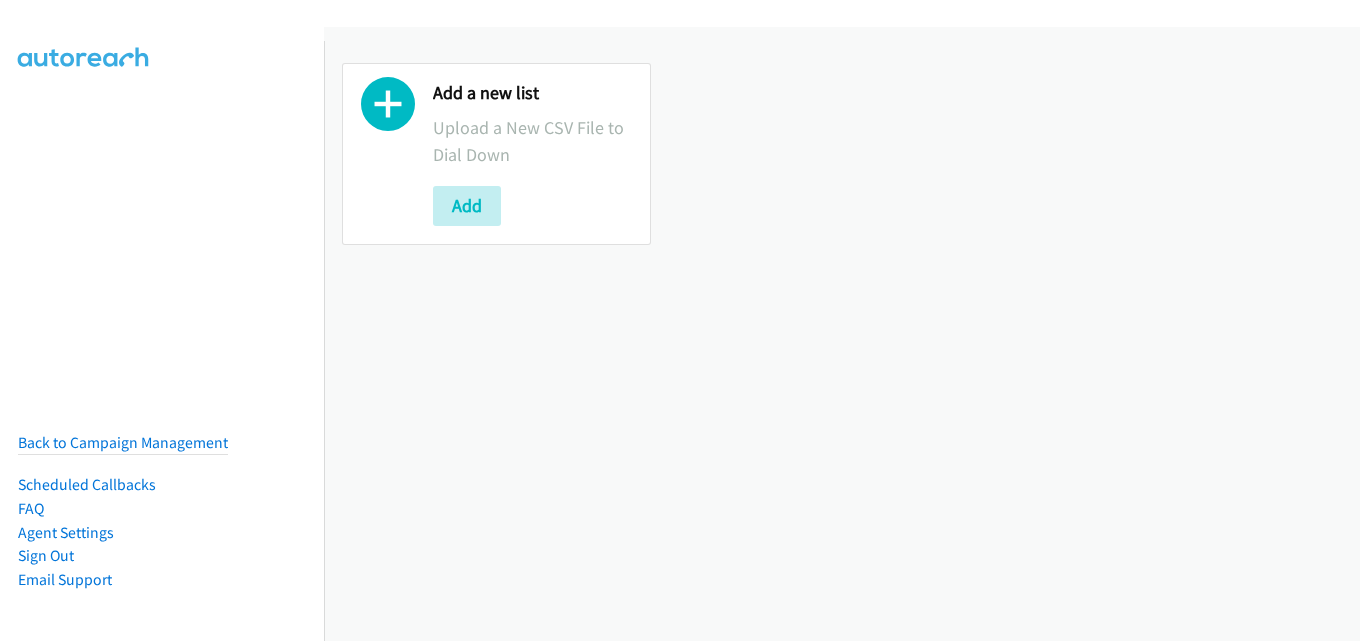 scroll, scrollTop: 0, scrollLeft: 0, axis: both 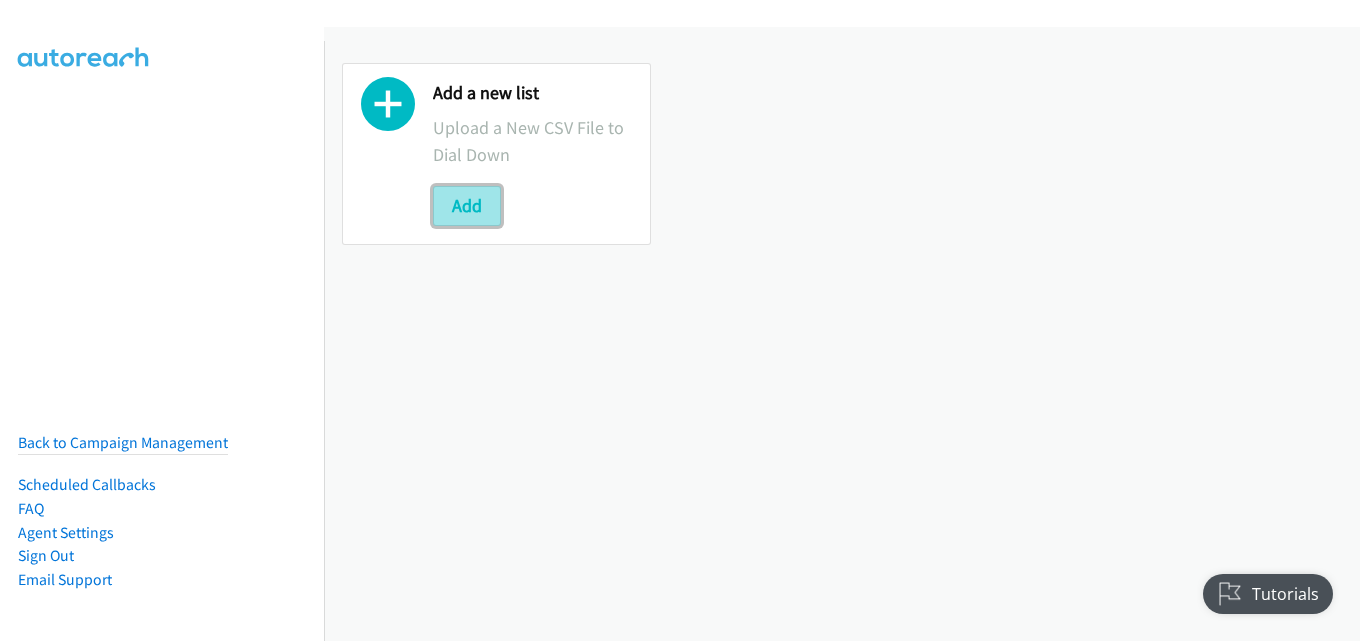 click on "Add" at bounding box center (467, 206) 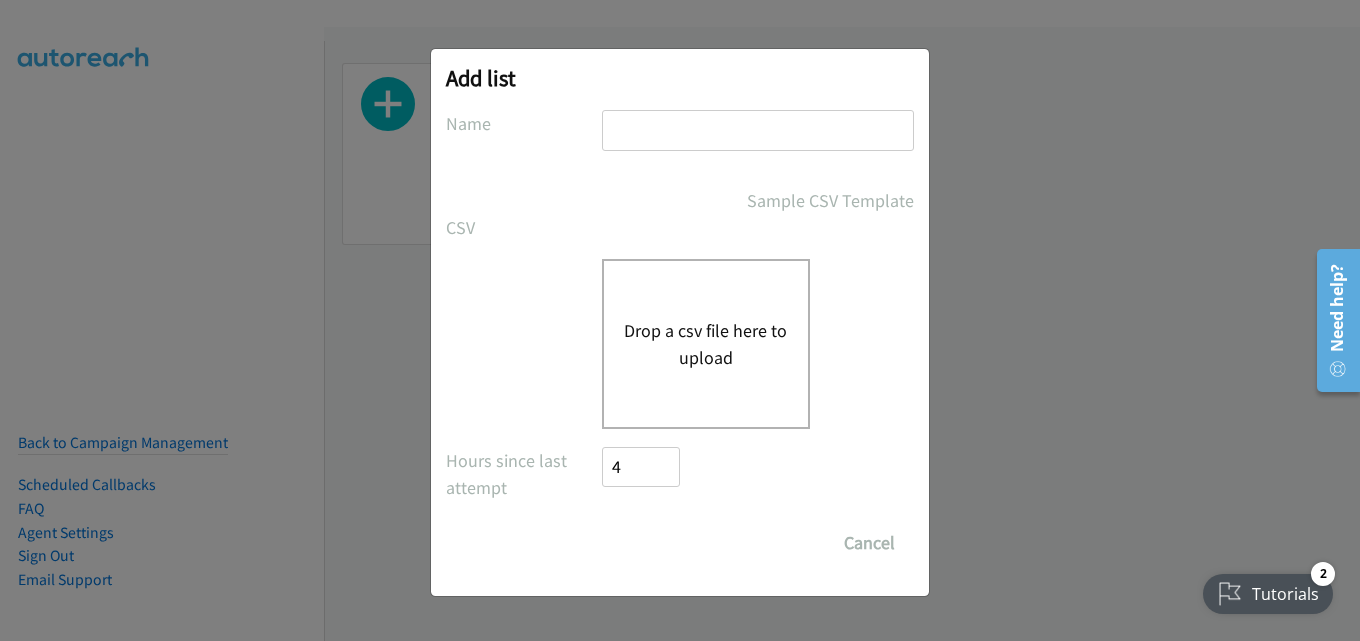 click at bounding box center [758, 130] 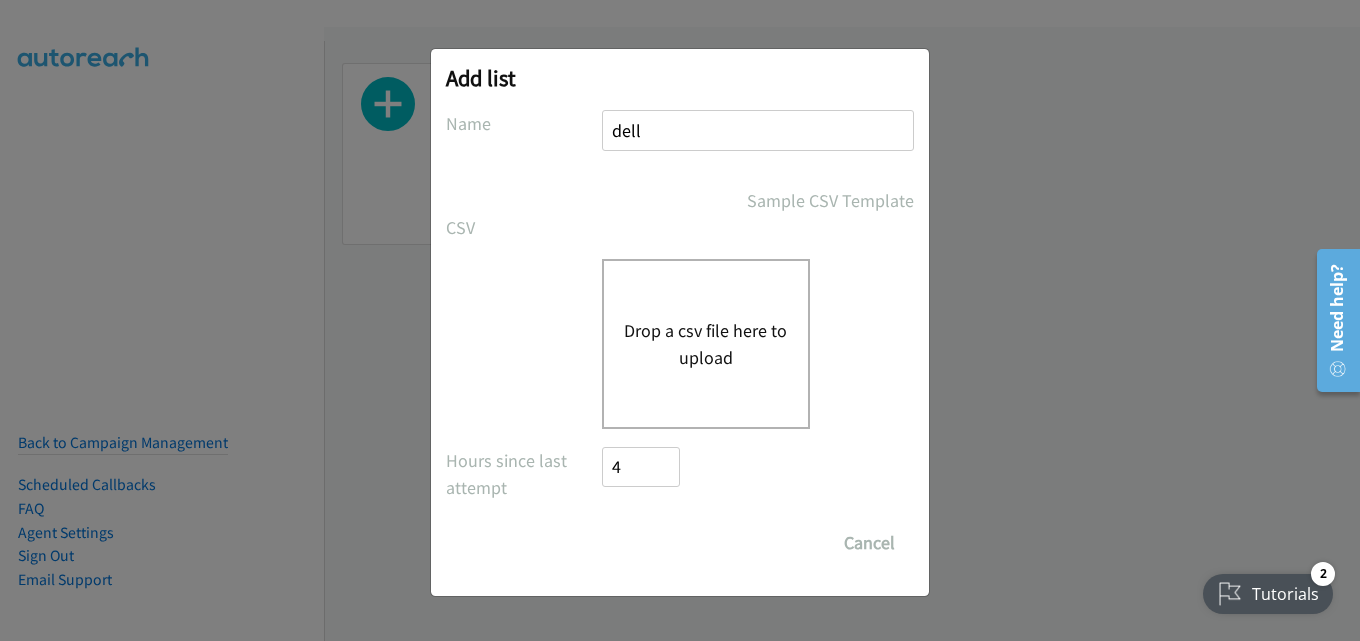 click on "Drop a csv file here to upload" at bounding box center [706, 344] 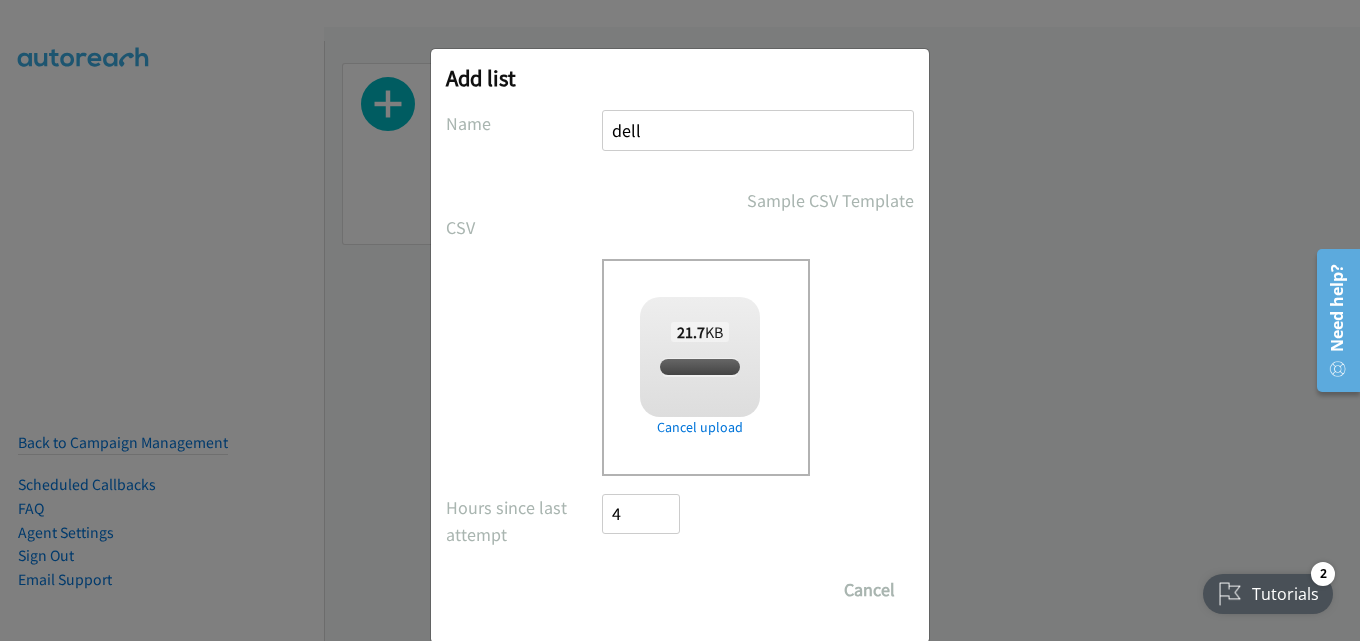 checkbox on "true" 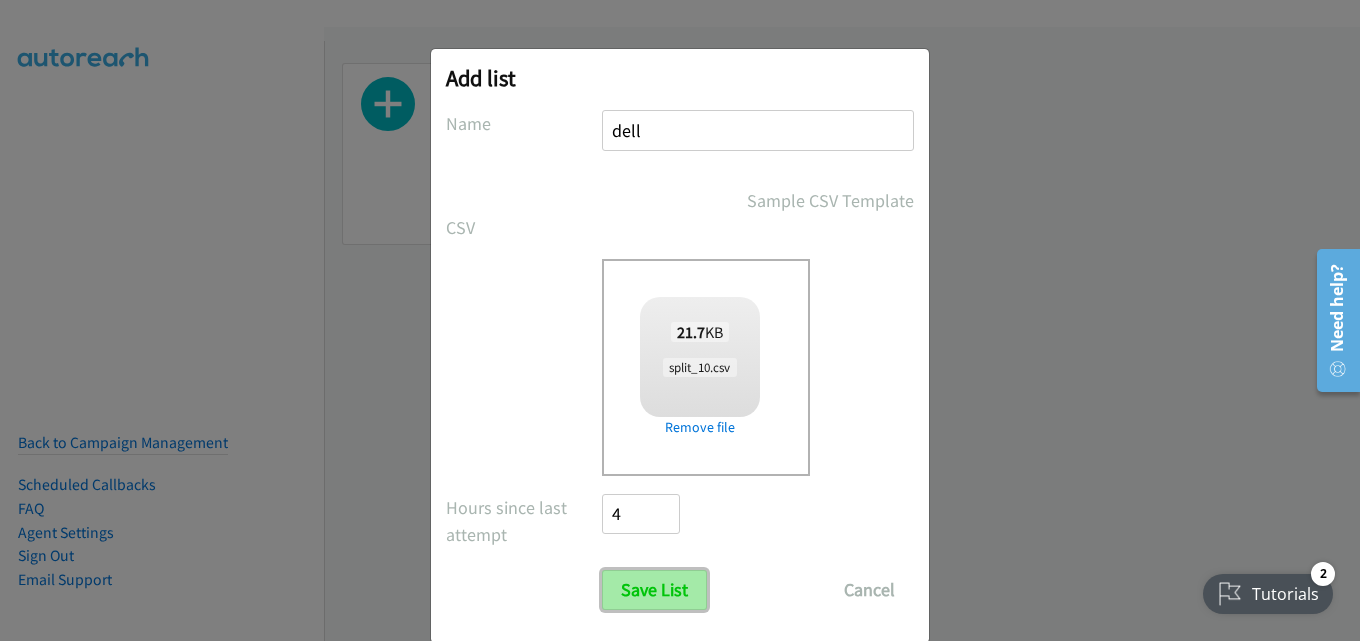 click on "Save List" at bounding box center [654, 590] 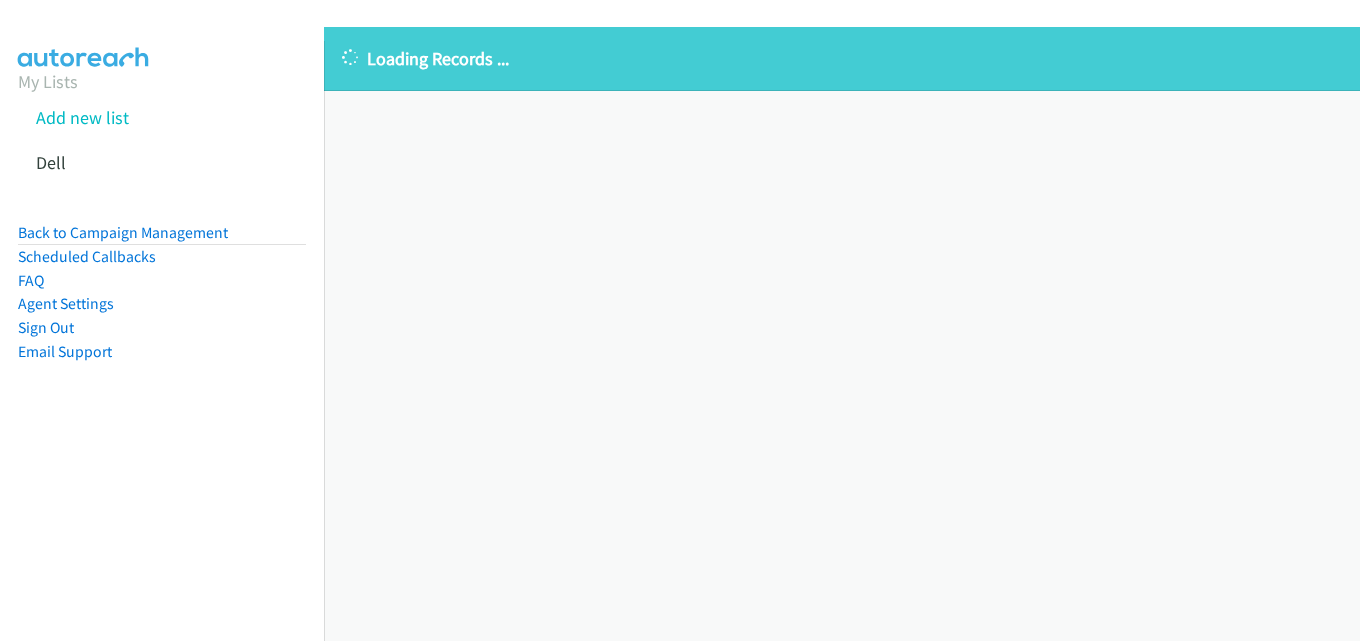 scroll, scrollTop: 0, scrollLeft: 0, axis: both 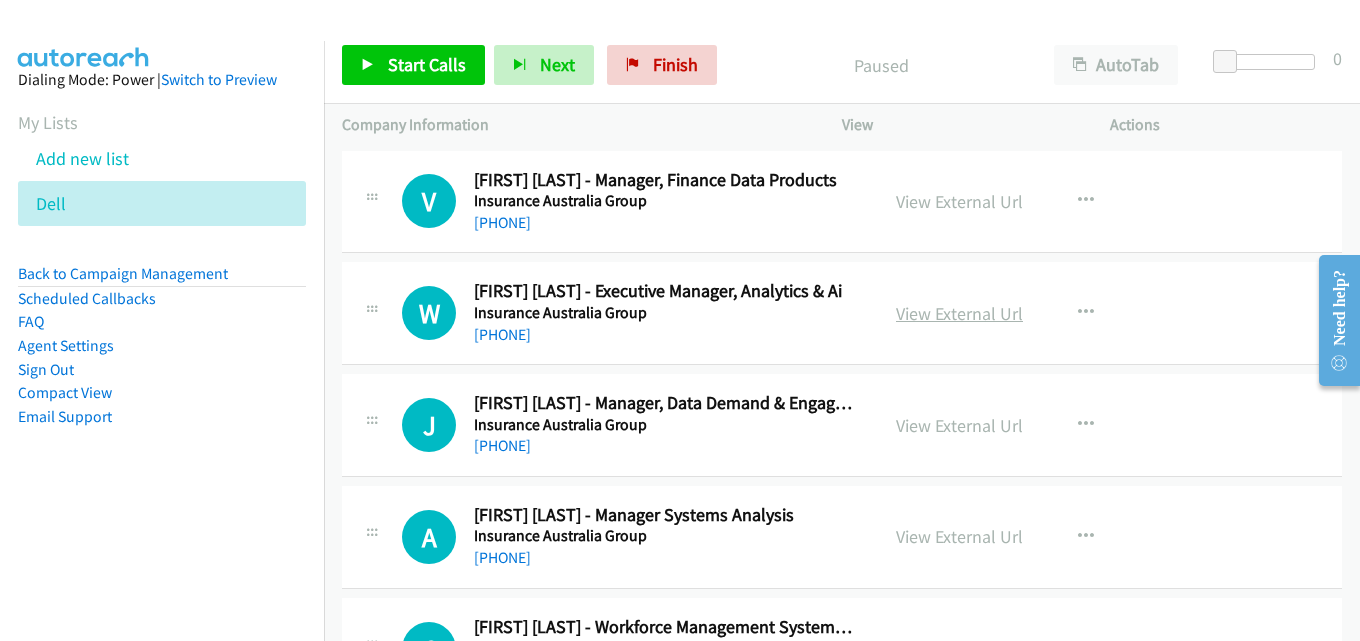 click on "View External Url" at bounding box center (959, 313) 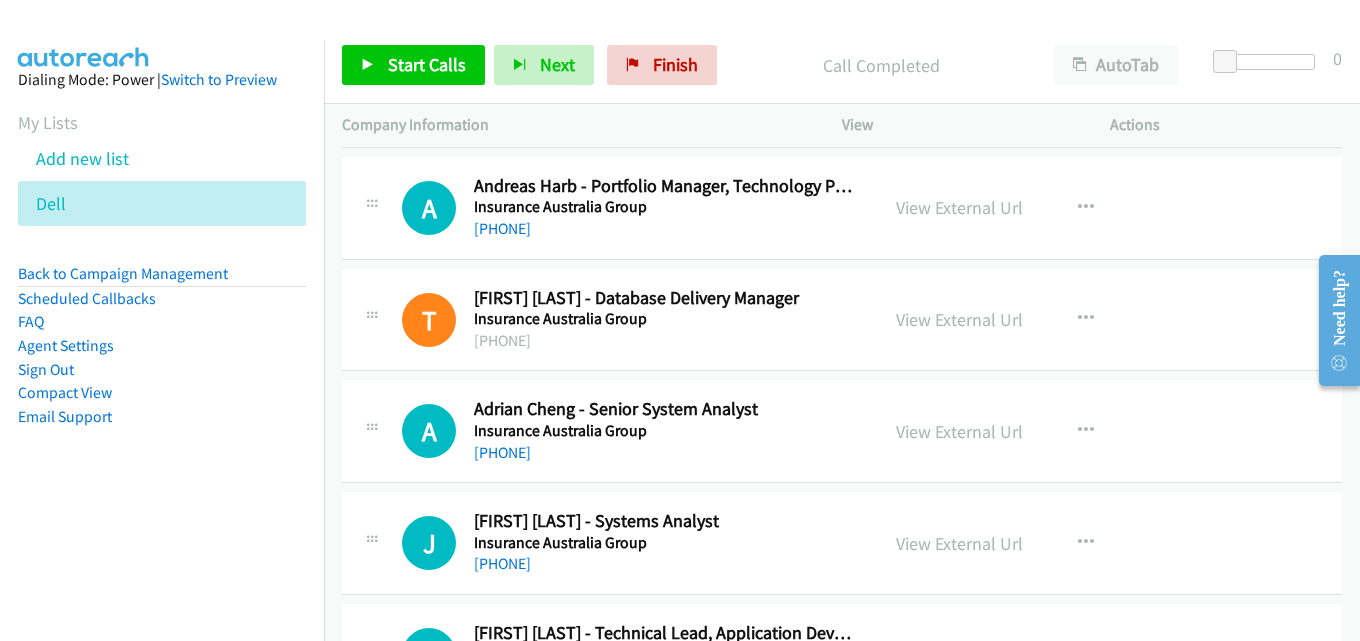 scroll, scrollTop: 1100, scrollLeft: 0, axis: vertical 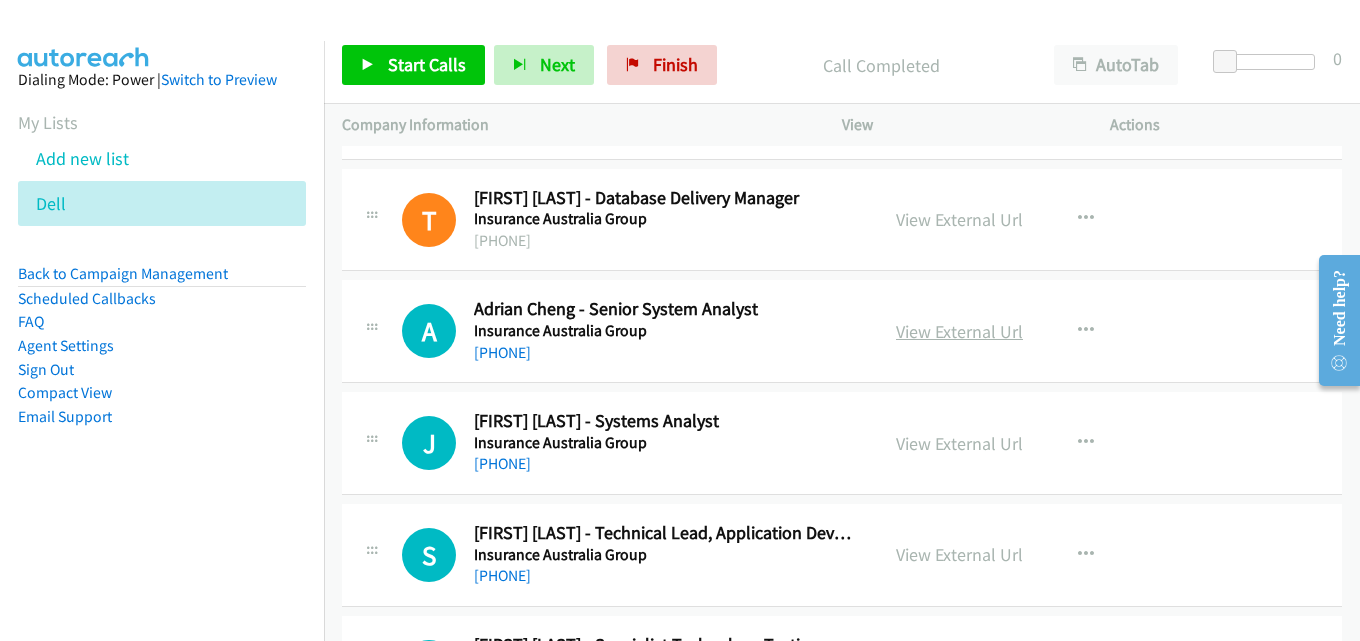 click on "View External Url" at bounding box center (959, 331) 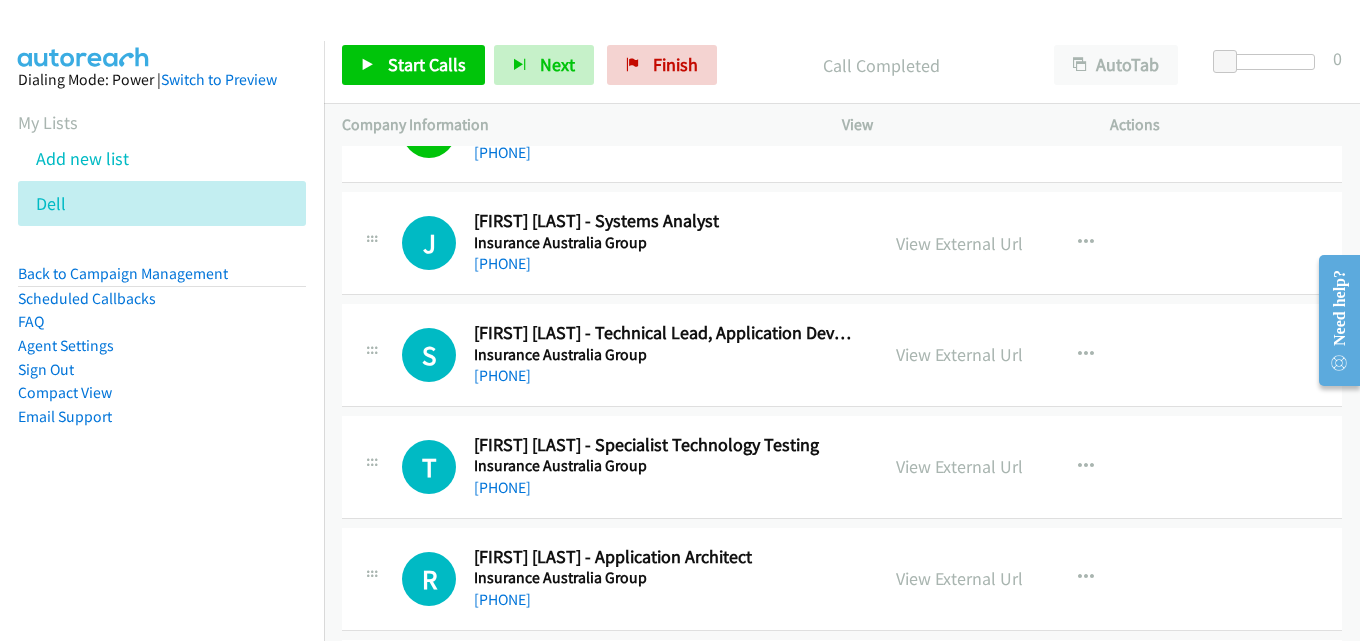 scroll, scrollTop: 1200, scrollLeft: 0, axis: vertical 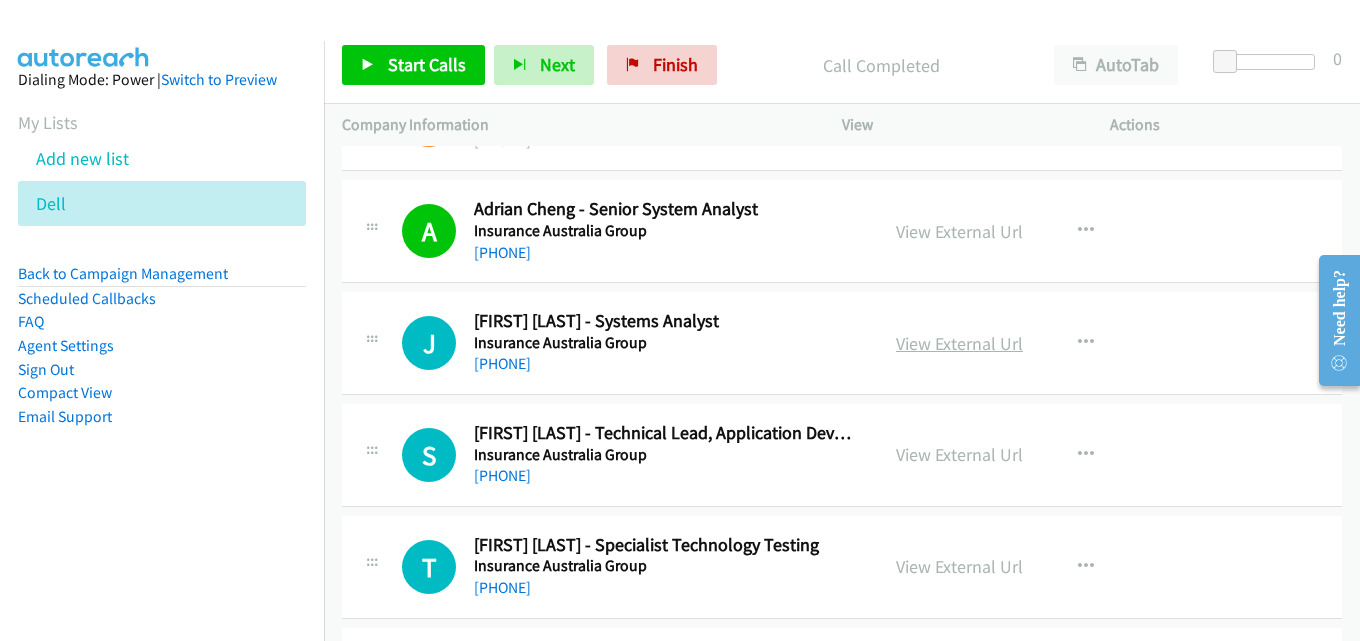 click on "View External Url" at bounding box center (959, 343) 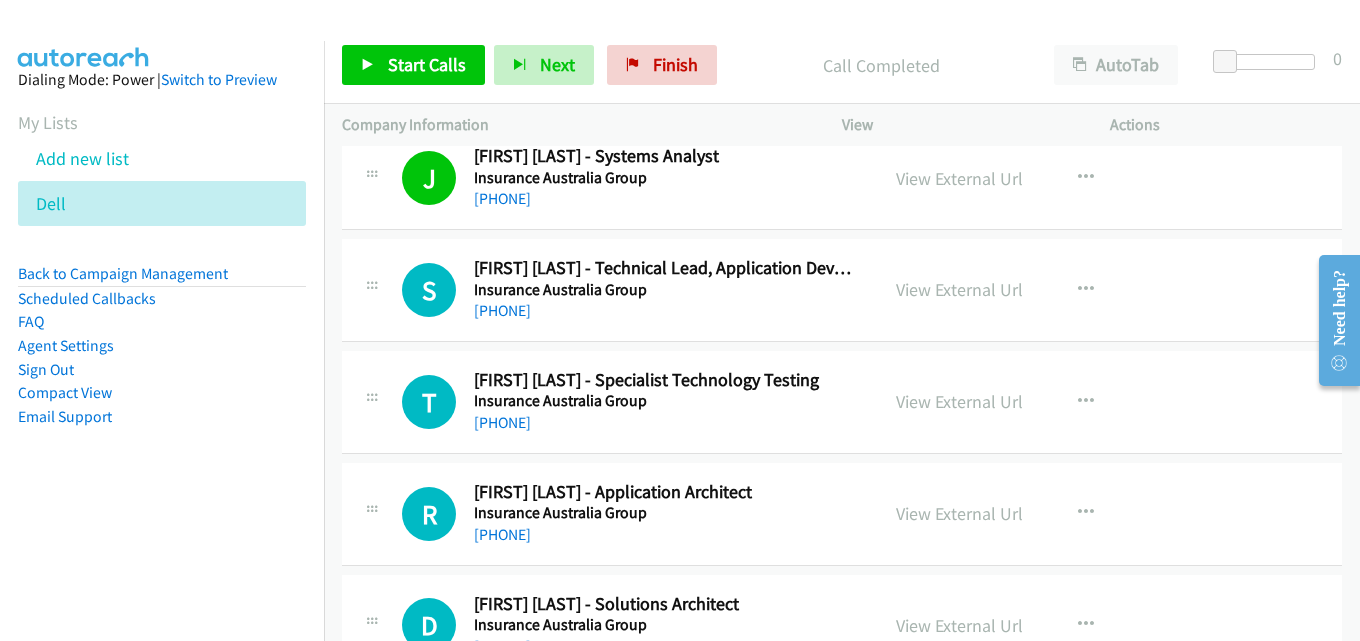 scroll, scrollTop: 1400, scrollLeft: 0, axis: vertical 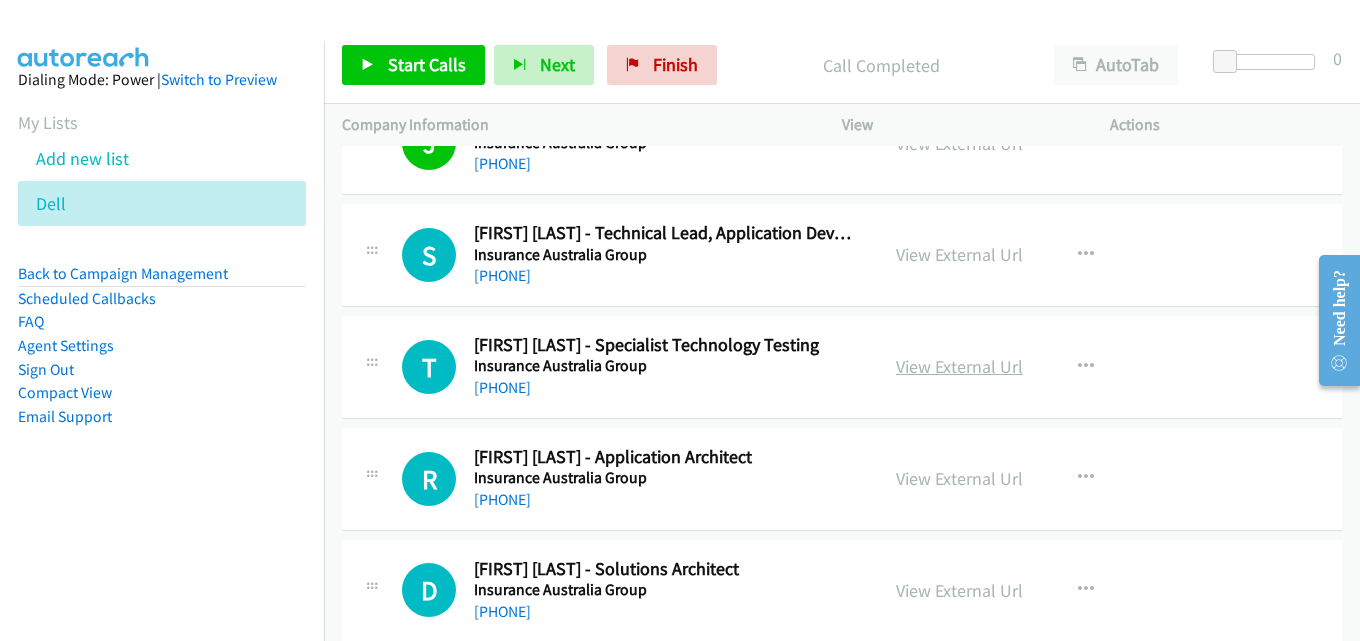 click on "View External Url" at bounding box center (959, 366) 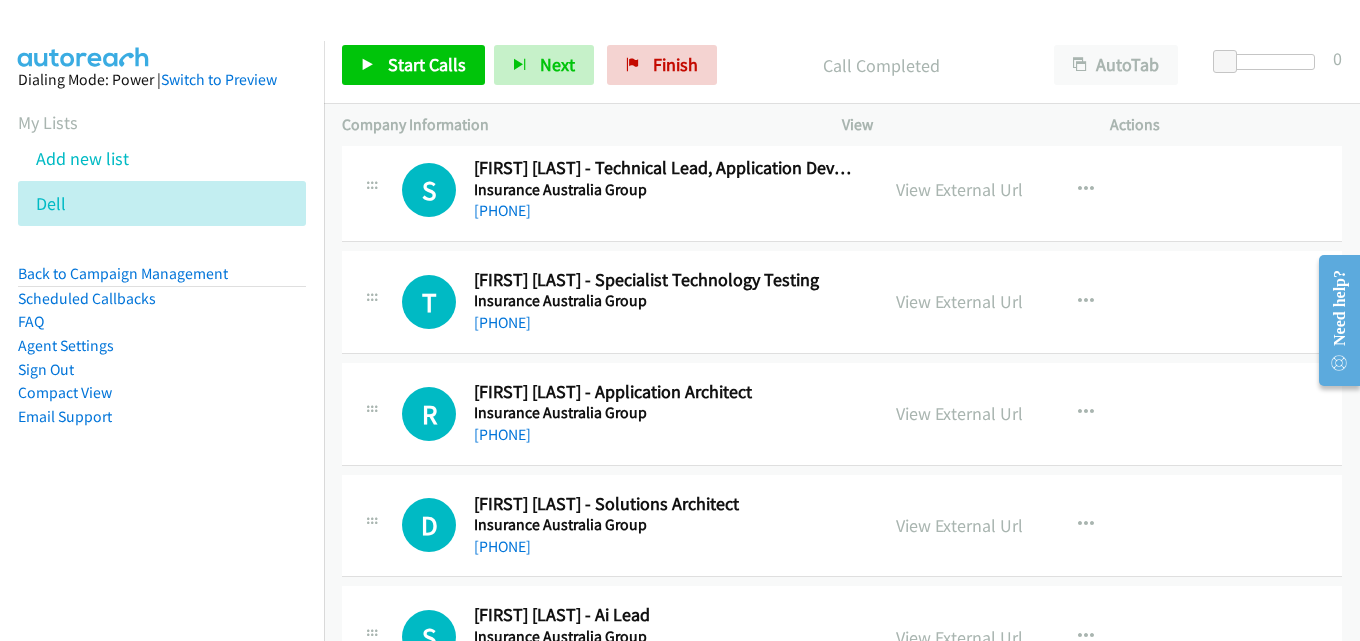 scroll, scrollTop: 1500, scrollLeft: 0, axis: vertical 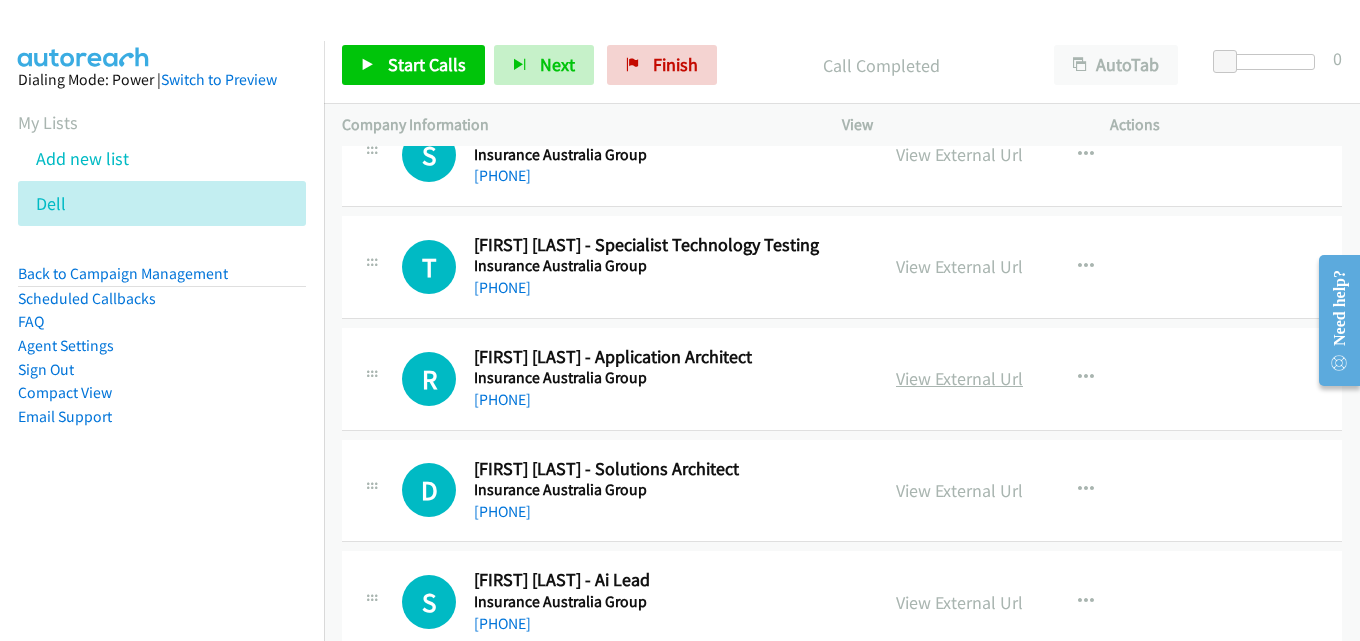 click on "View External Url" at bounding box center [959, 378] 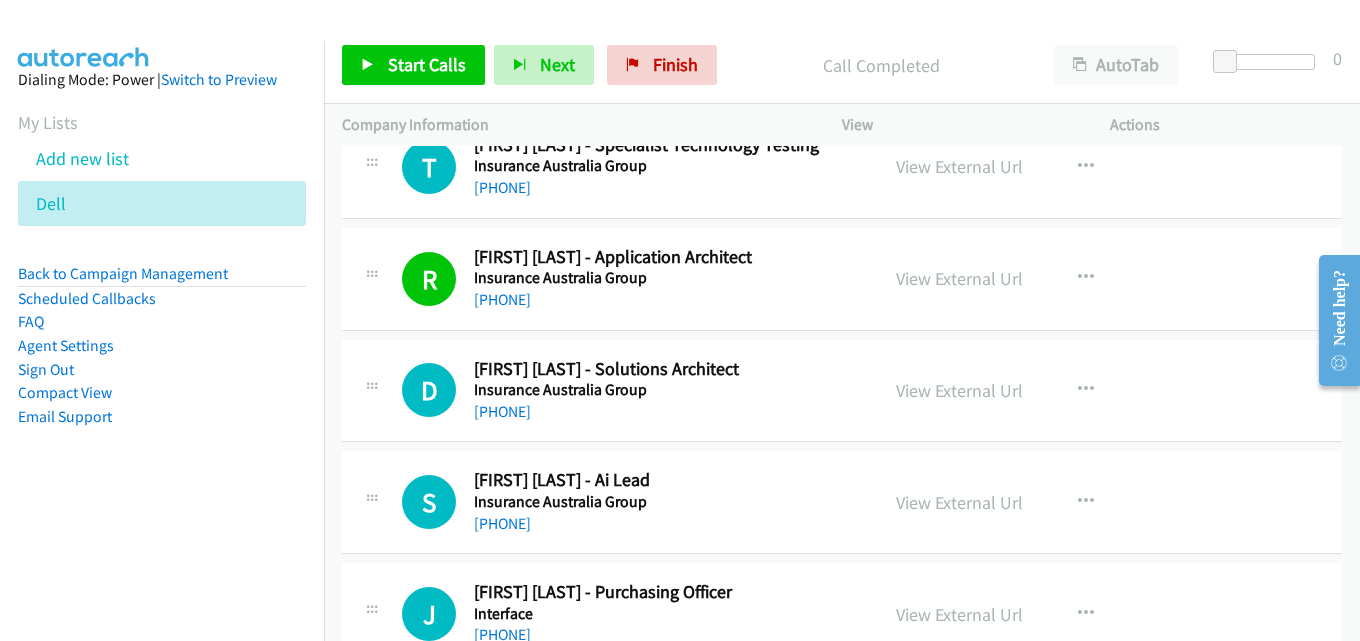 scroll, scrollTop: 1700, scrollLeft: 0, axis: vertical 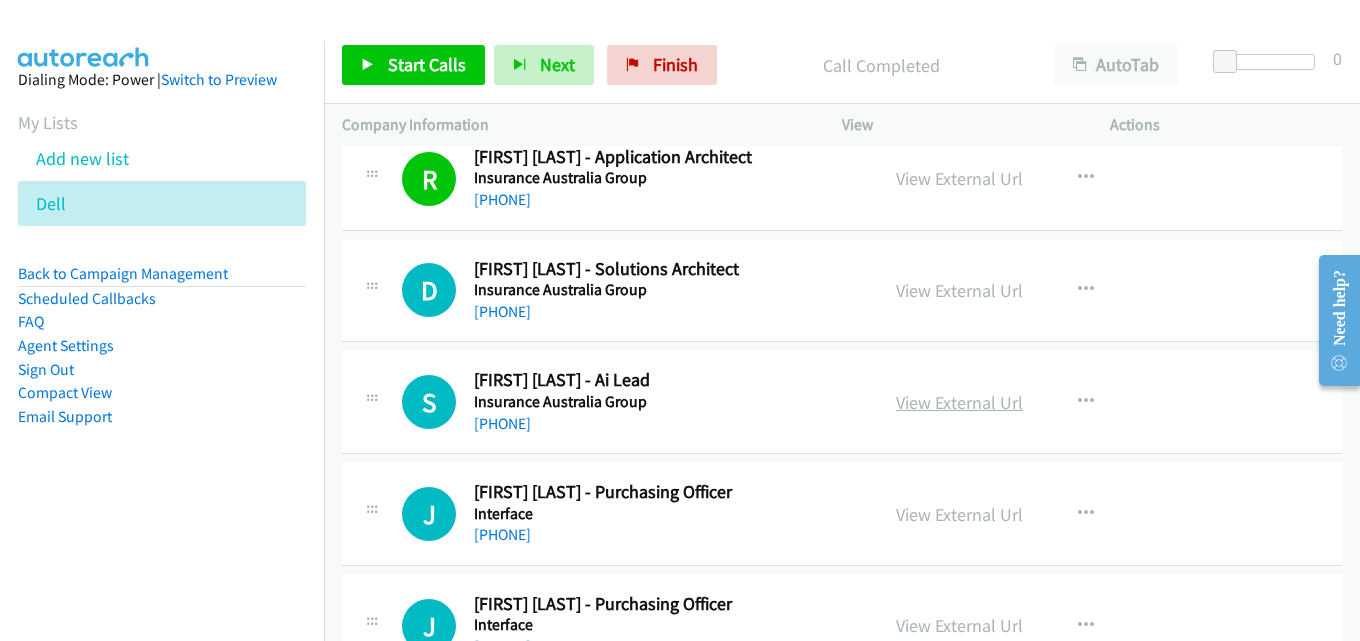 click on "View External Url" at bounding box center (959, 402) 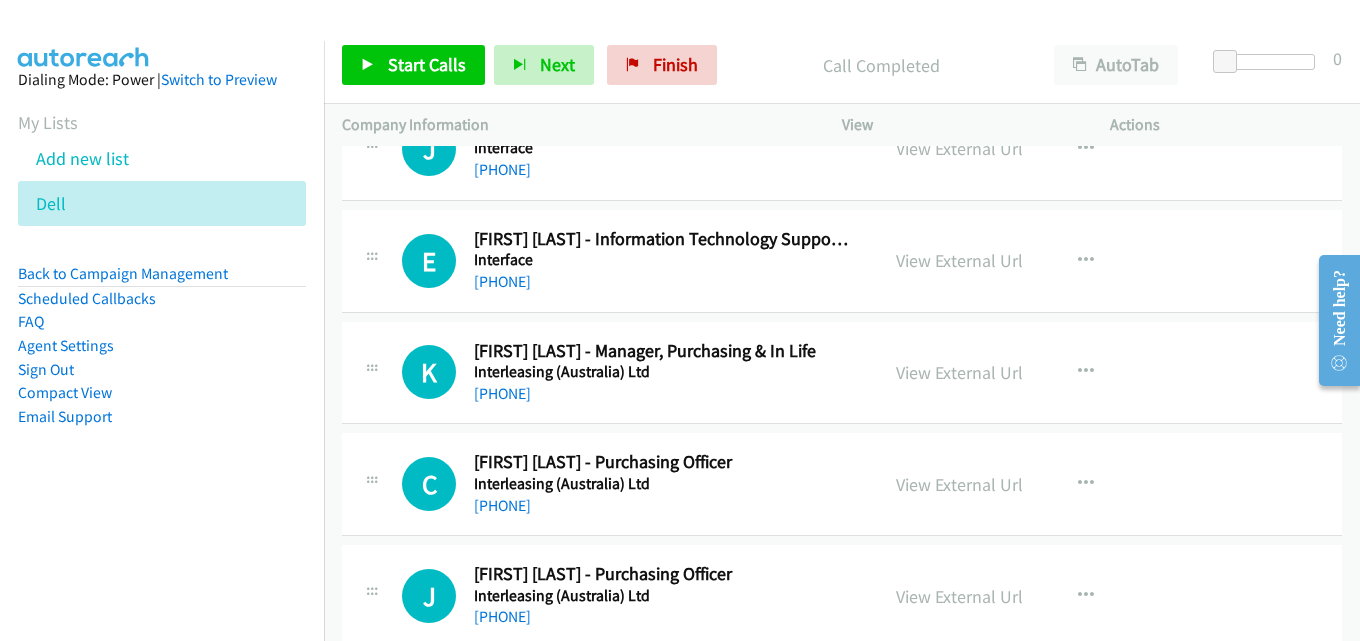 scroll, scrollTop: 2200, scrollLeft: 0, axis: vertical 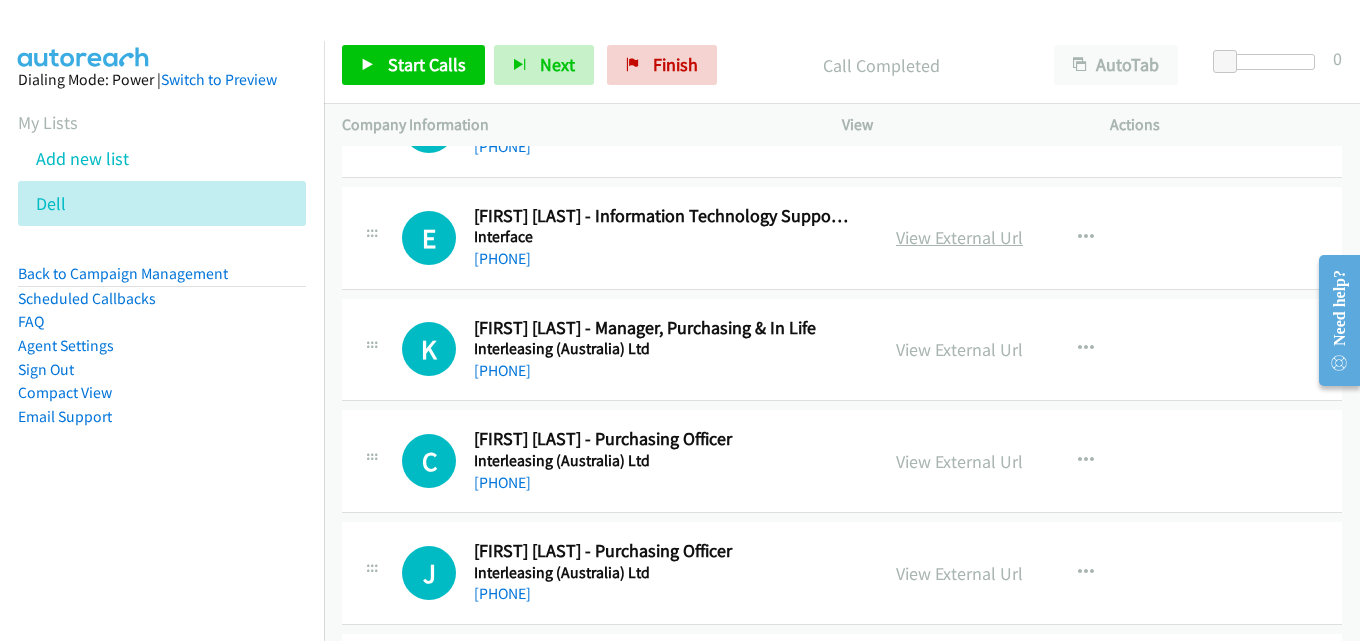 click on "View External Url" at bounding box center (959, 237) 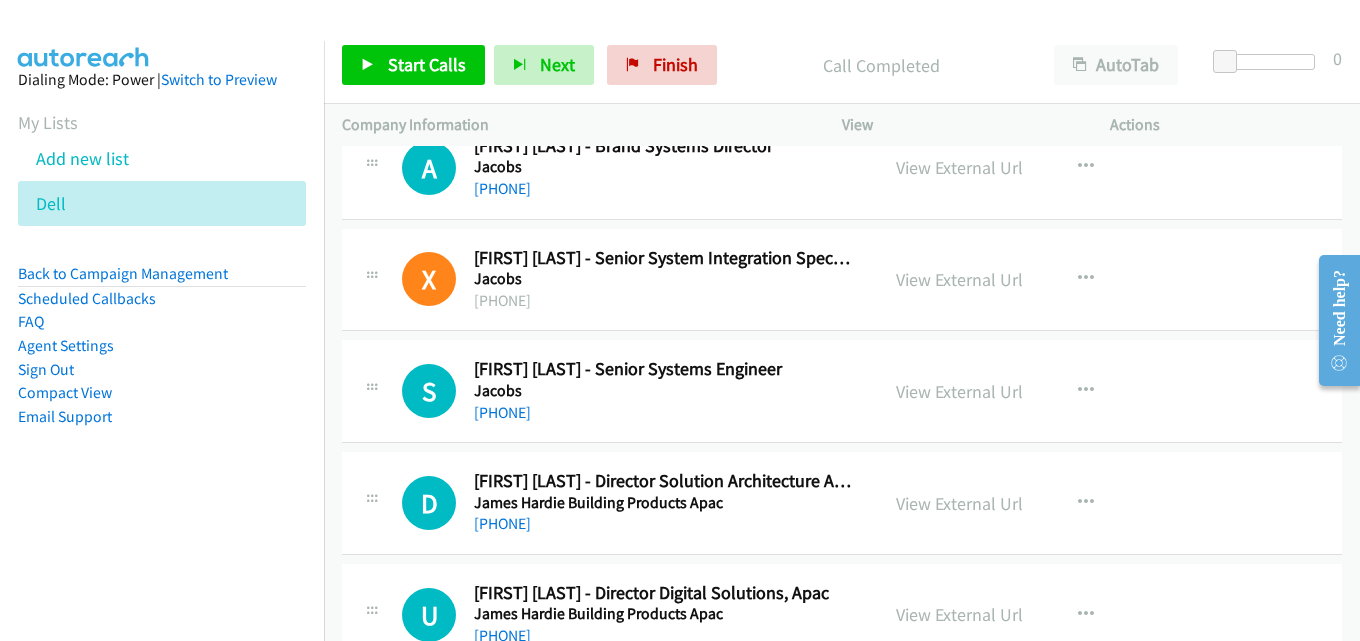 scroll, scrollTop: 3600, scrollLeft: 0, axis: vertical 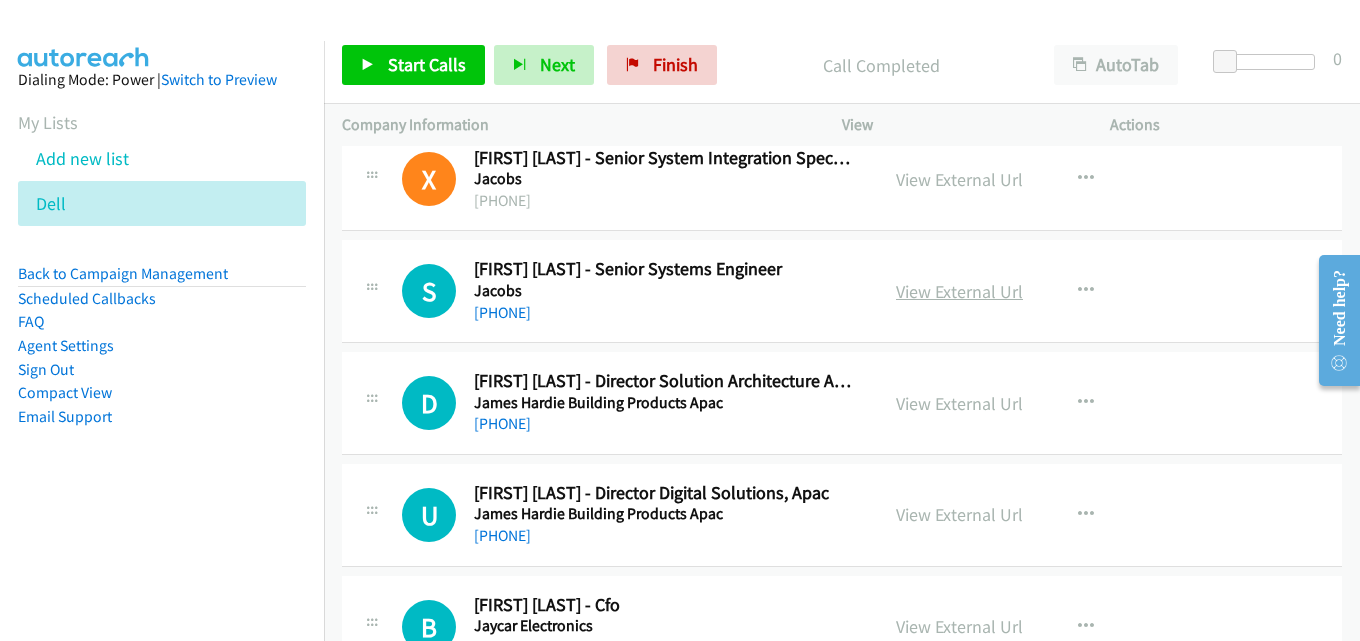 click on "View External Url" at bounding box center (959, 291) 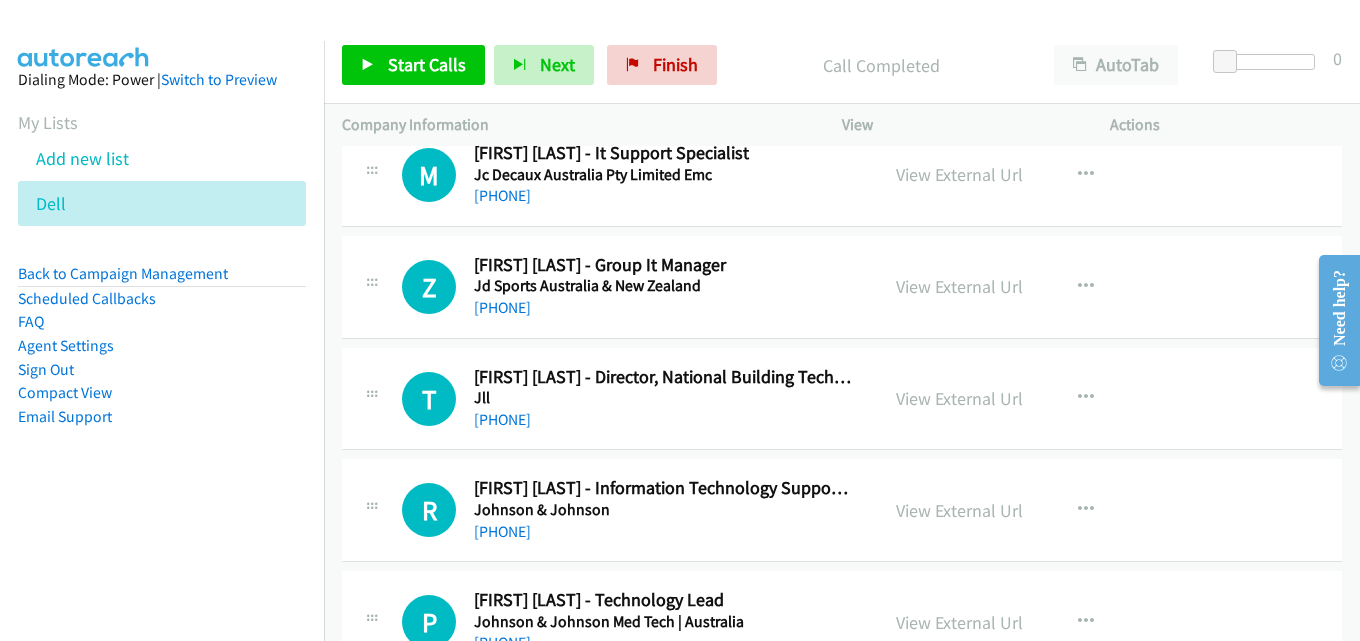 scroll, scrollTop: 4500, scrollLeft: 0, axis: vertical 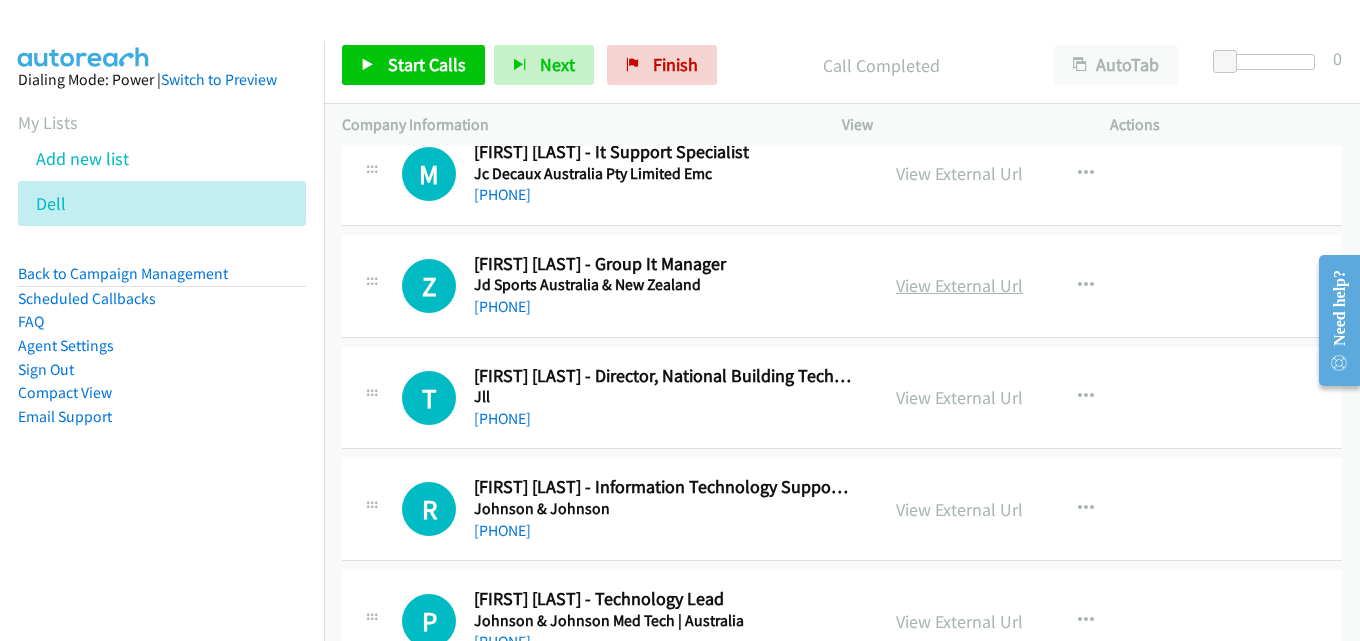 click on "View External Url" at bounding box center [959, 285] 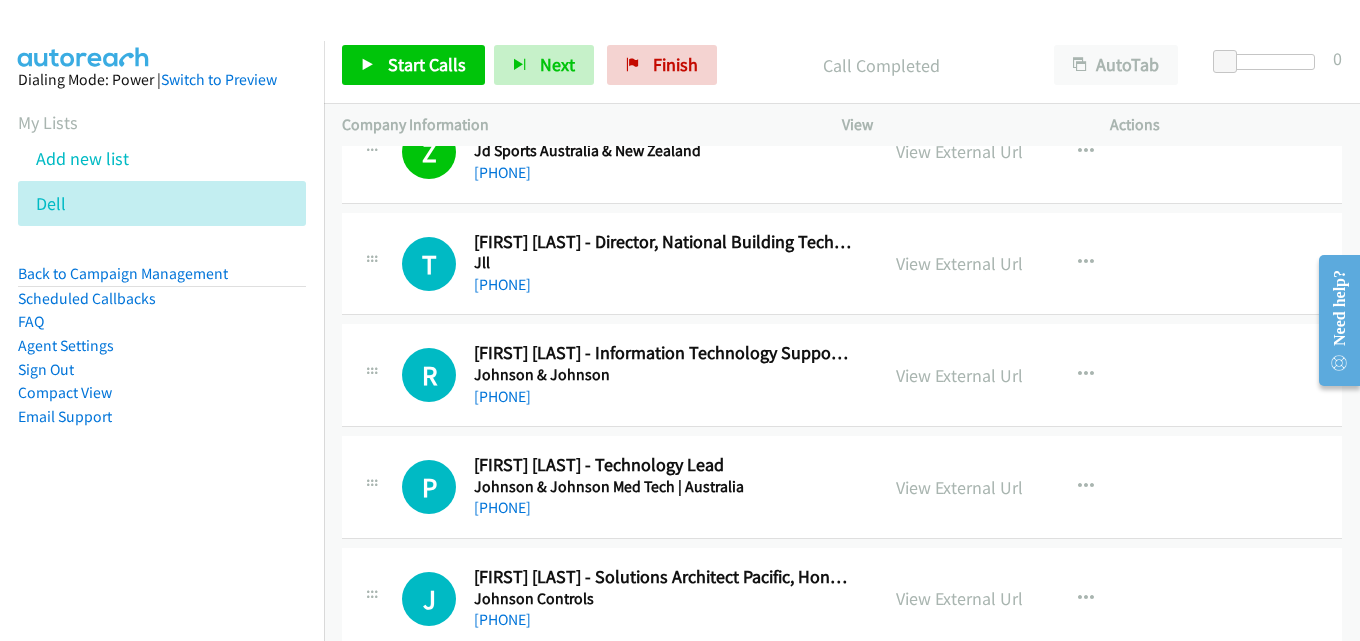 scroll, scrollTop: 4700, scrollLeft: 0, axis: vertical 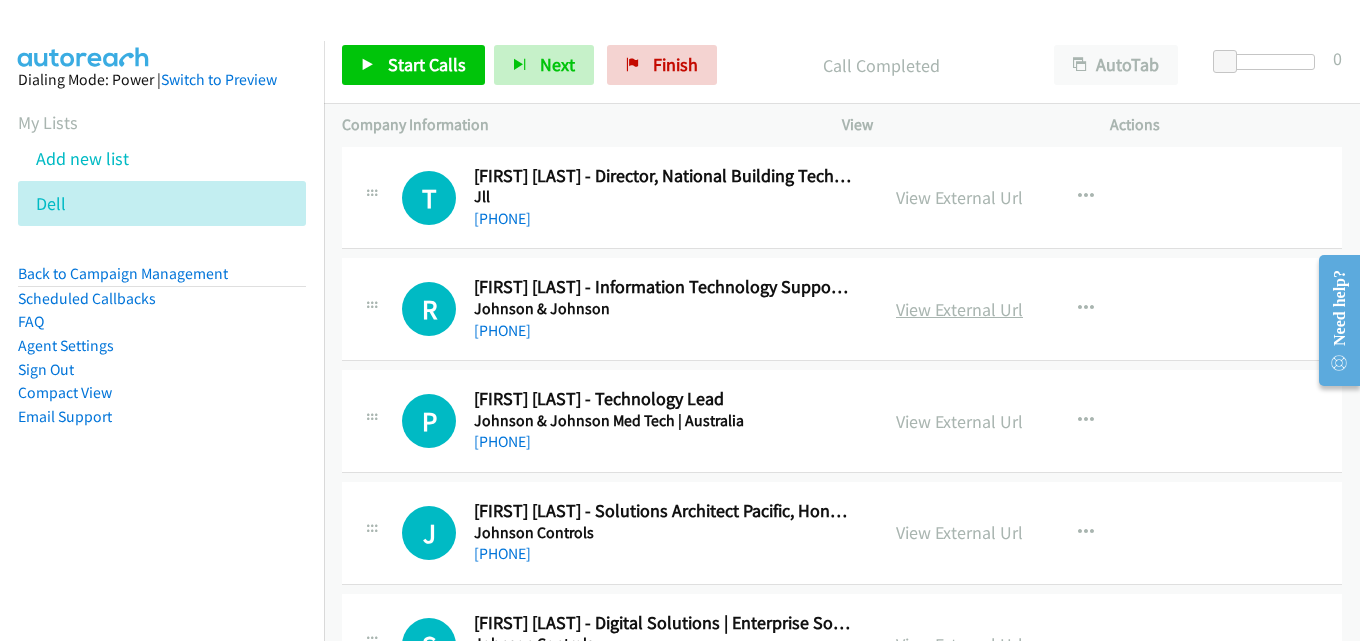 click on "View External Url" at bounding box center [959, 309] 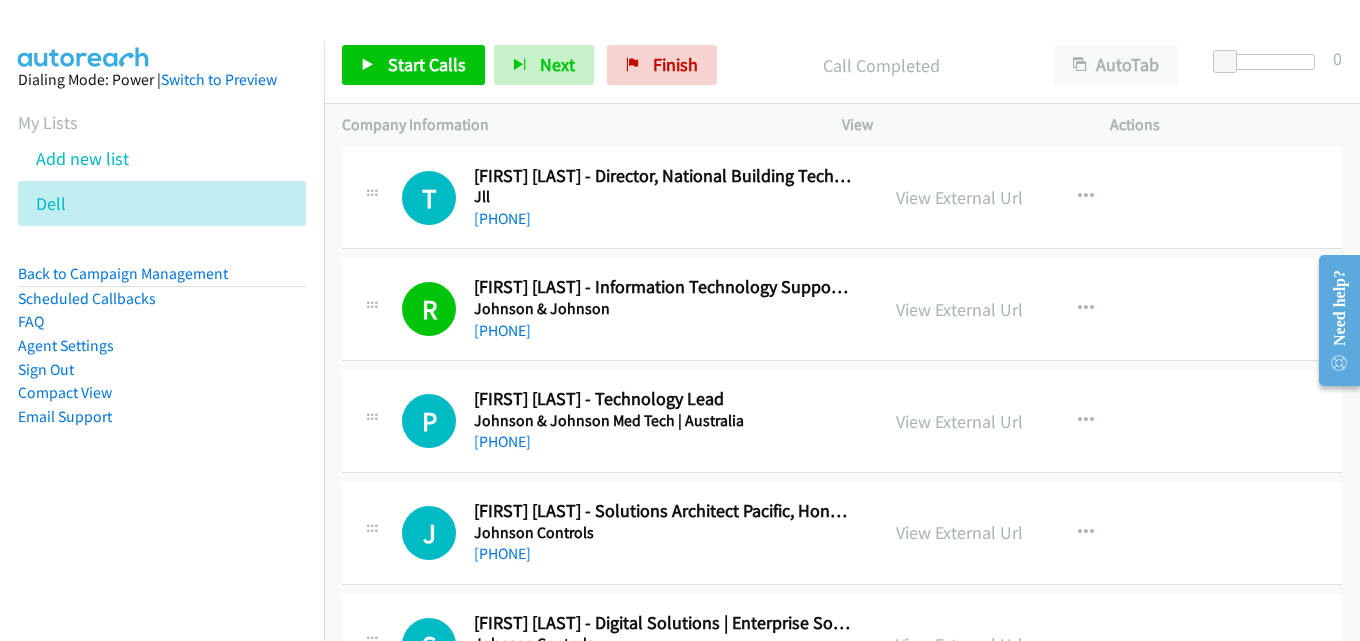 scroll, scrollTop: 4800, scrollLeft: 0, axis: vertical 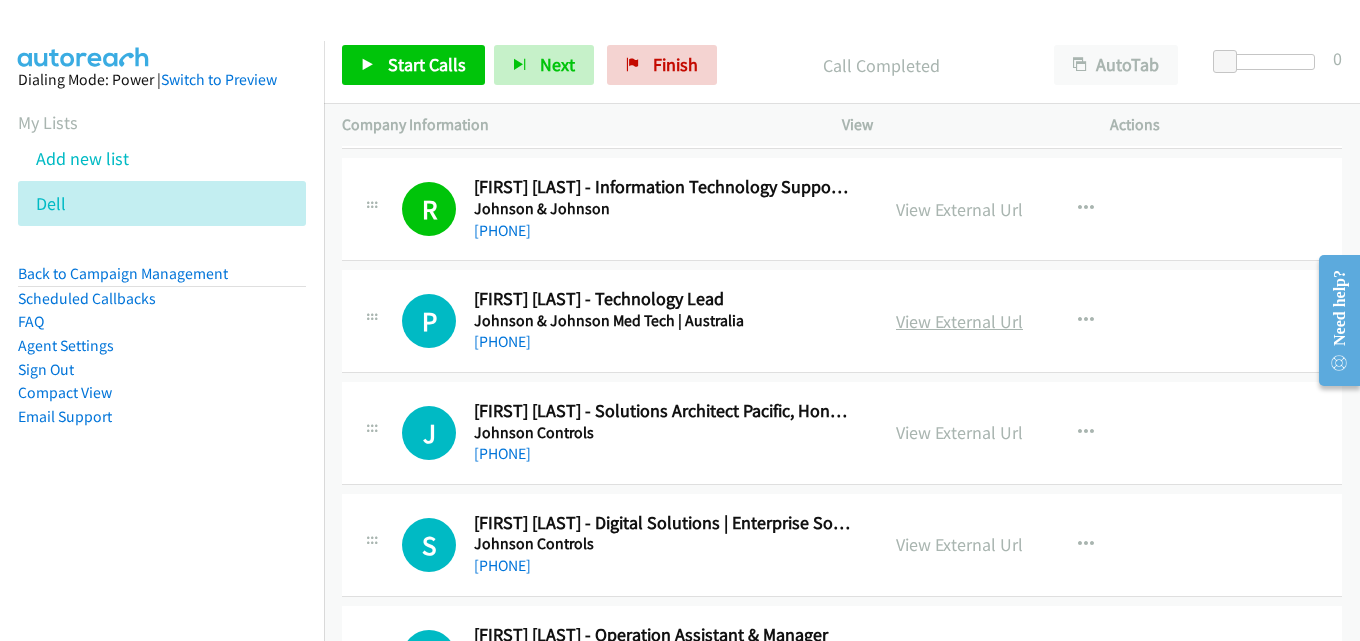 click on "View External Url" at bounding box center (959, 321) 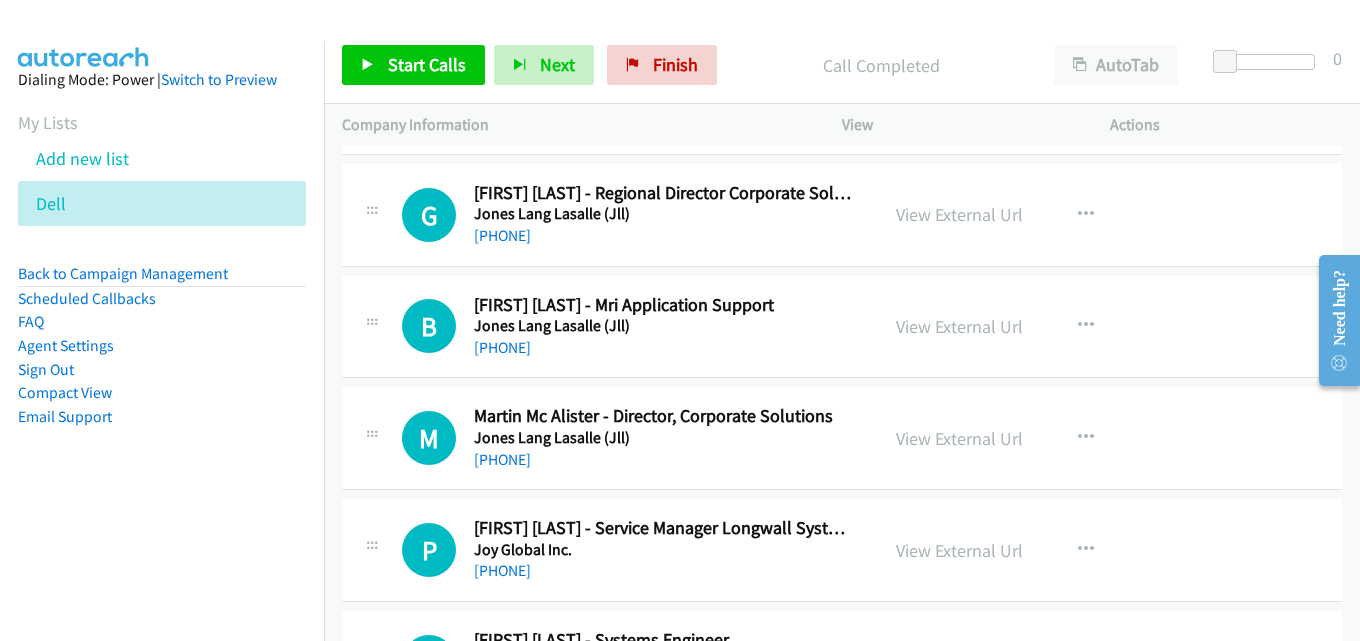 scroll, scrollTop: 5800, scrollLeft: 0, axis: vertical 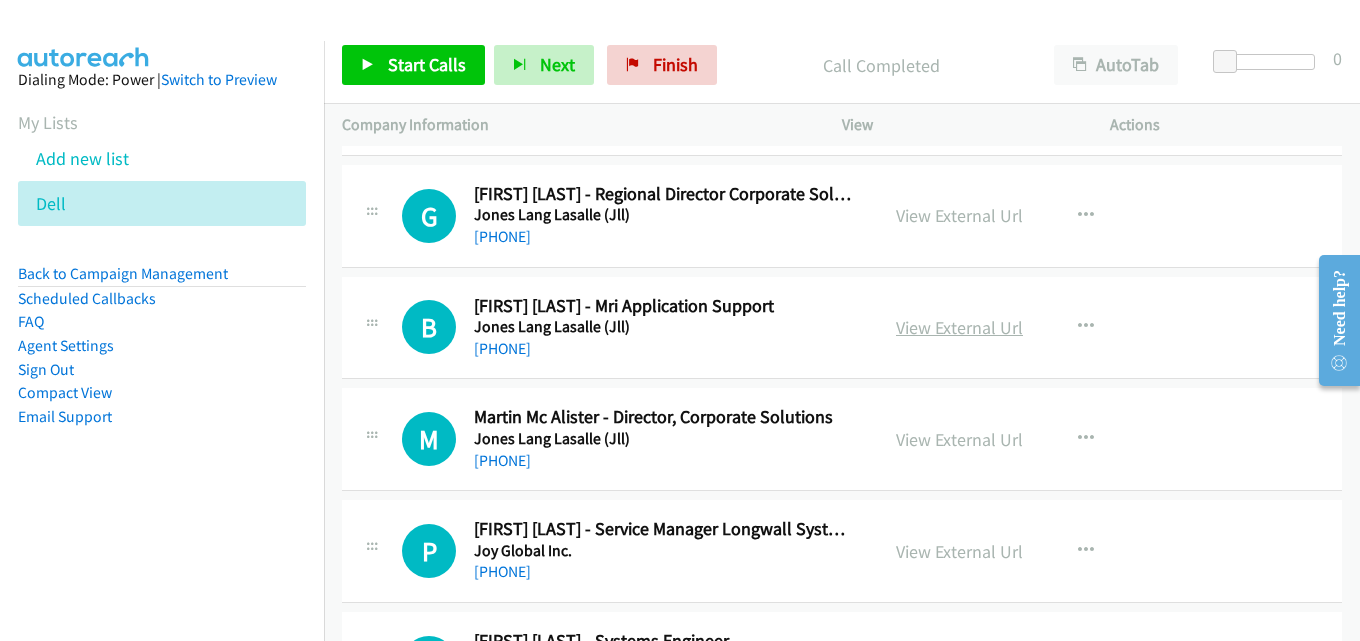 click on "View External Url" at bounding box center [959, 327] 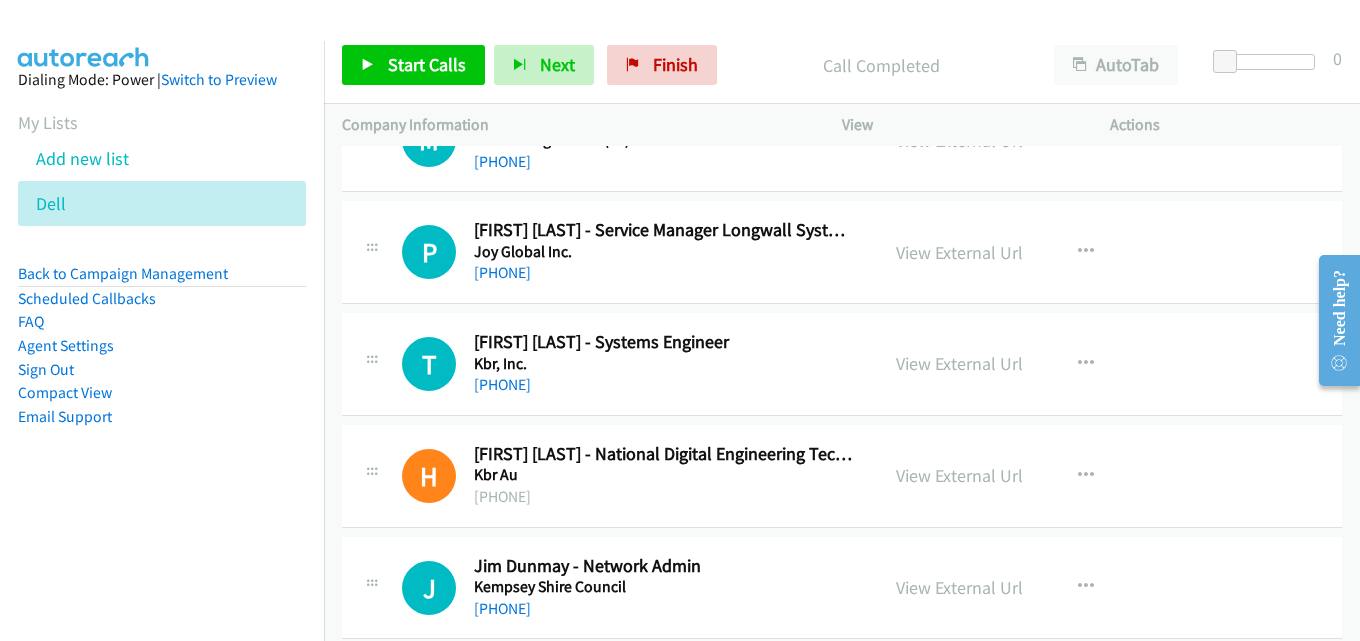 scroll, scrollTop: 6100, scrollLeft: 0, axis: vertical 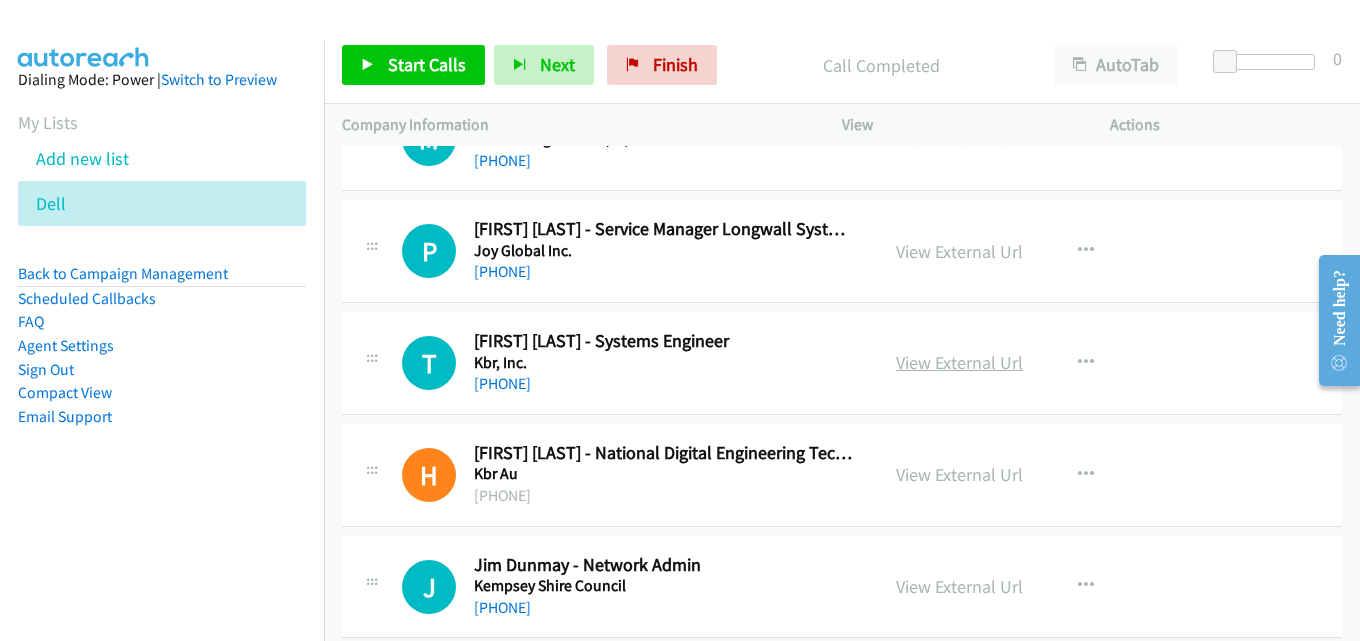 click on "View External Url" at bounding box center [959, 362] 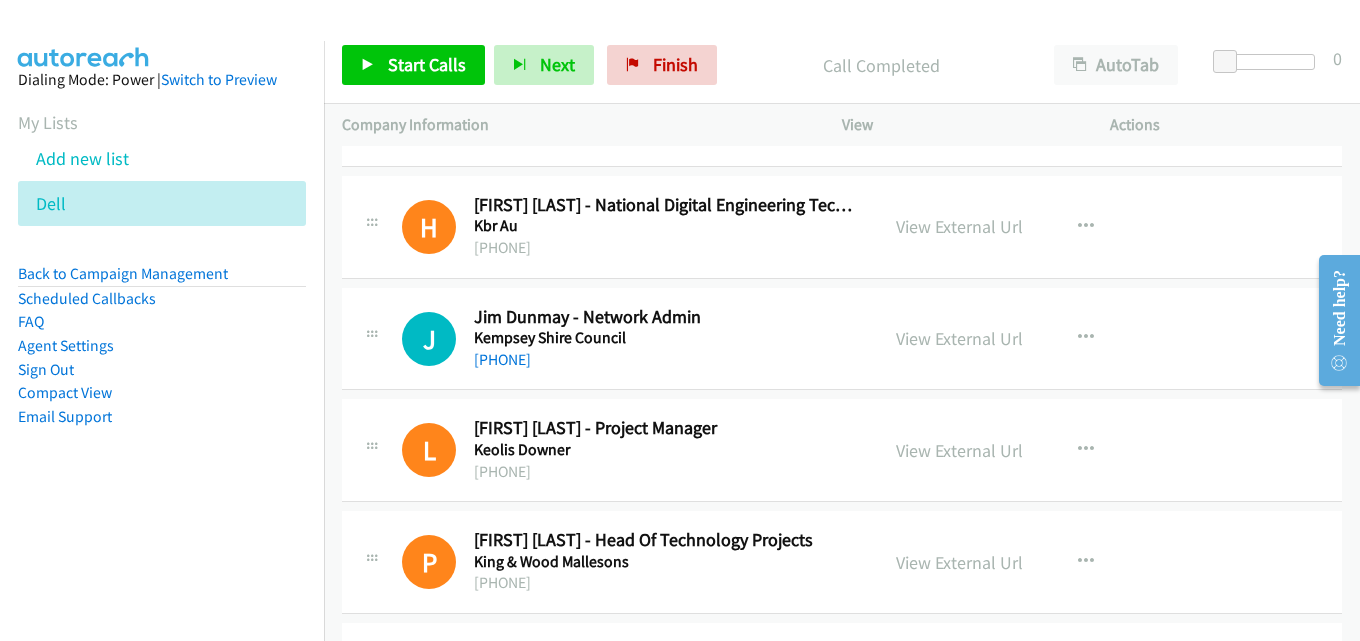 scroll, scrollTop: 6400, scrollLeft: 0, axis: vertical 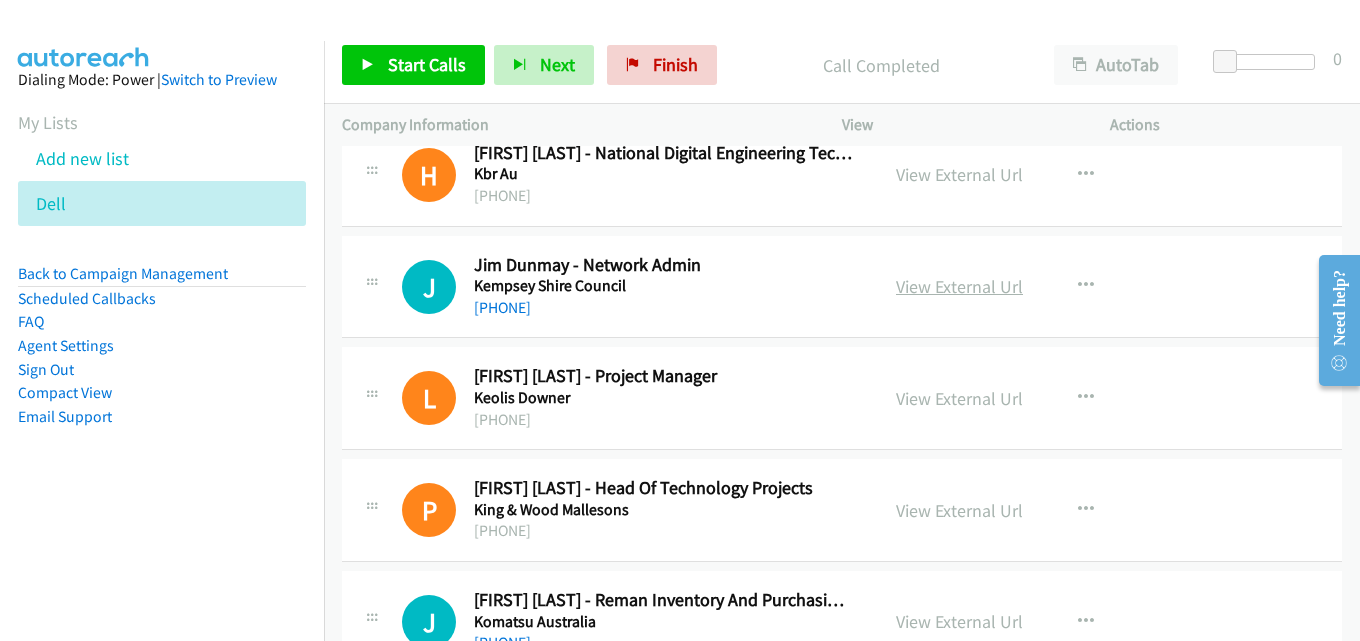 click on "View External Url" at bounding box center [959, 286] 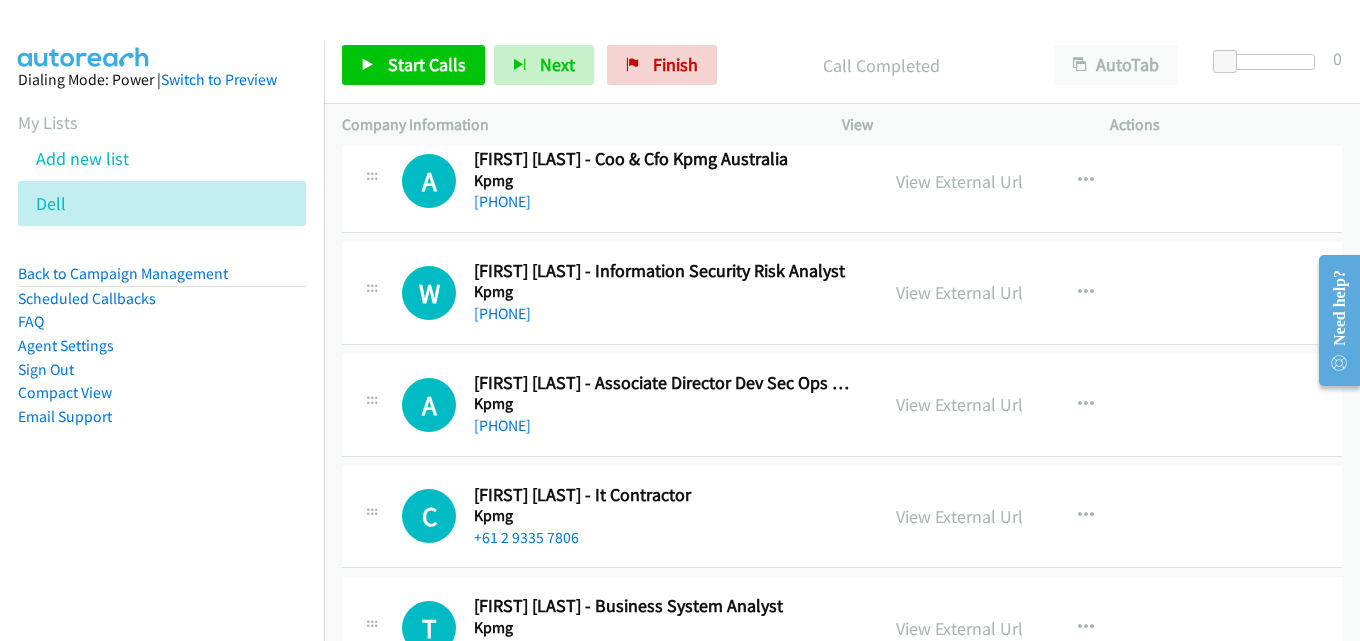 scroll, scrollTop: 7500, scrollLeft: 0, axis: vertical 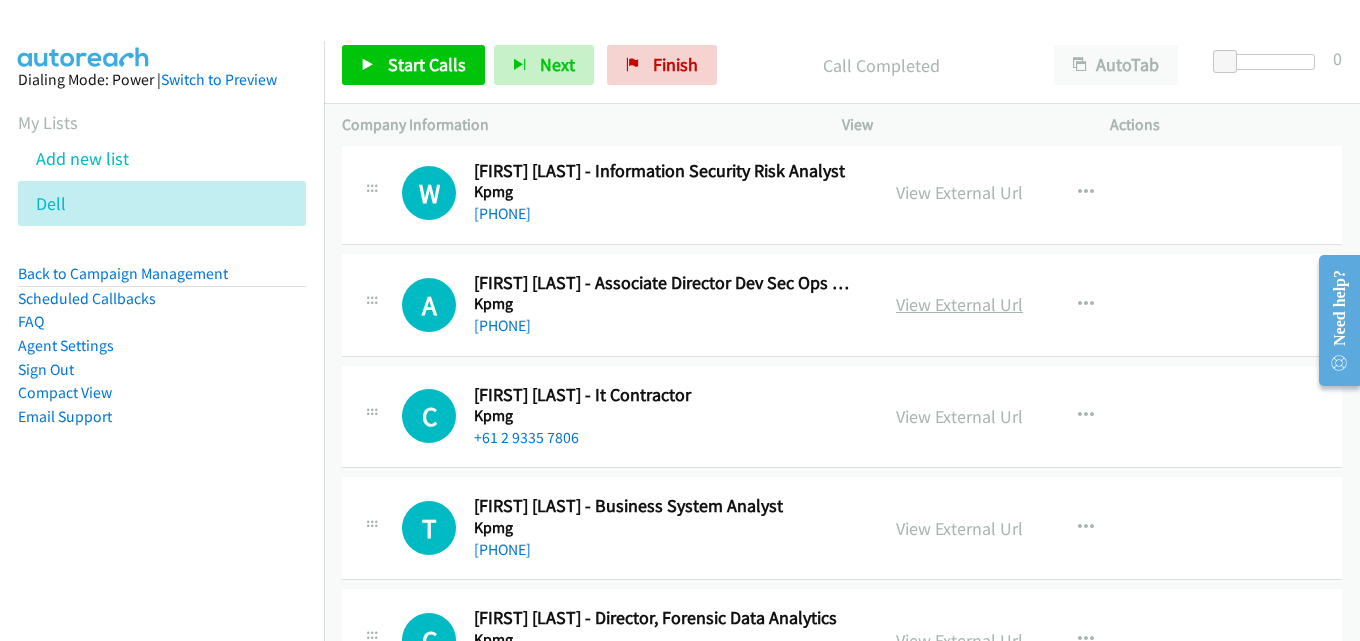click on "View External Url" at bounding box center (959, 304) 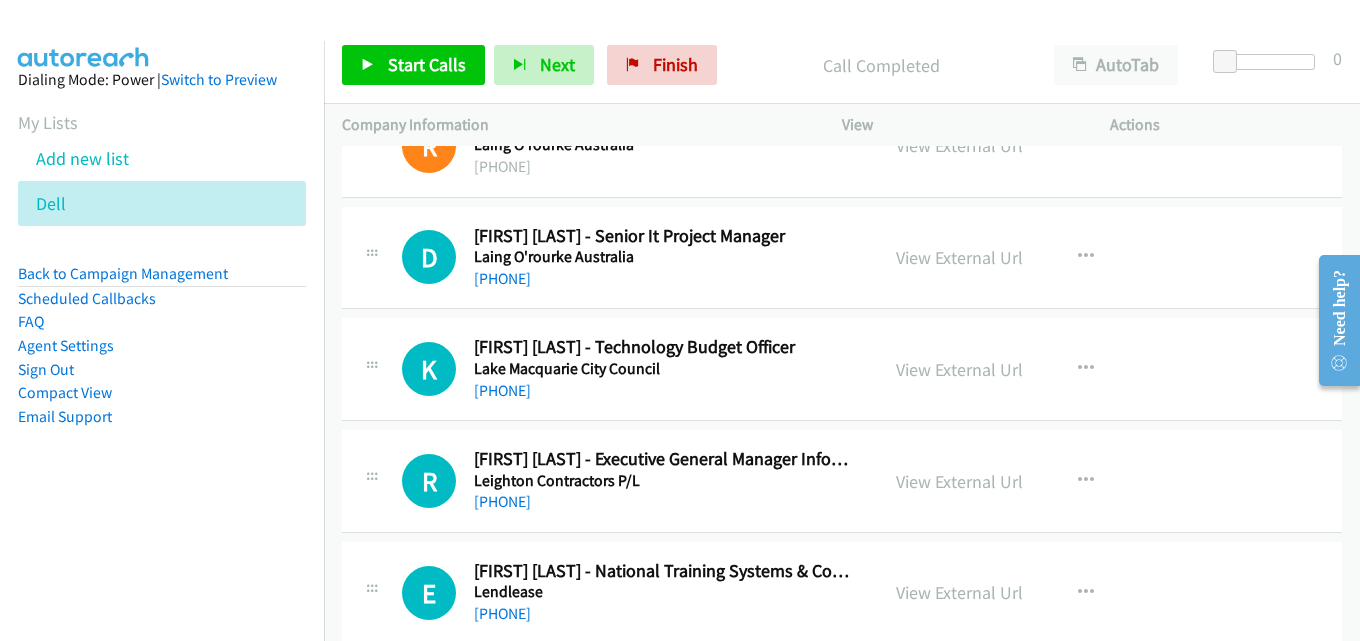 scroll, scrollTop: 8900, scrollLeft: 0, axis: vertical 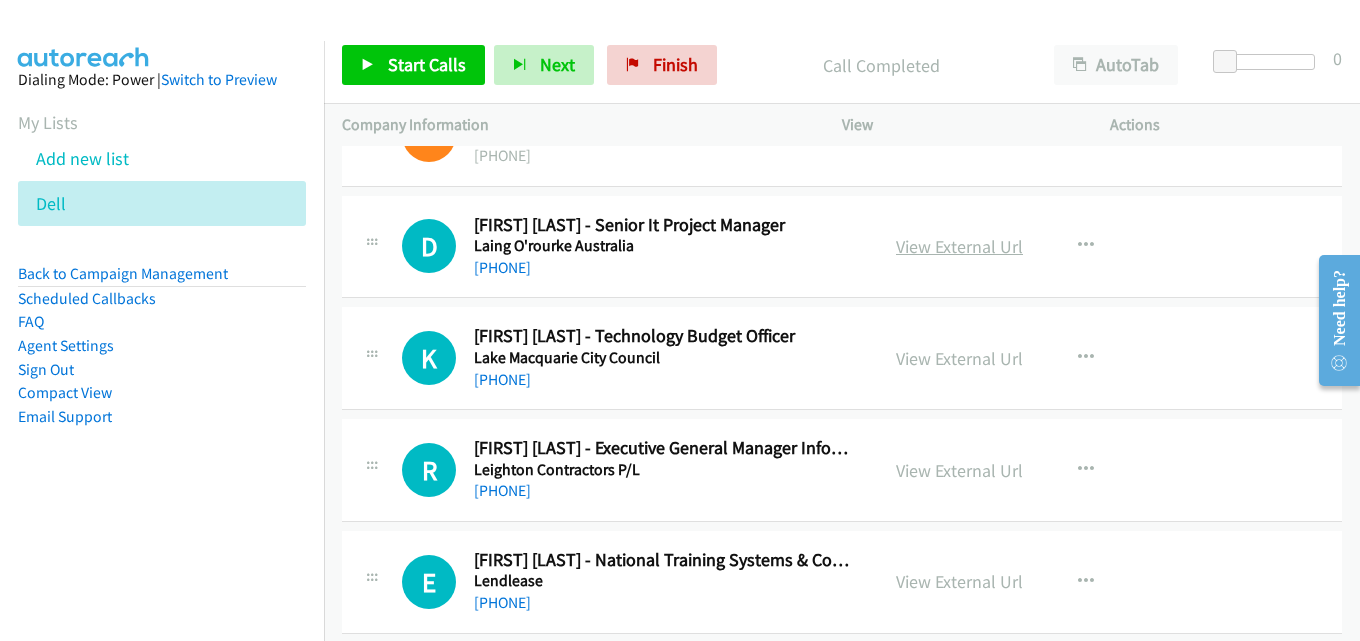 click on "View External Url" at bounding box center (959, 246) 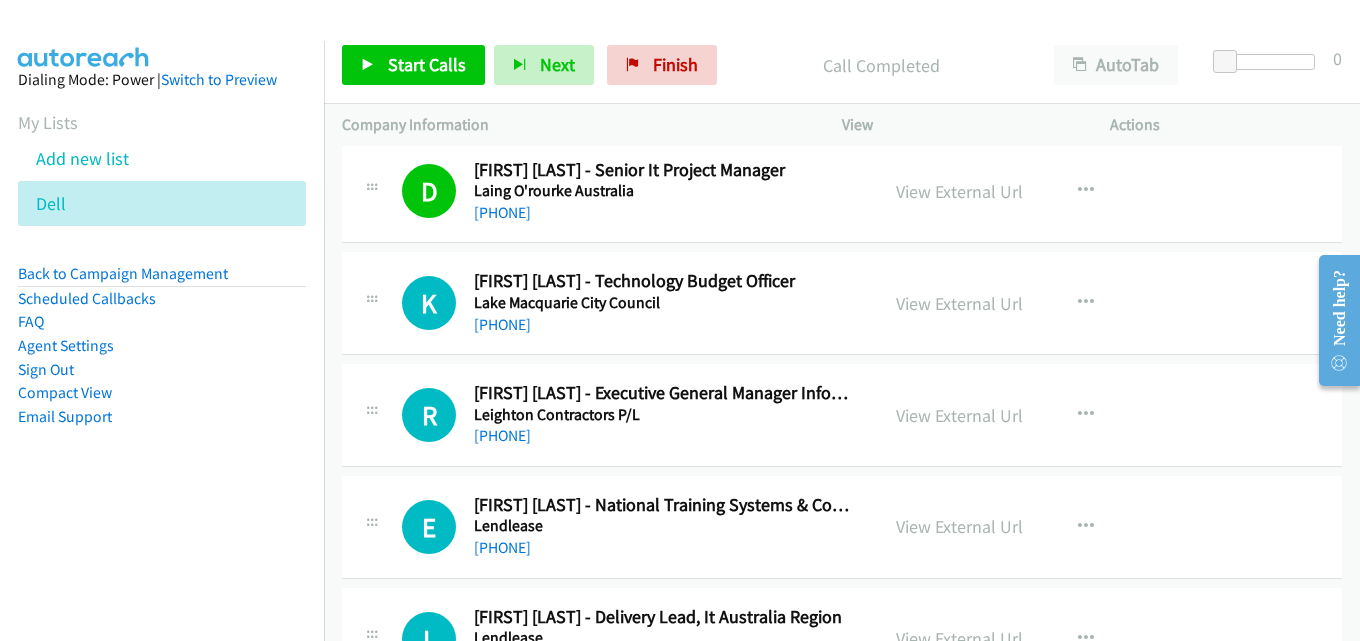 scroll, scrollTop: 9000, scrollLeft: 0, axis: vertical 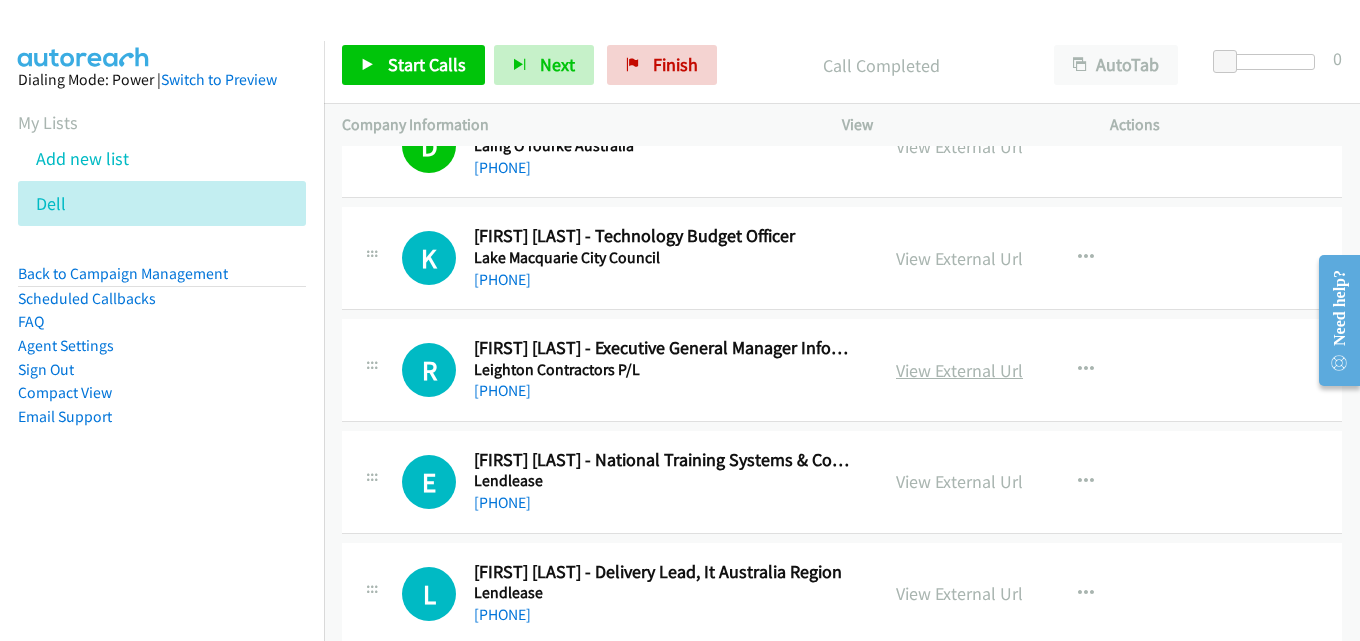 click on "View External Url" at bounding box center (959, 370) 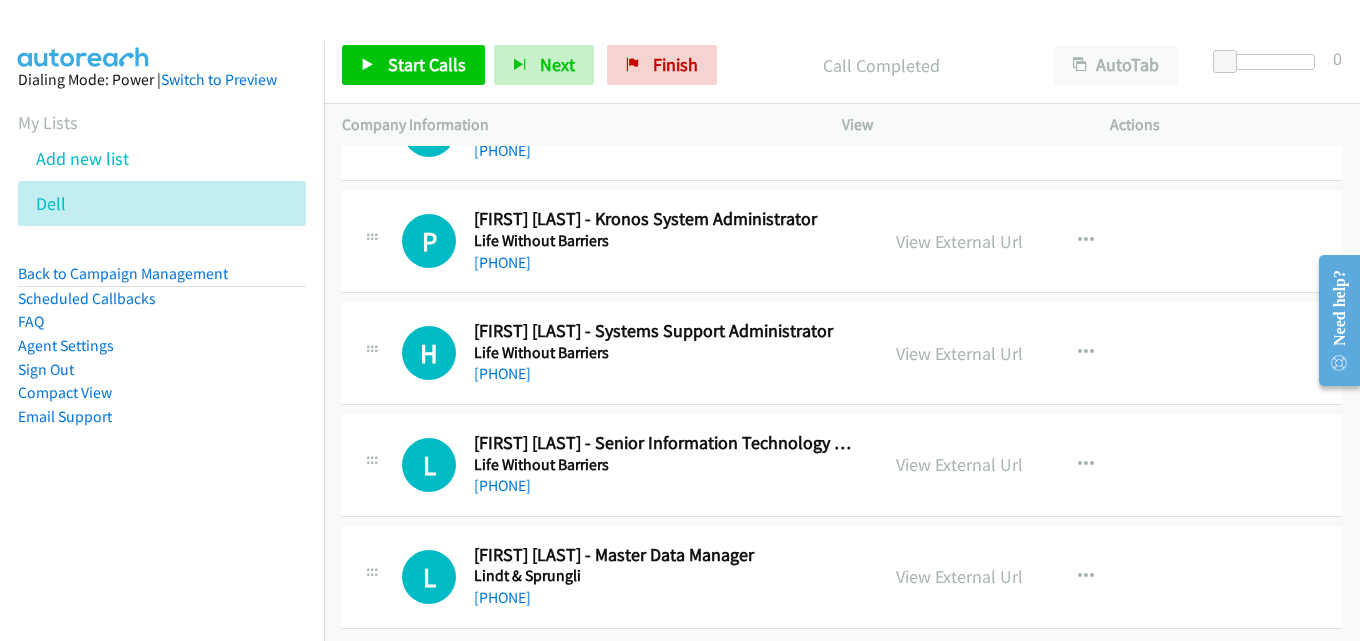 scroll, scrollTop: 10152, scrollLeft: 0, axis: vertical 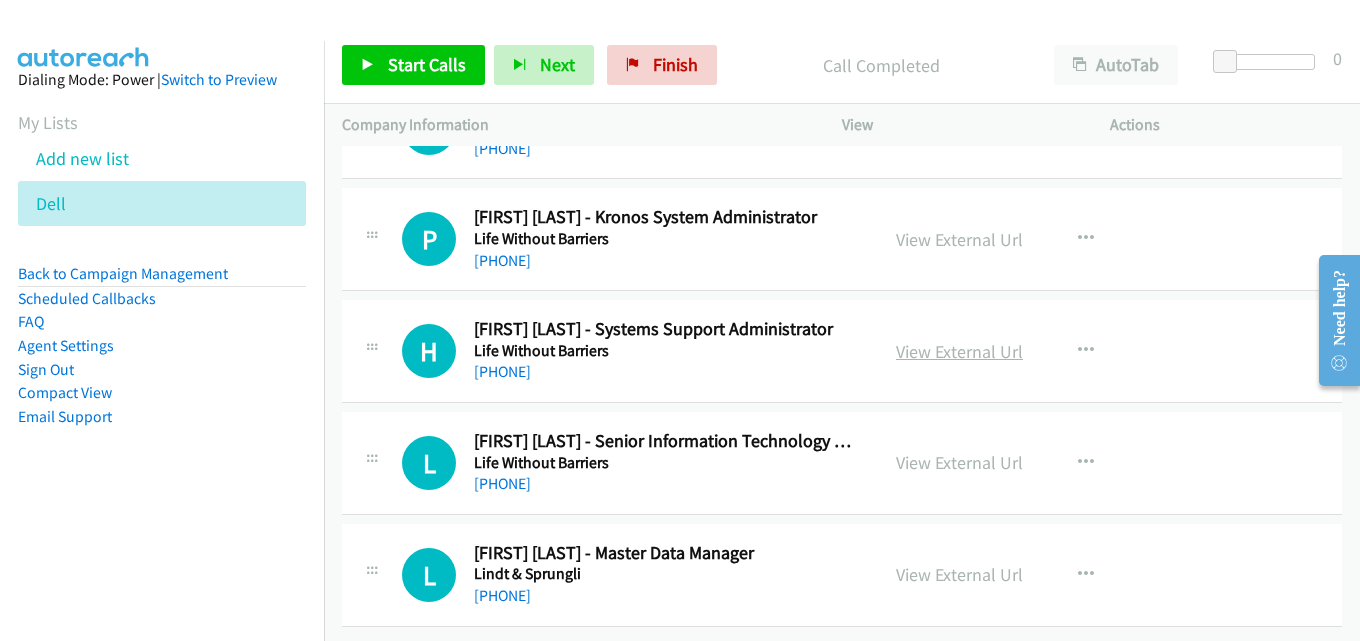 click on "View External Url" at bounding box center [959, 351] 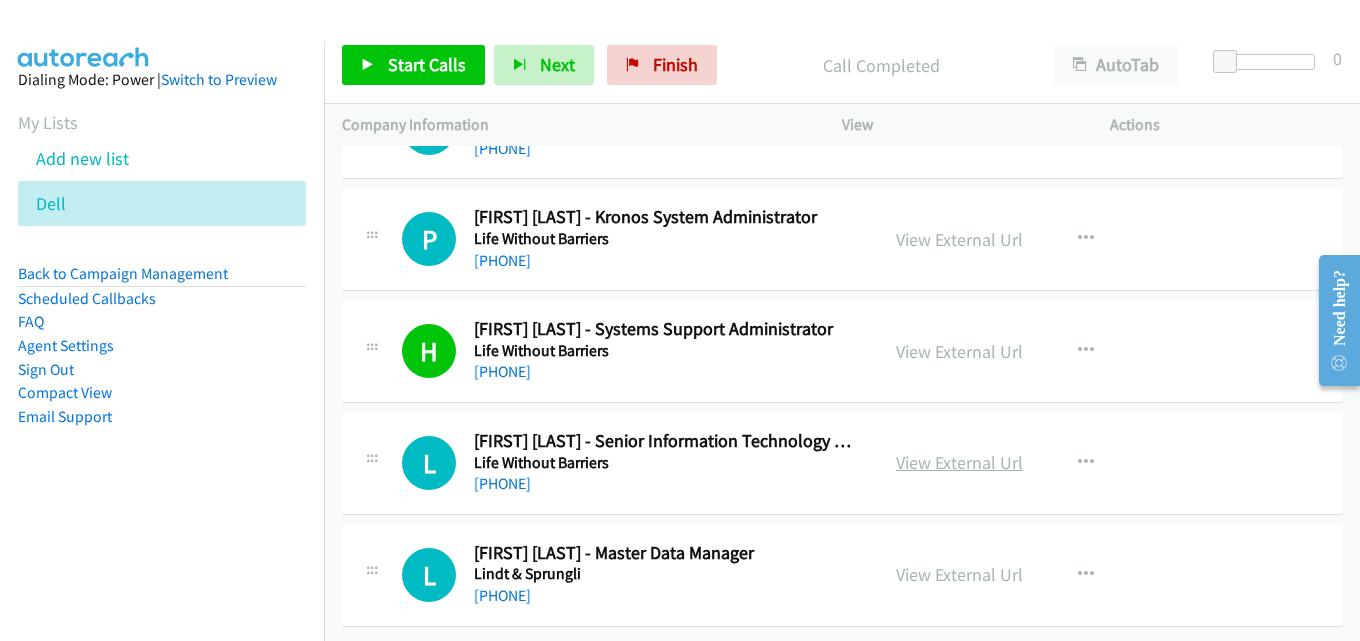 click on "View External Url" at bounding box center [959, 462] 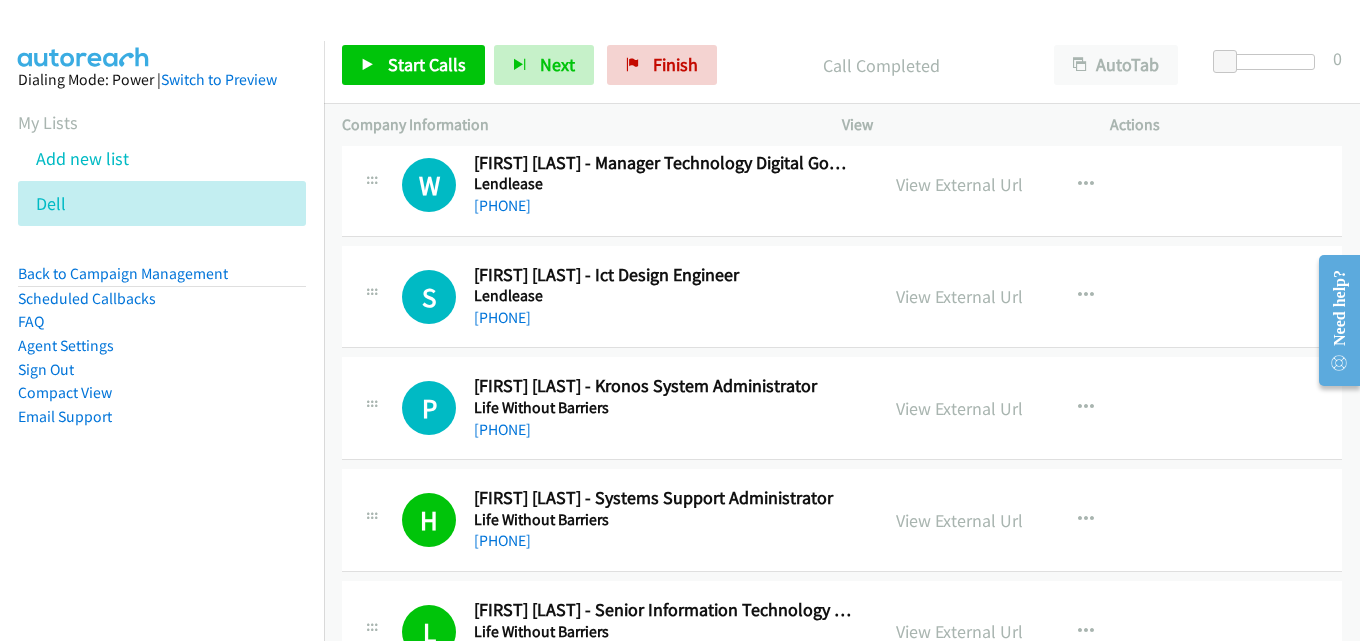 scroll, scrollTop: 9952, scrollLeft: 0, axis: vertical 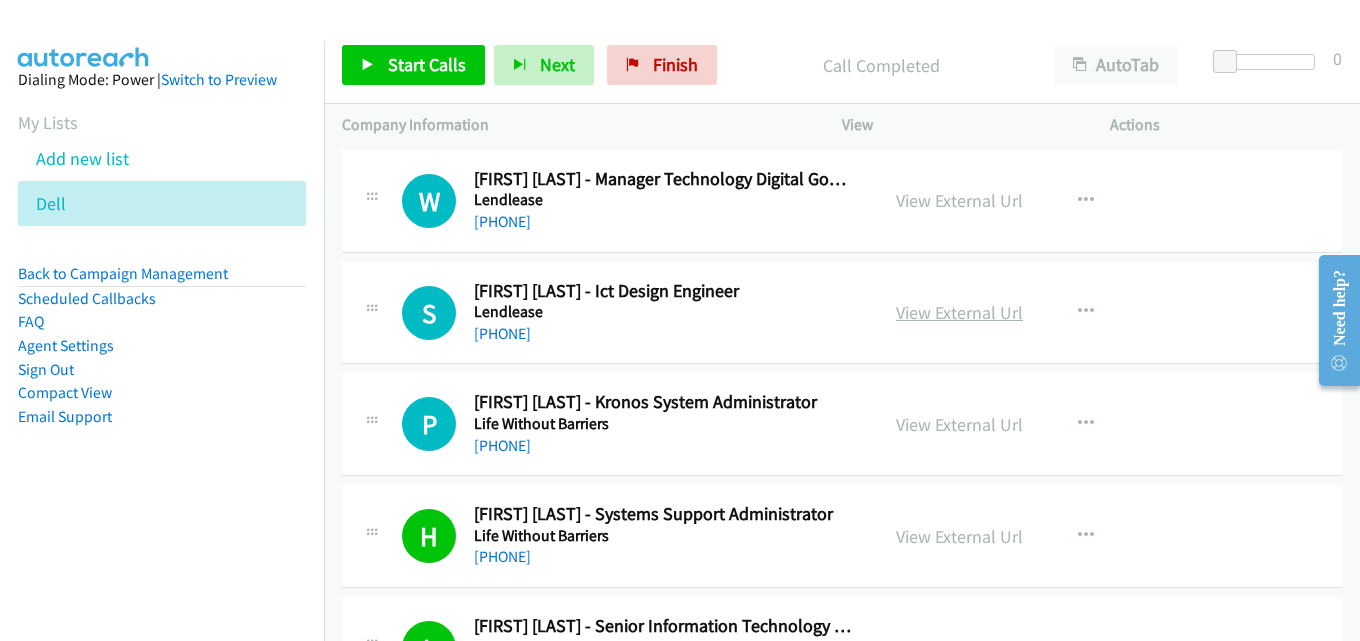 click on "View External Url" at bounding box center (959, 312) 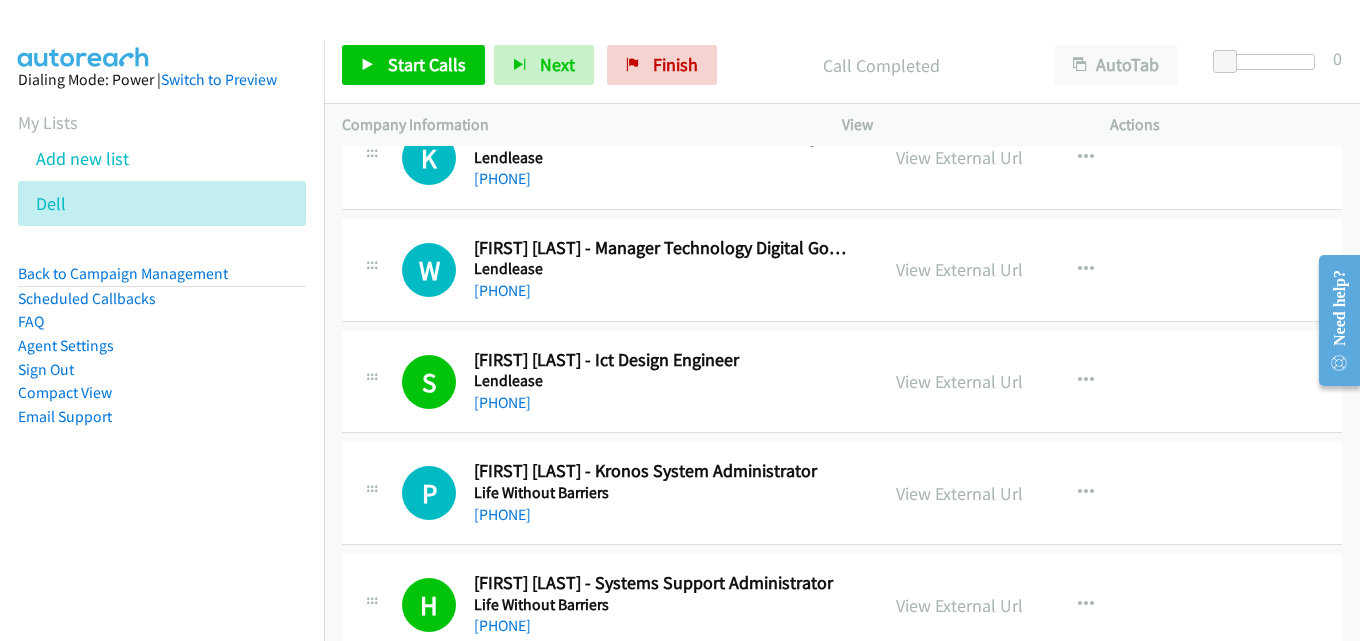 scroll, scrollTop: 9852, scrollLeft: 0, axis: vertical 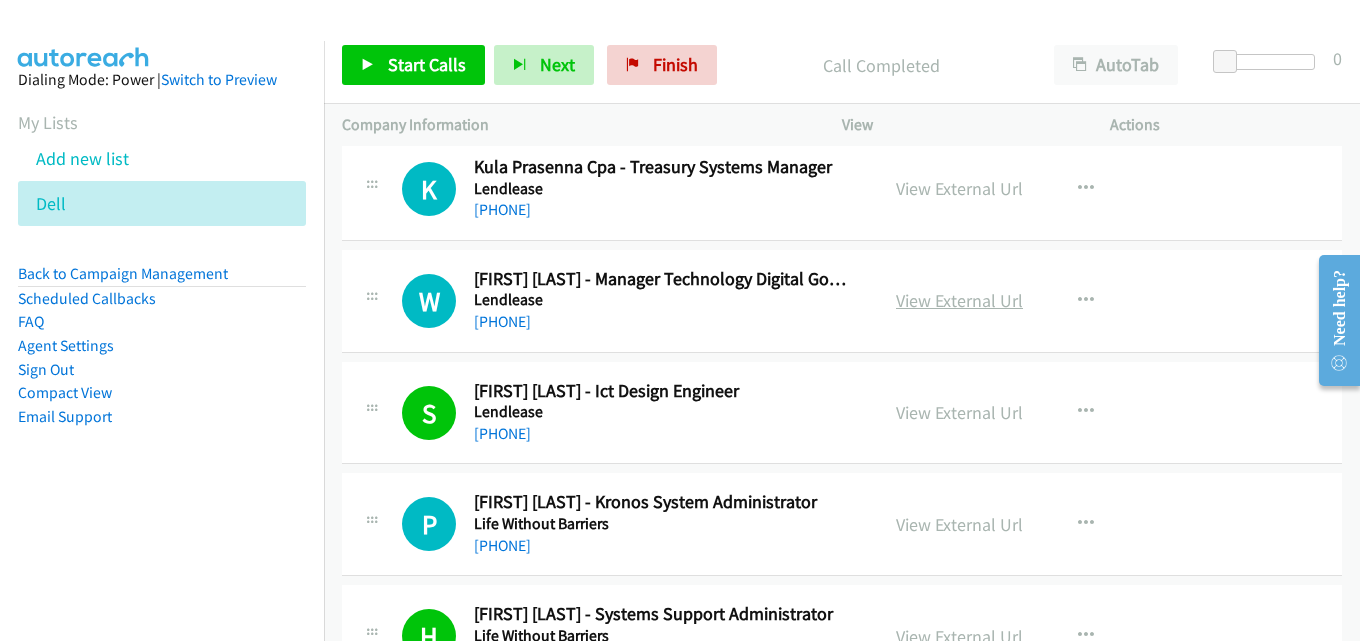 click on "View External Url" at bounding box center (959, 300) 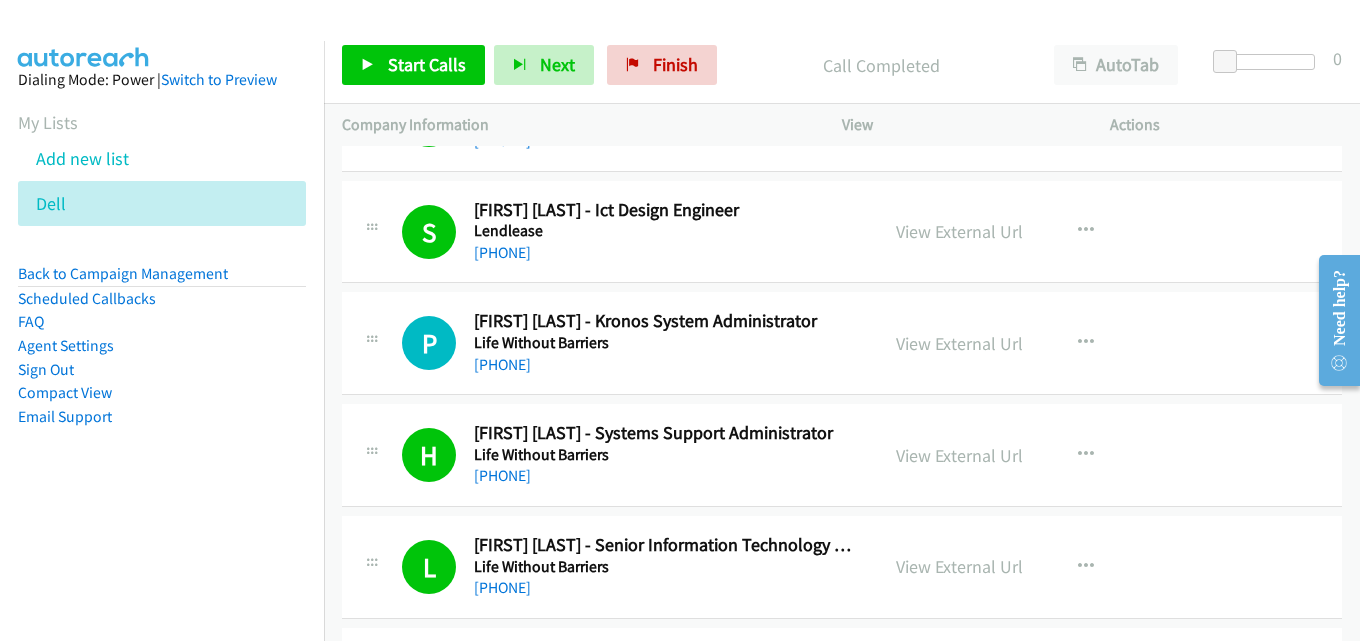 scroll, scrollTop: 10052, scrollLeft: 0, axis: vertical 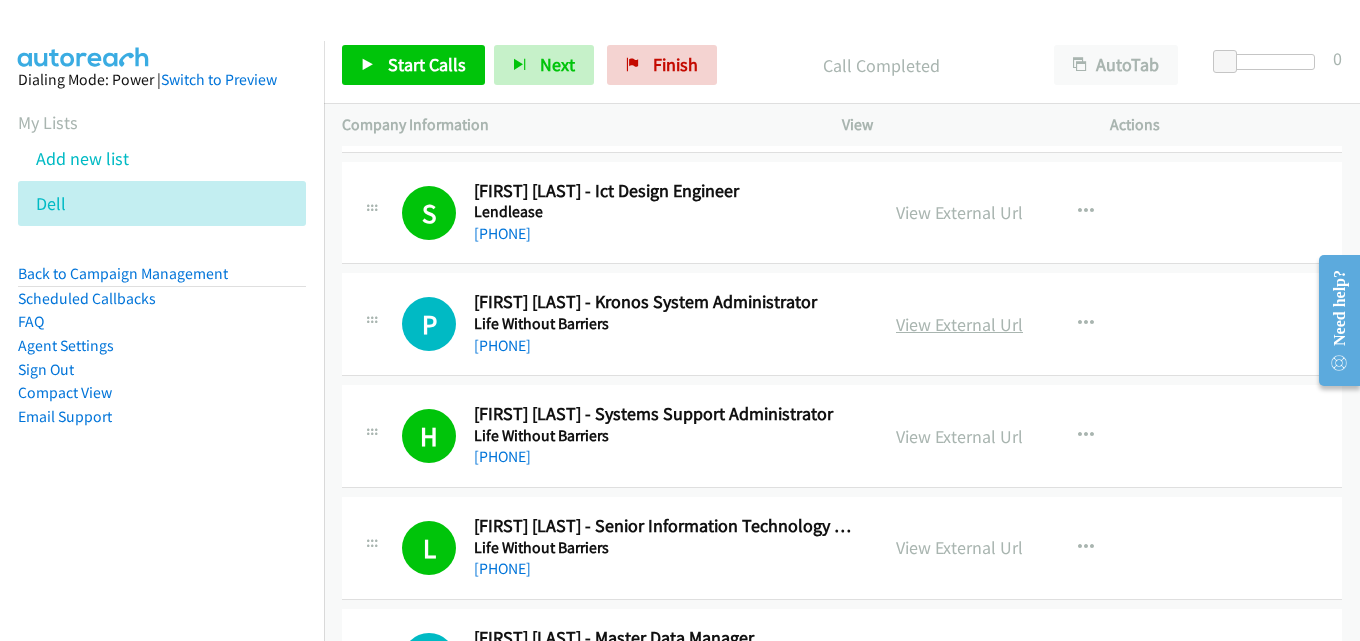 click on "View External Url" at bounding box center (959, 324) 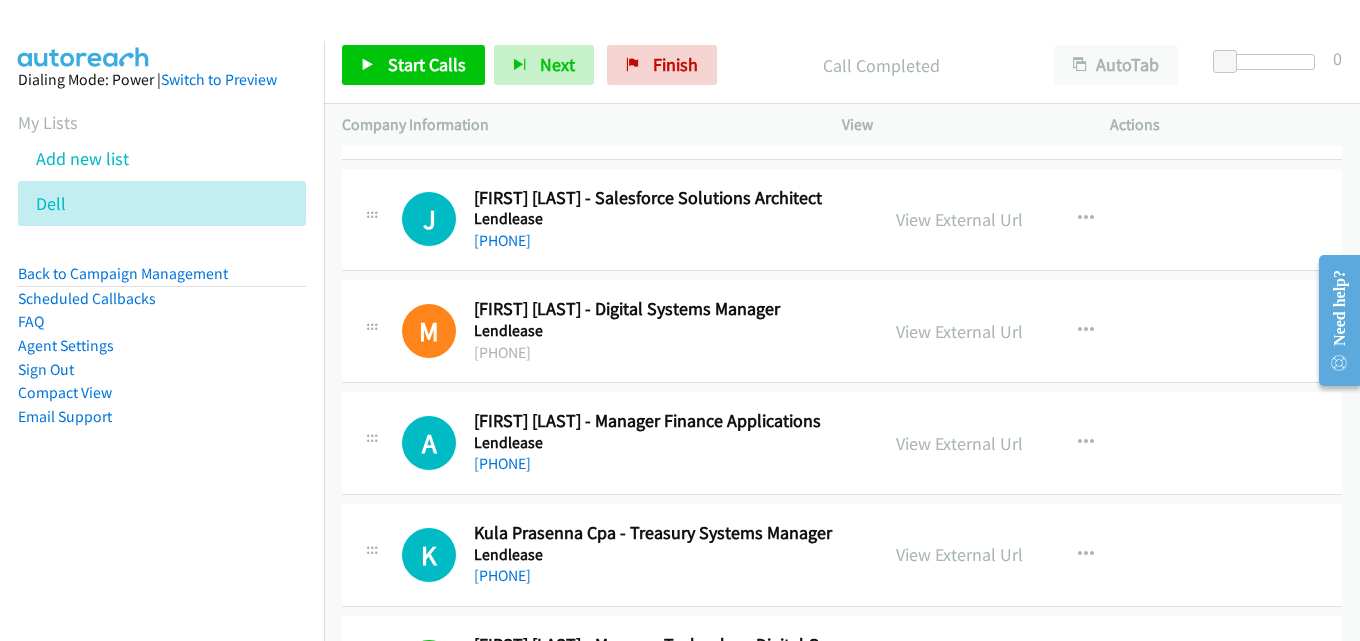 scroll, scrollTop: 9452, scrollLeft: 0, axis: vertical 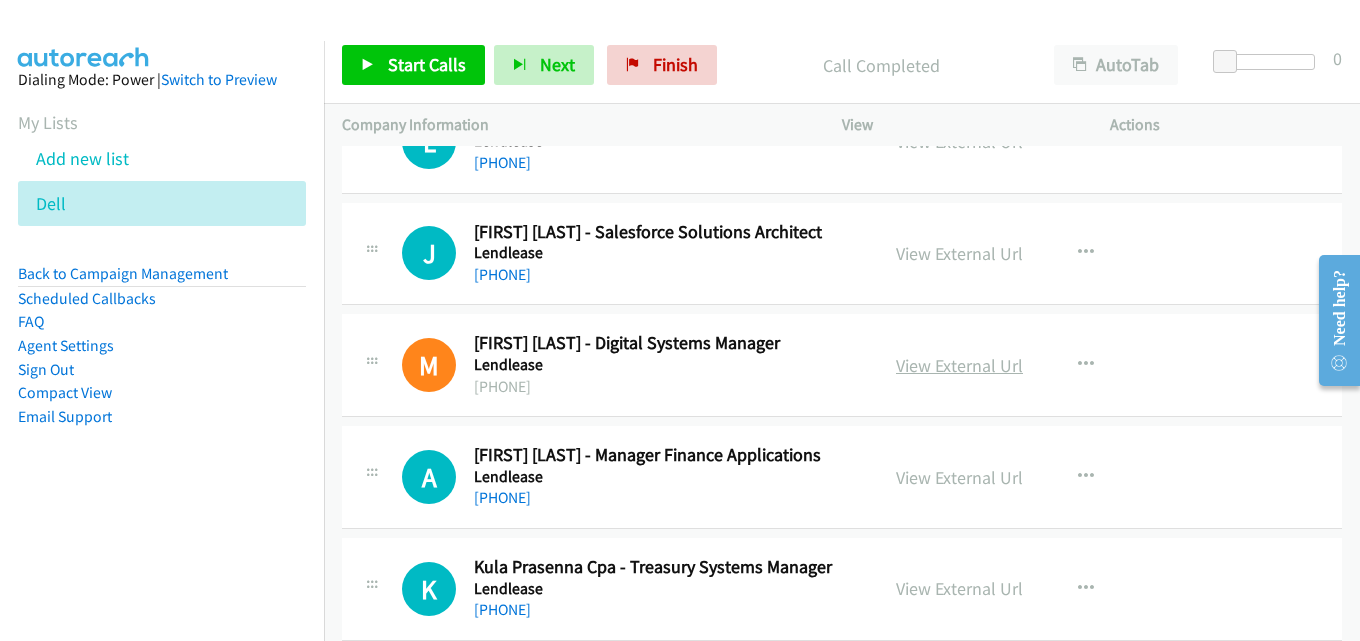 click on "View External Url" at bounding box center [959, 365] 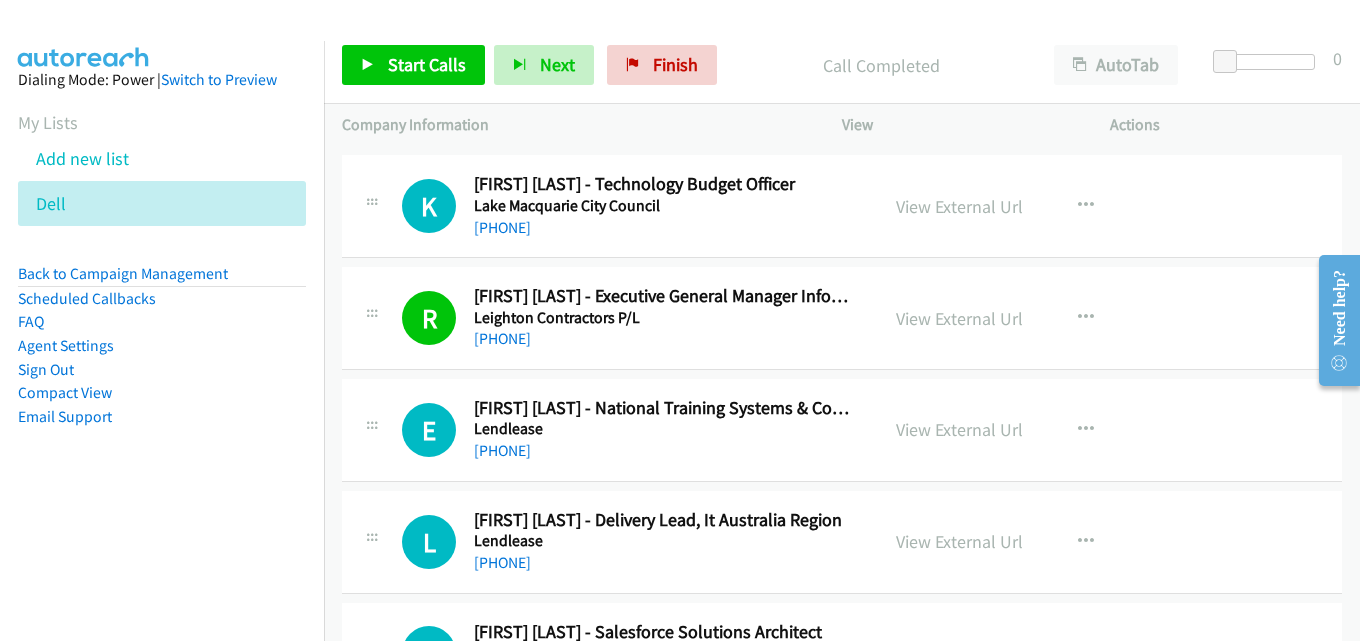 scroll, scrollTop: 8952, scrollLeft: 0, axis: vertical 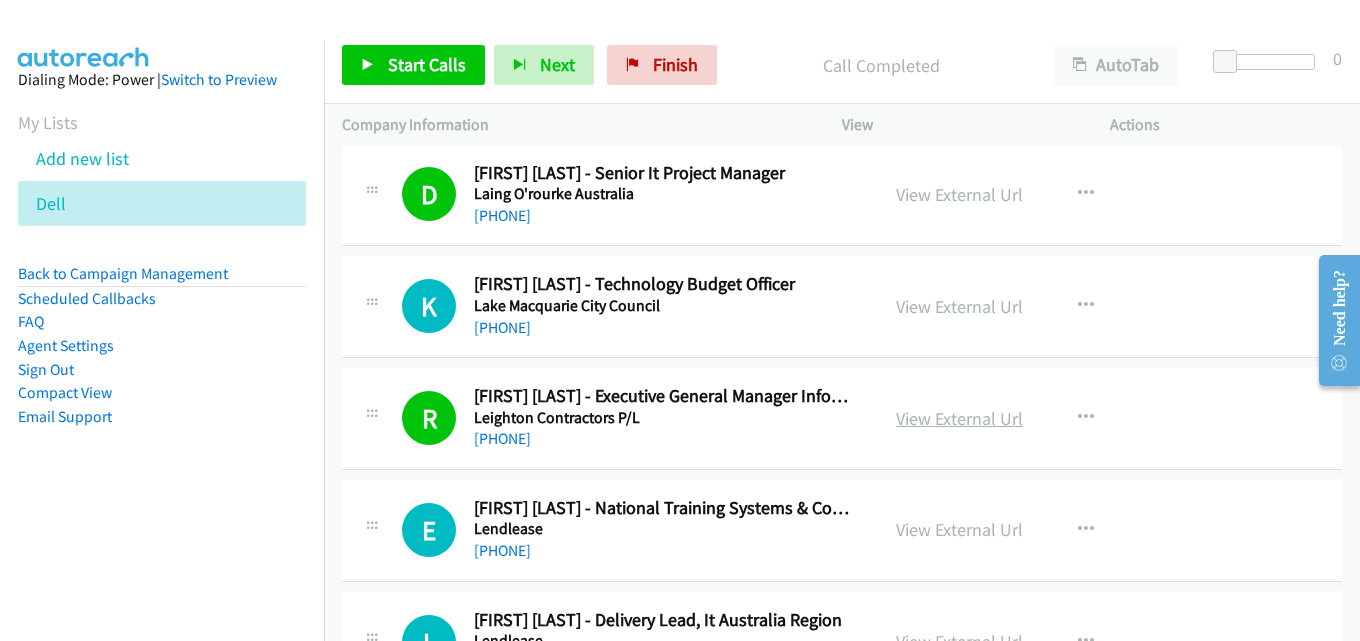 click on "View External Url" at bounding box center (959, 418) 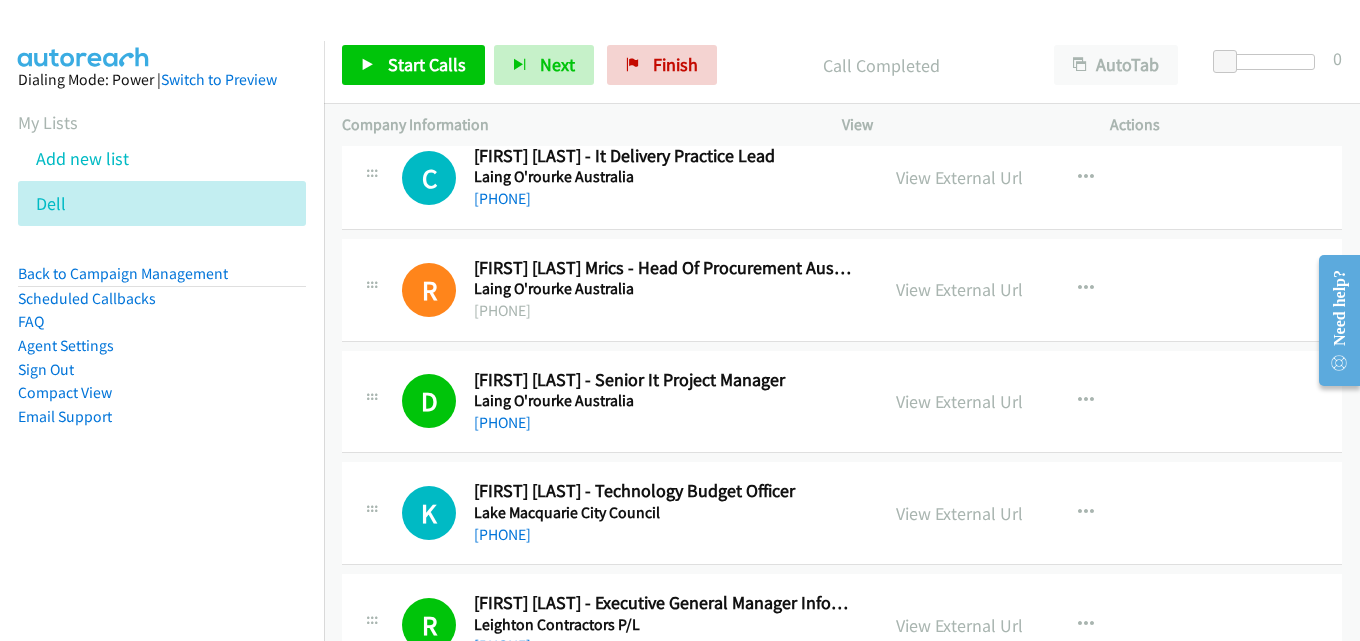 scroll, scrollTop: 8752, scrollLeft: 0, axis: vertical 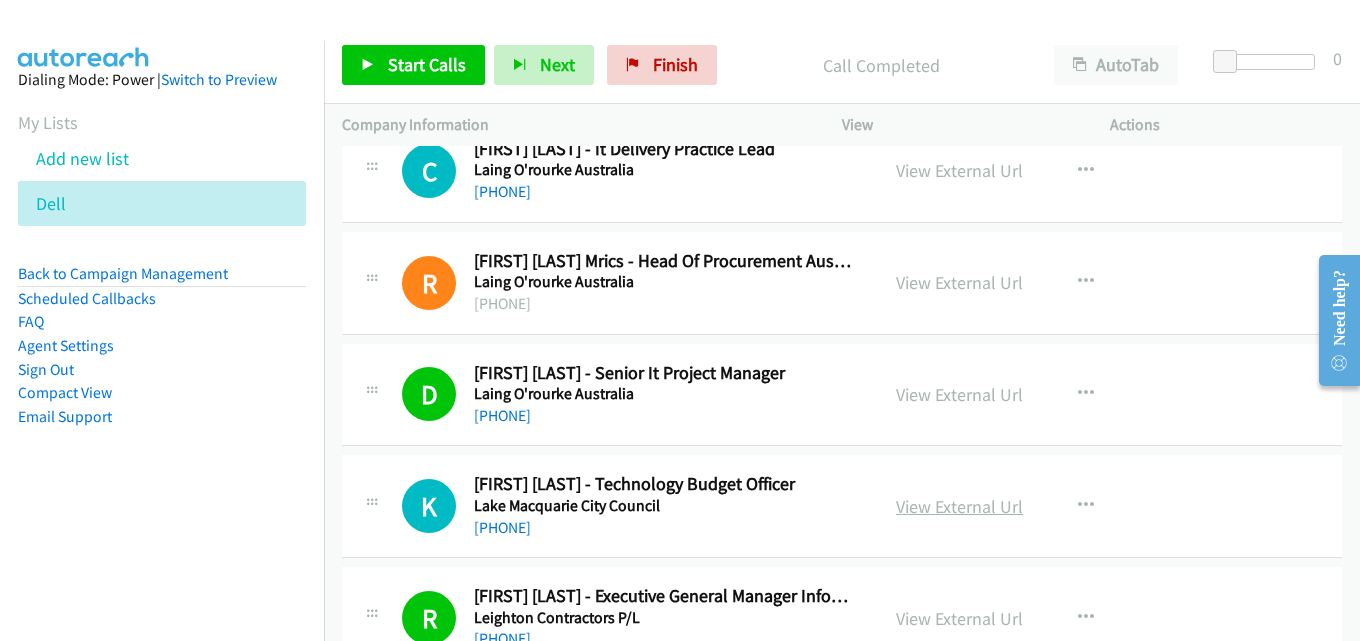 click on "View External Url" at bounding box center (959, 506) 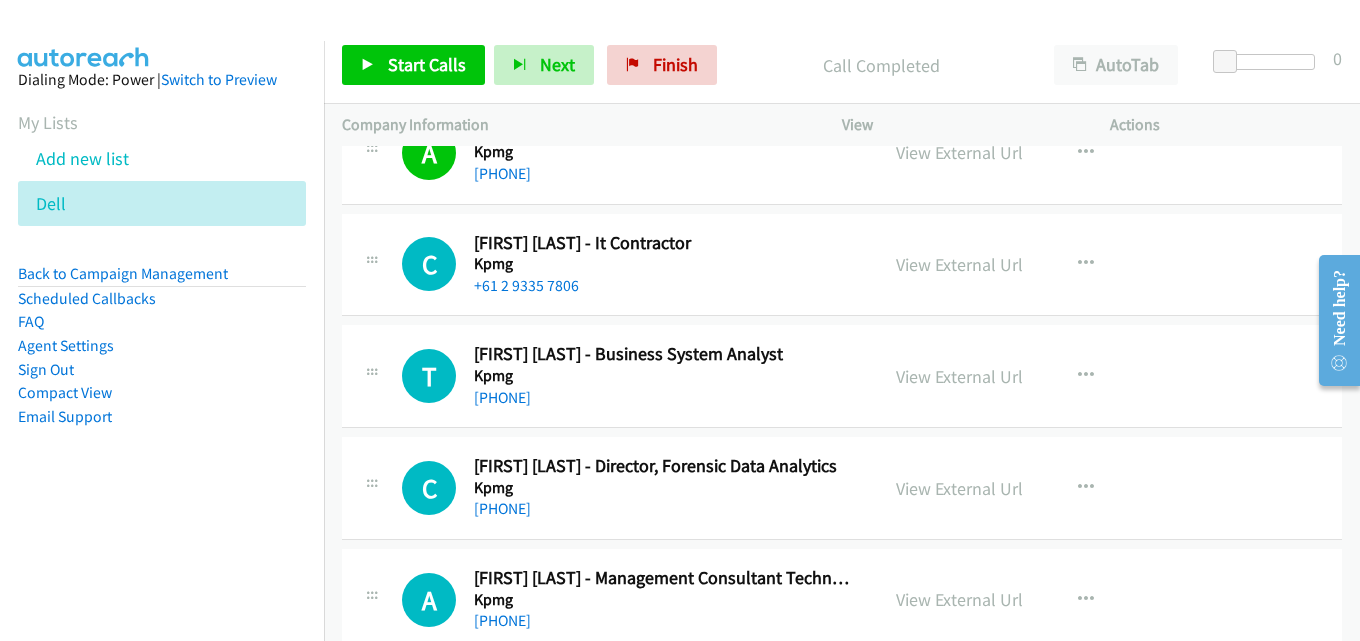 scroll, scrollTop: 7552, scrollLeft: 0, axis: vertical 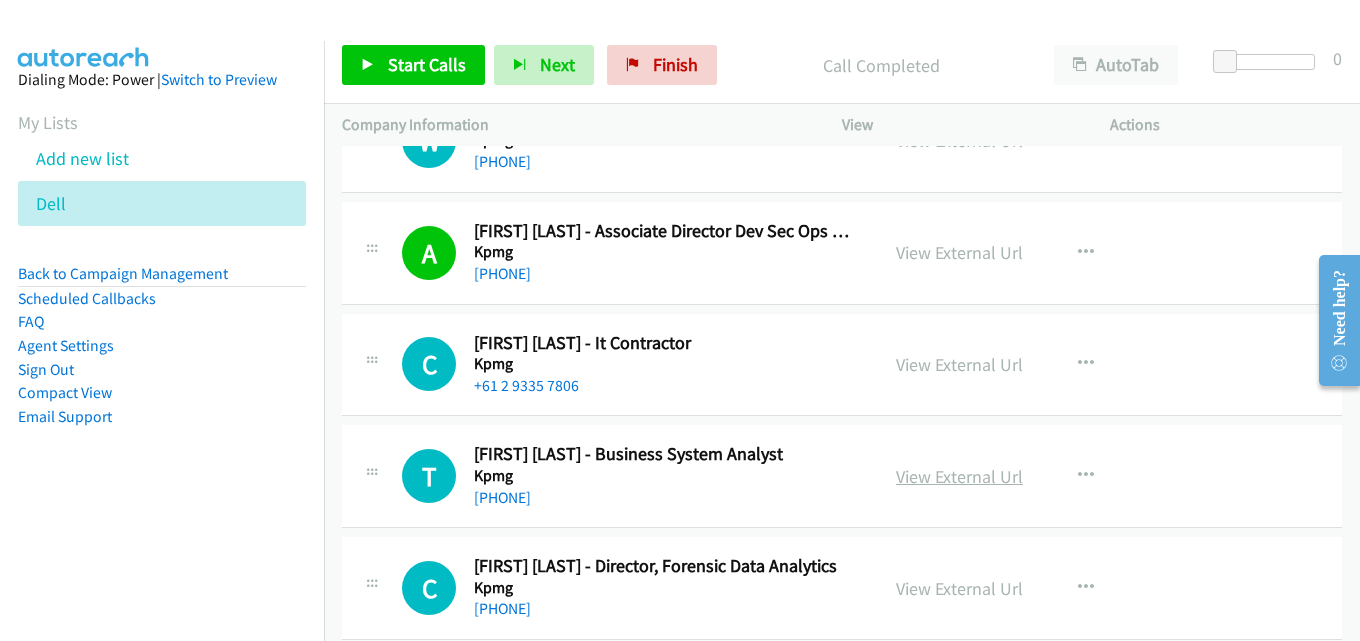 click on "View External Url" at bounding box center (959, 476) 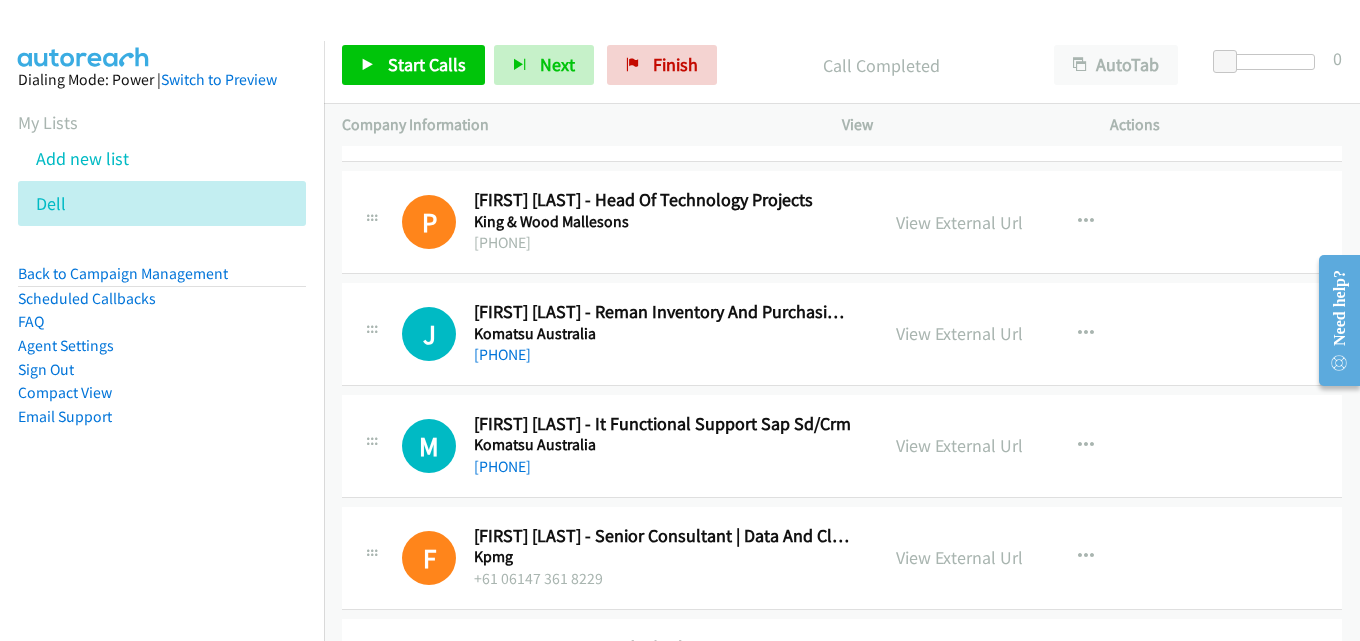 scroll, scrollTop: 6652, scrollLeft: 0, axis: vertical 